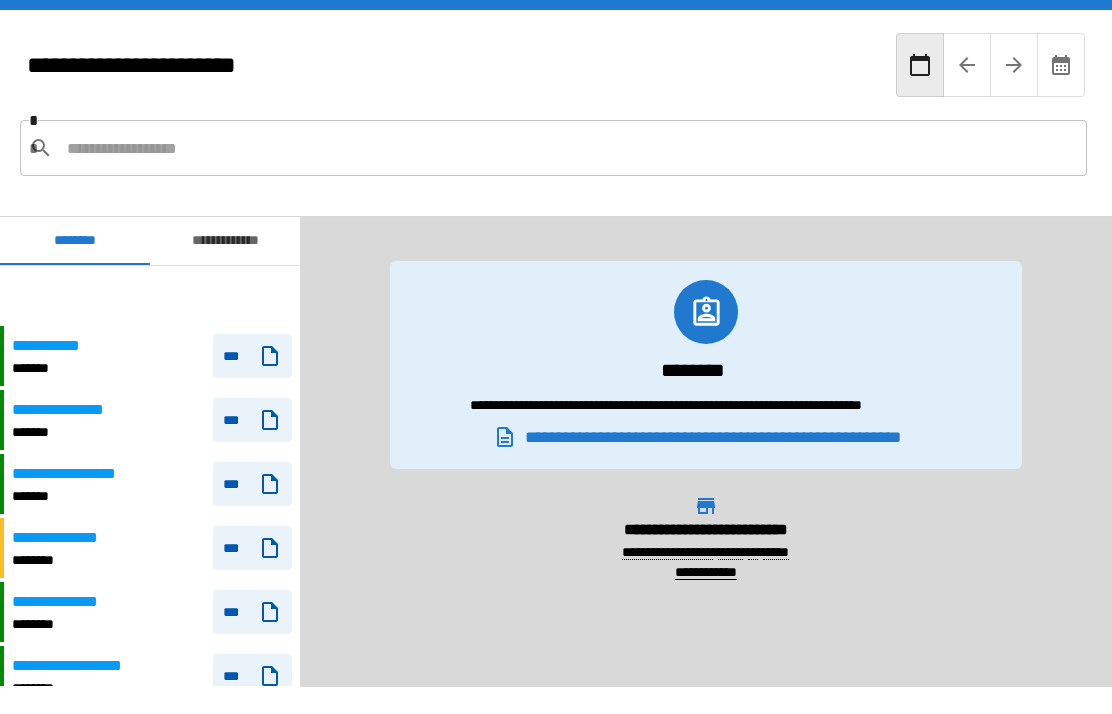 scroll, scrollTop: 80, scrollLeft: 0, axis: vertical 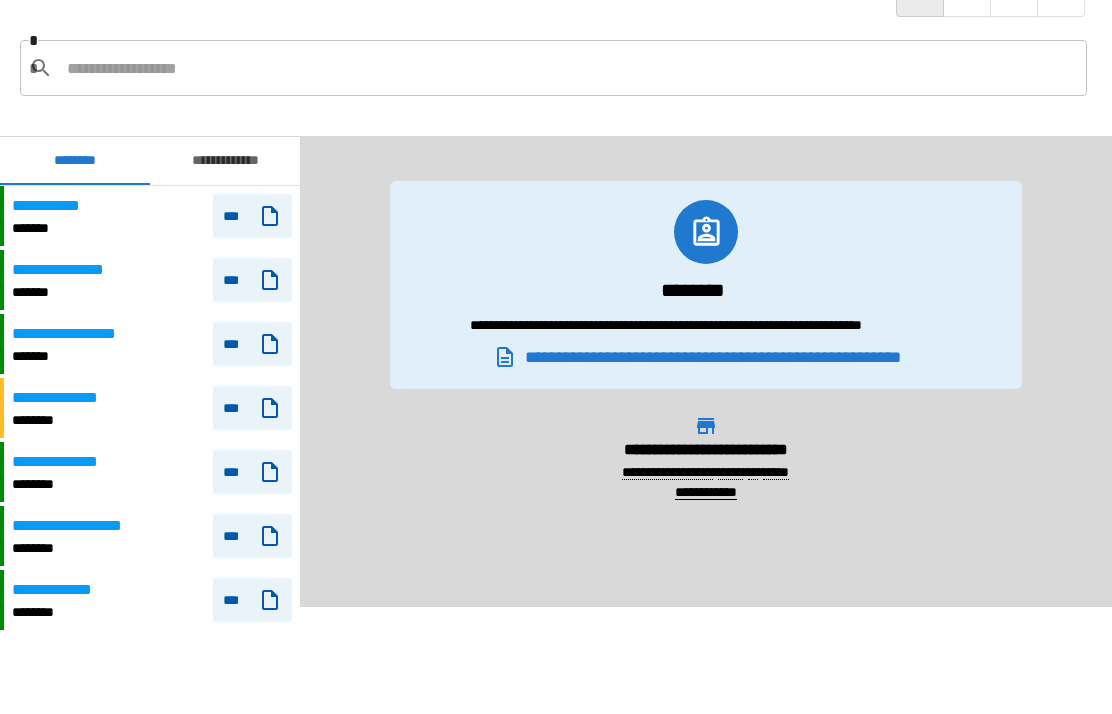 click on "**********" at bounding box center (721, 357) 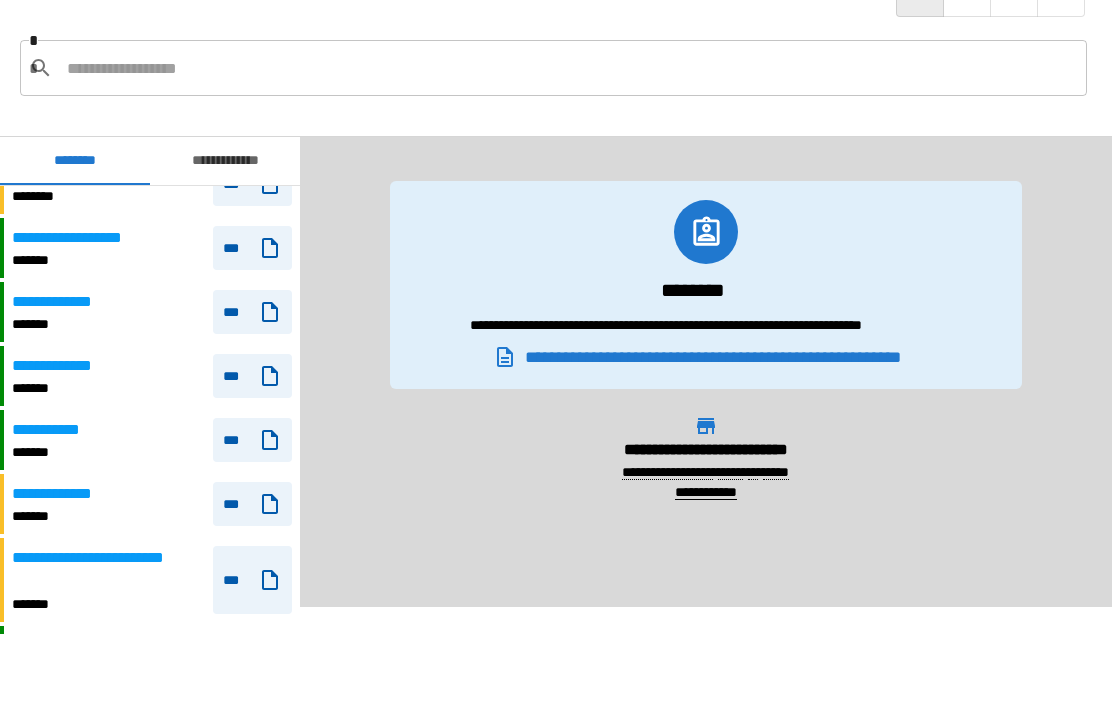 scroll, scrollTop: 512, scrollLeft: 0, axis: vertical 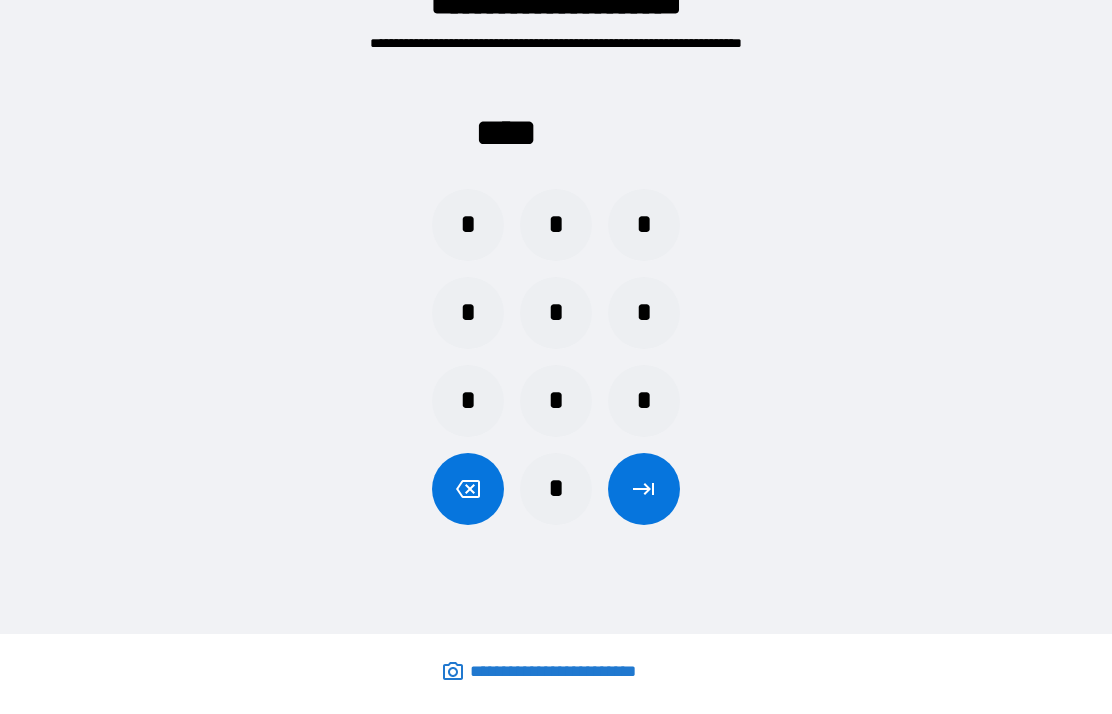 click on "*" at bounding box center (468, 313) 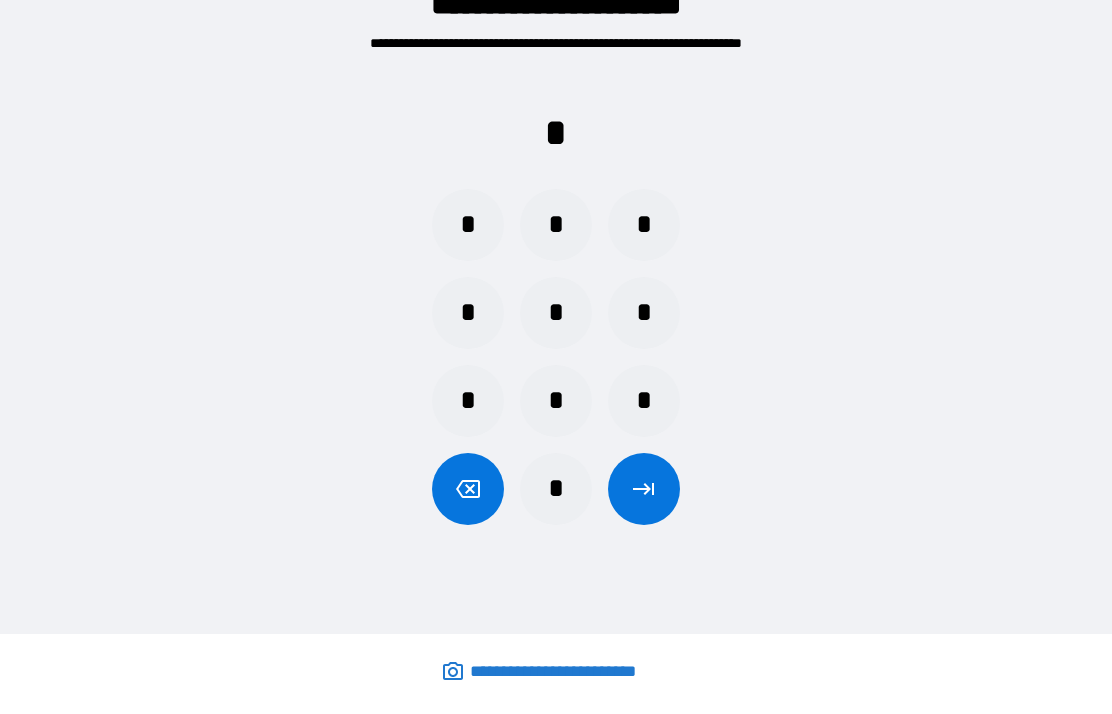 click on "*" at bounding box center [556, 489] 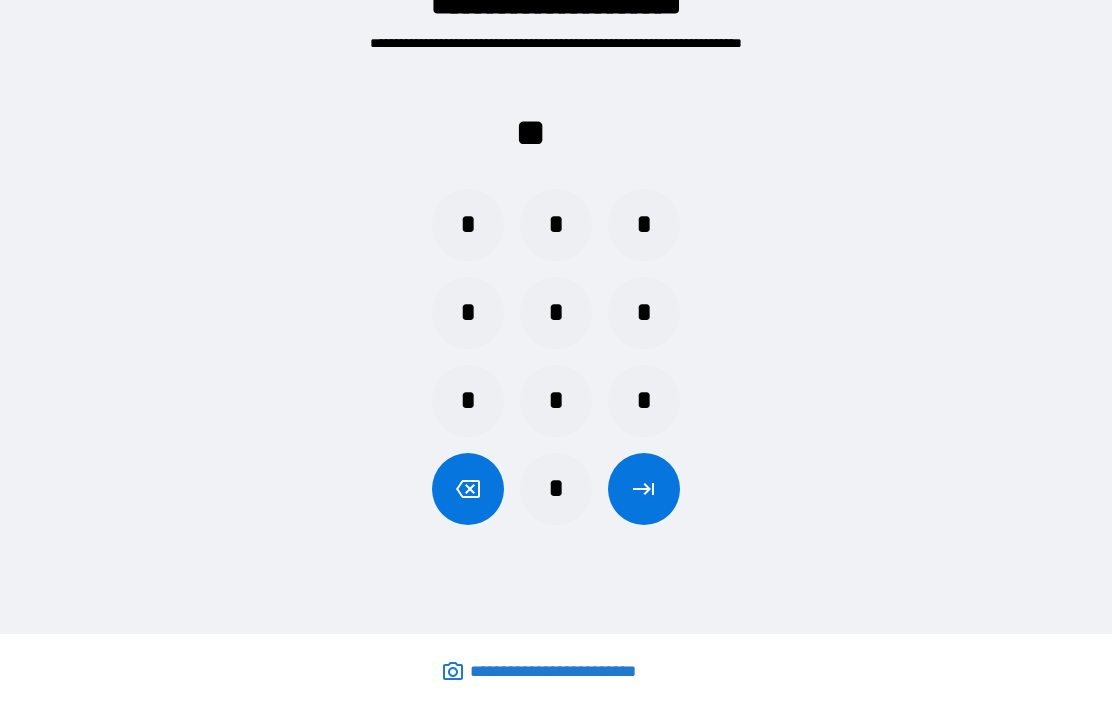 click on "*" at bounding box center [468, 225] 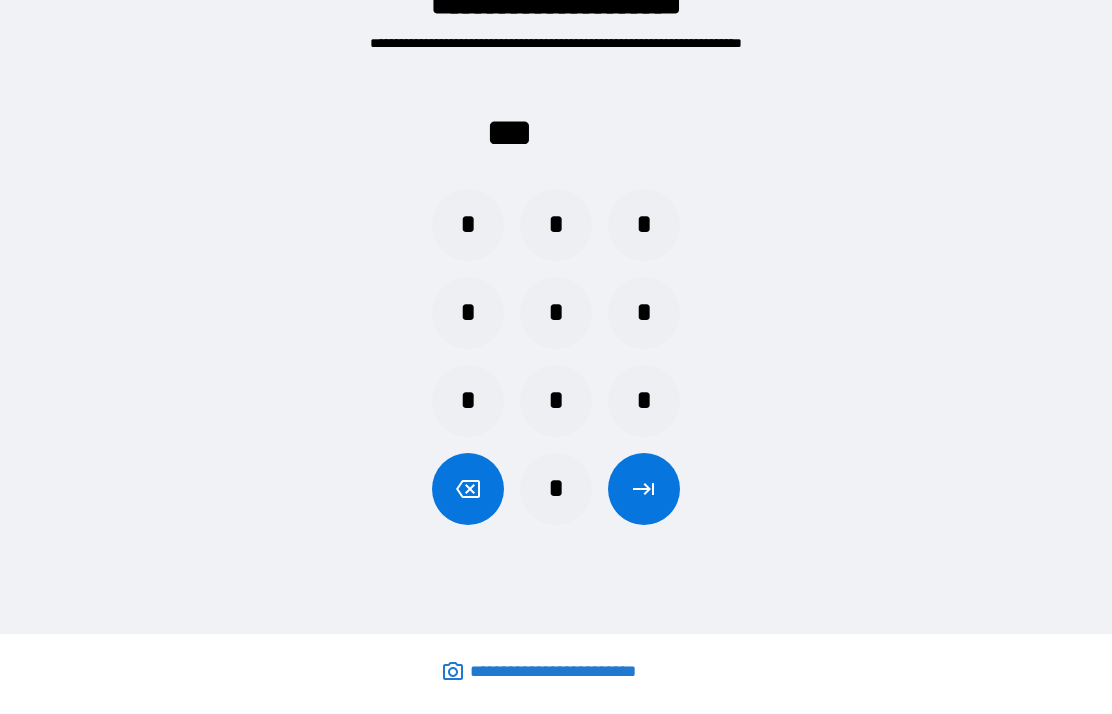 click on "*" at bounding box center (556, 489) 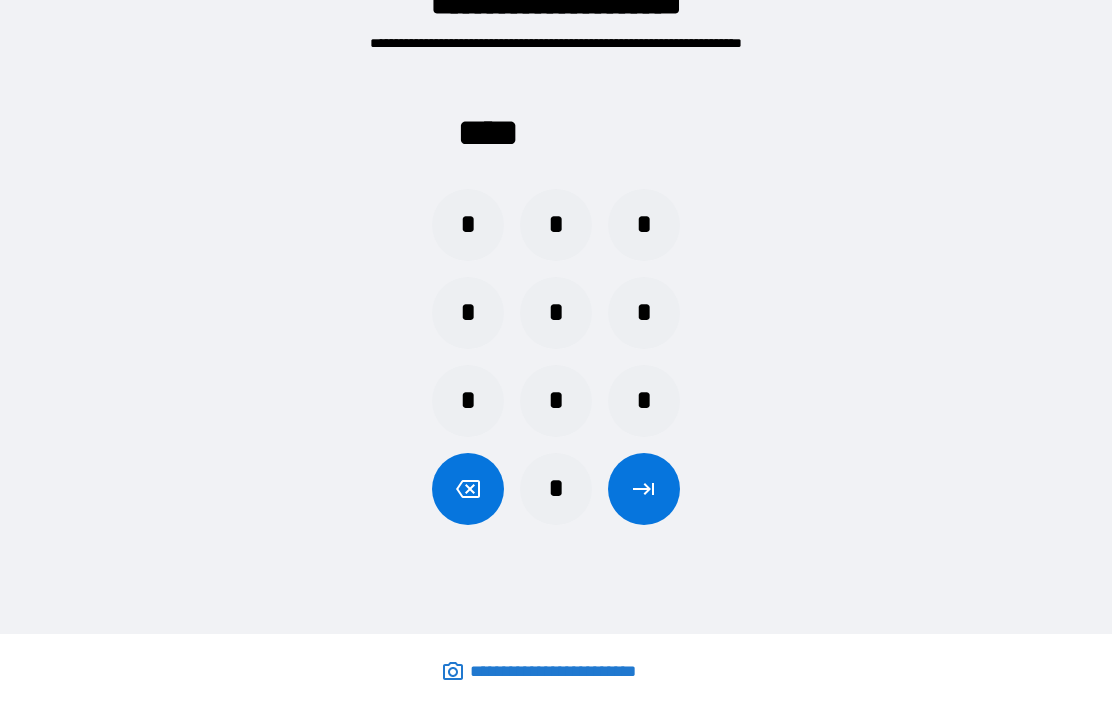 click at bounding box center [644, 489] 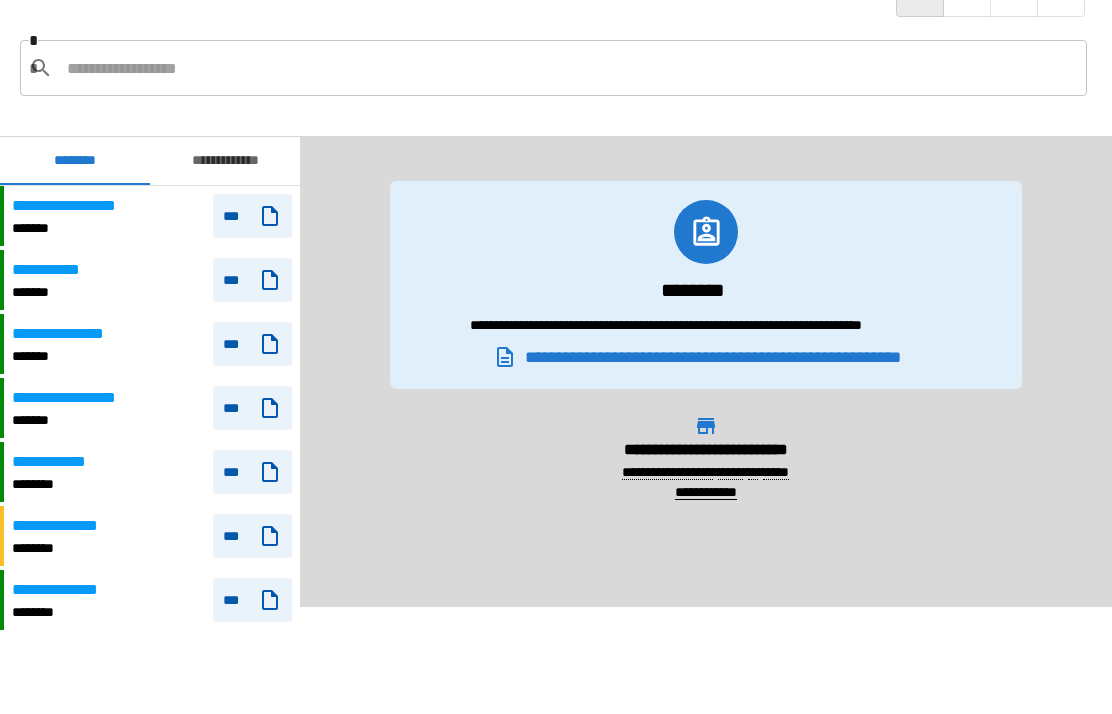 scroll, scrollTop: 0, scrollLeft: 0, axis: both 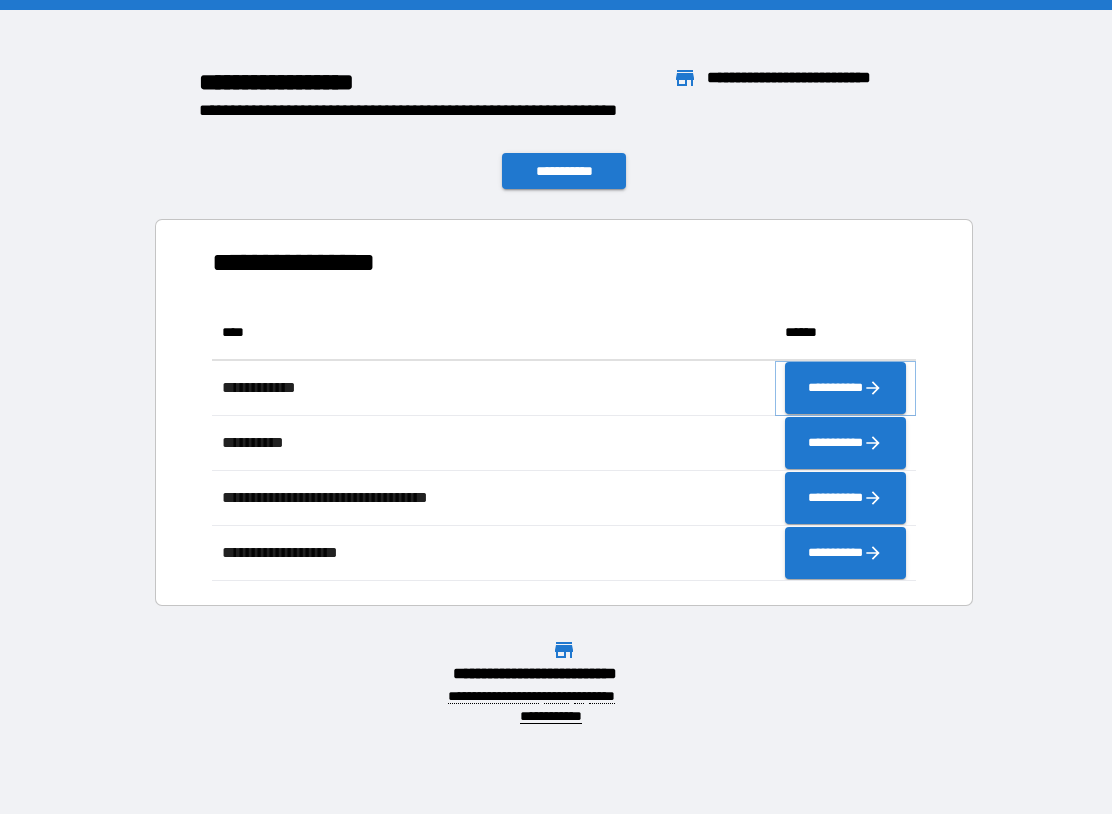 click on "**********" at bounding box center [845, 388] 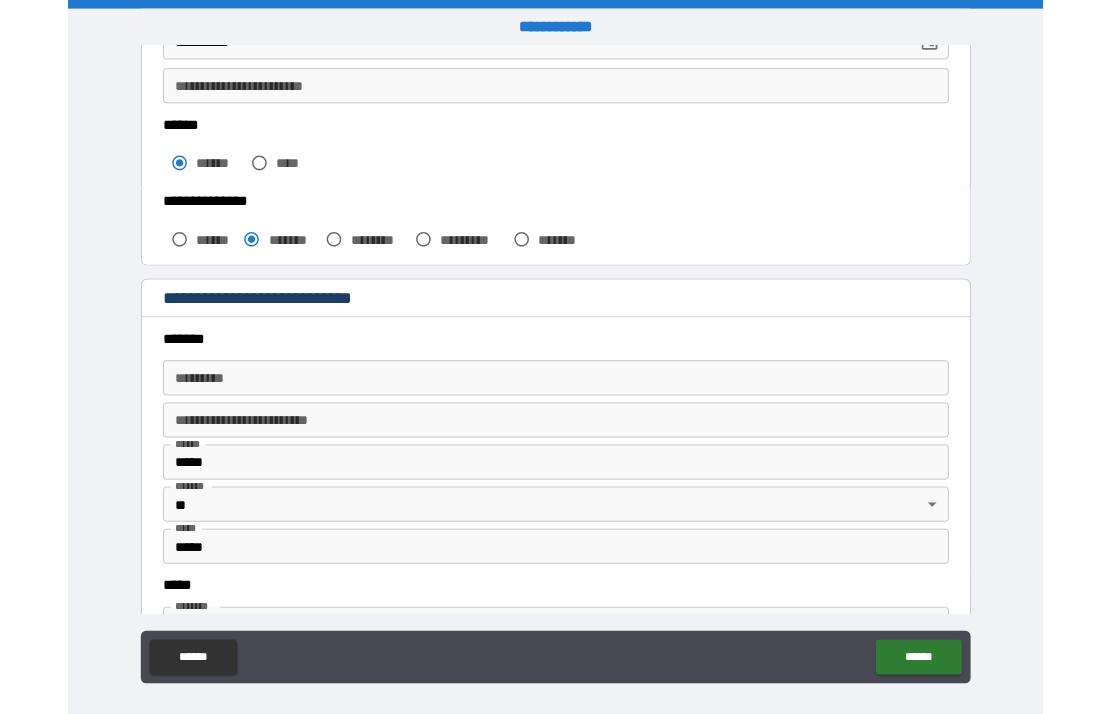 scroll, scrollTop: 436, scrollLeft: 0, axis: vertical 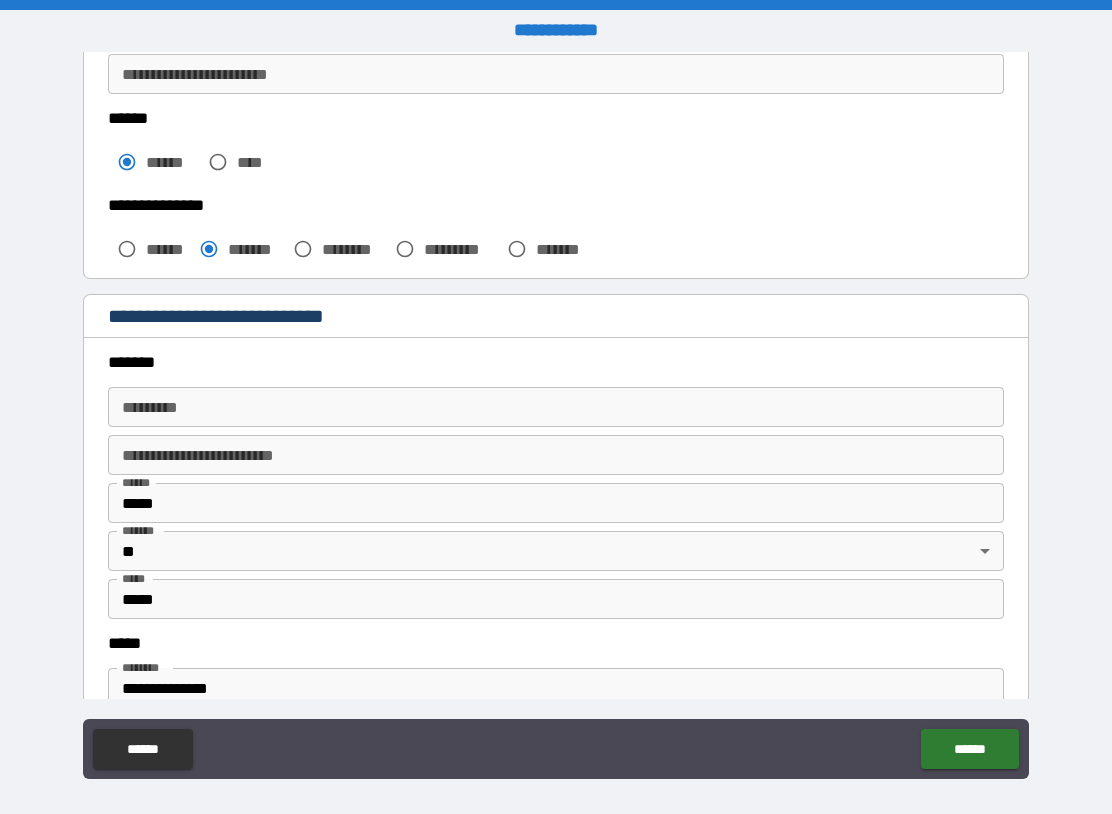 click on "*******   *" at bounding box center [556, 407] 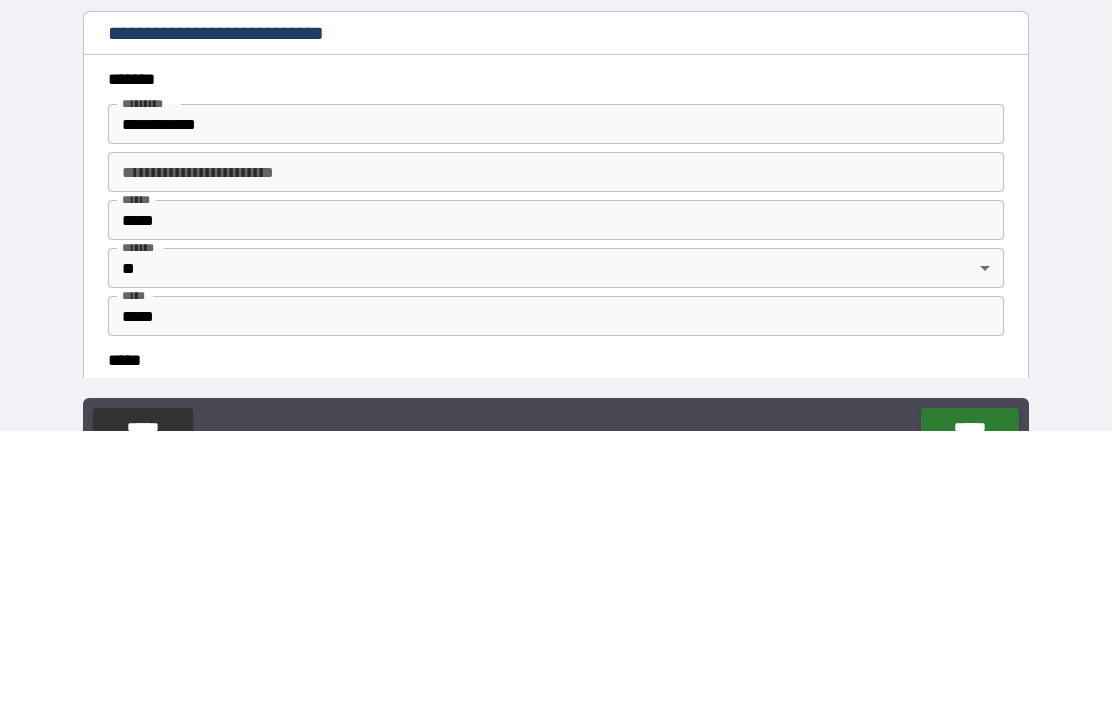 type on "**********" 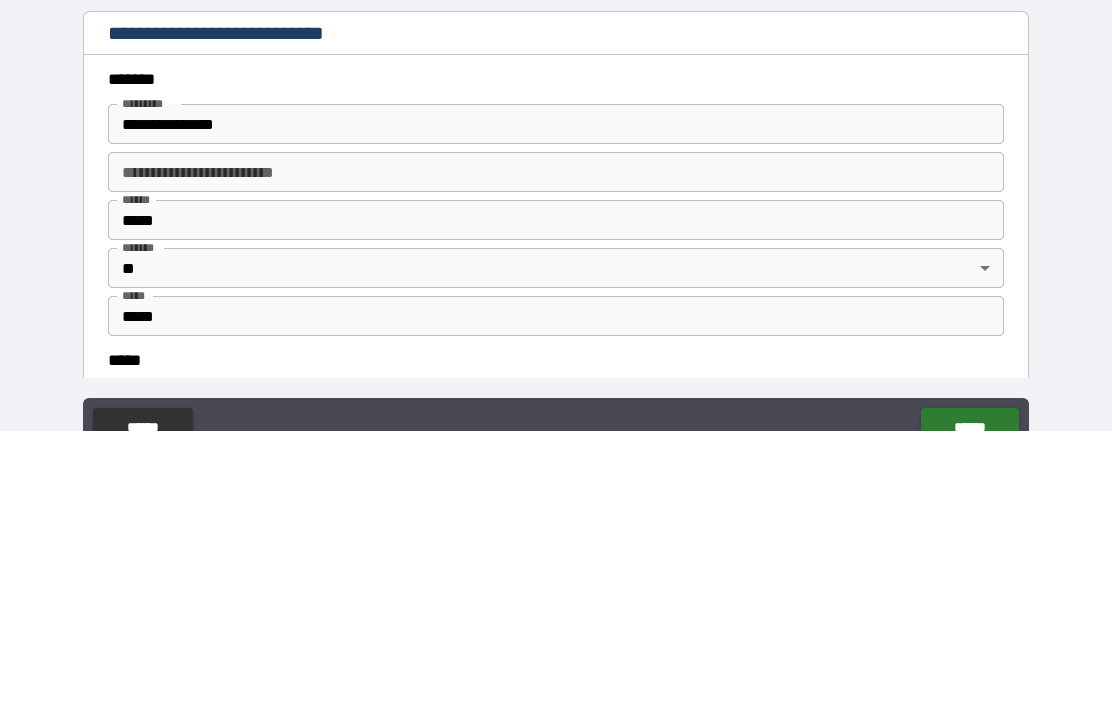 type on "*****" 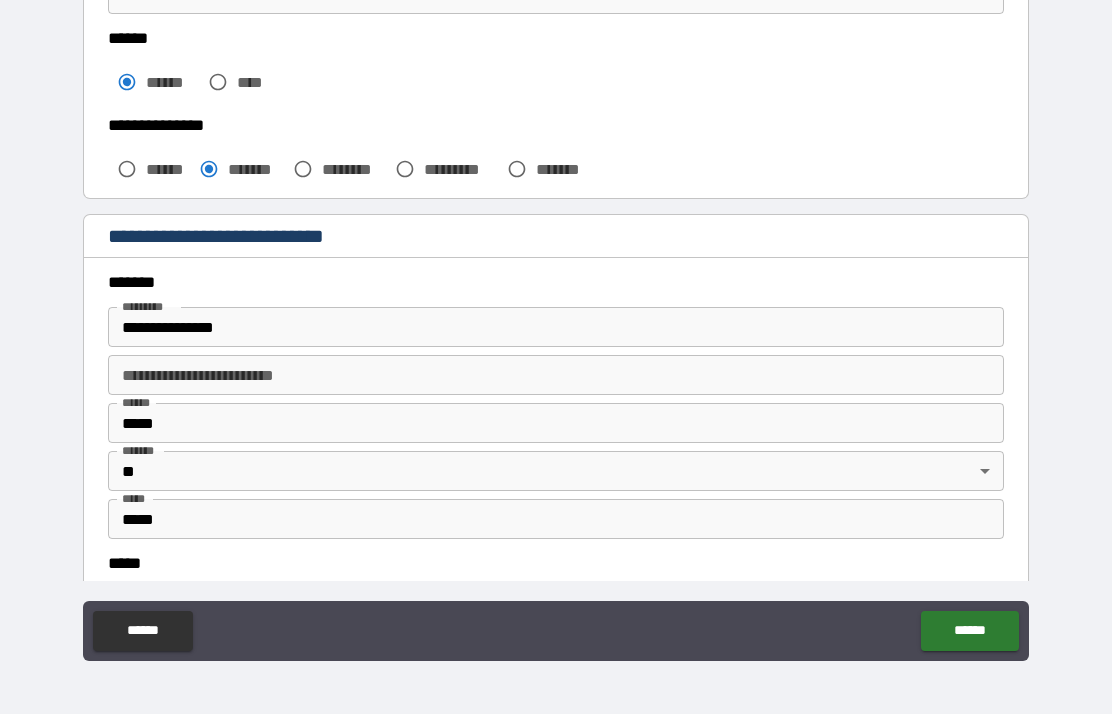 click on "******" at bounding box center [969, 631] 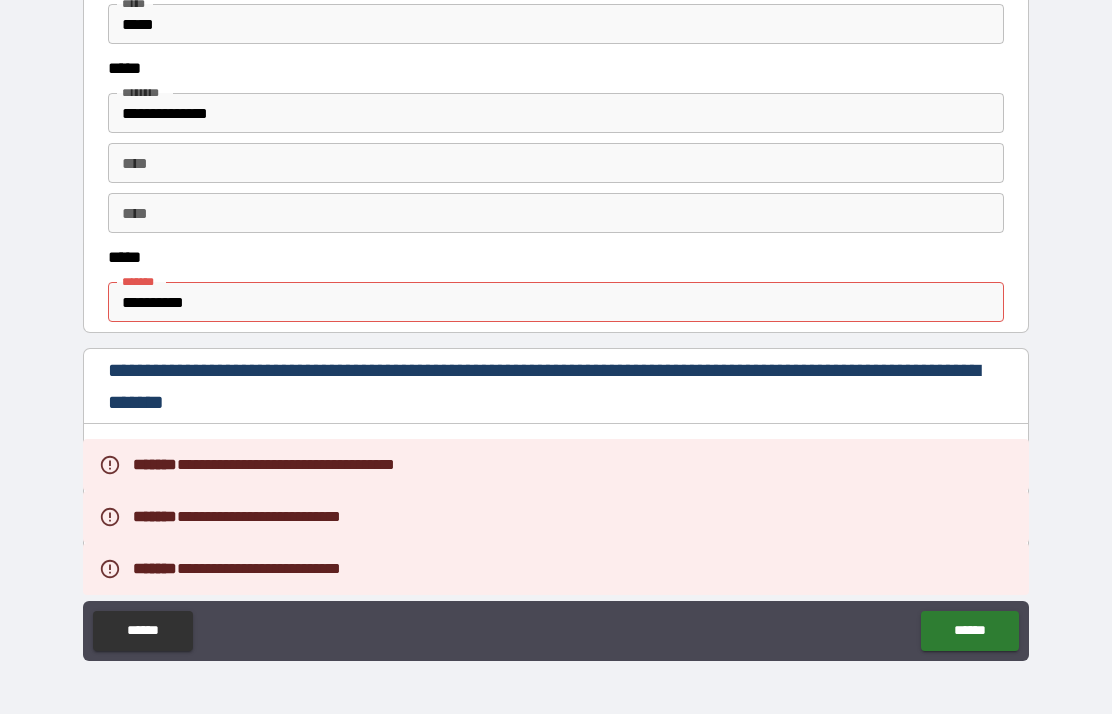 scroll, scrollTop: 949, scrollLeft: 0, axis: vertical 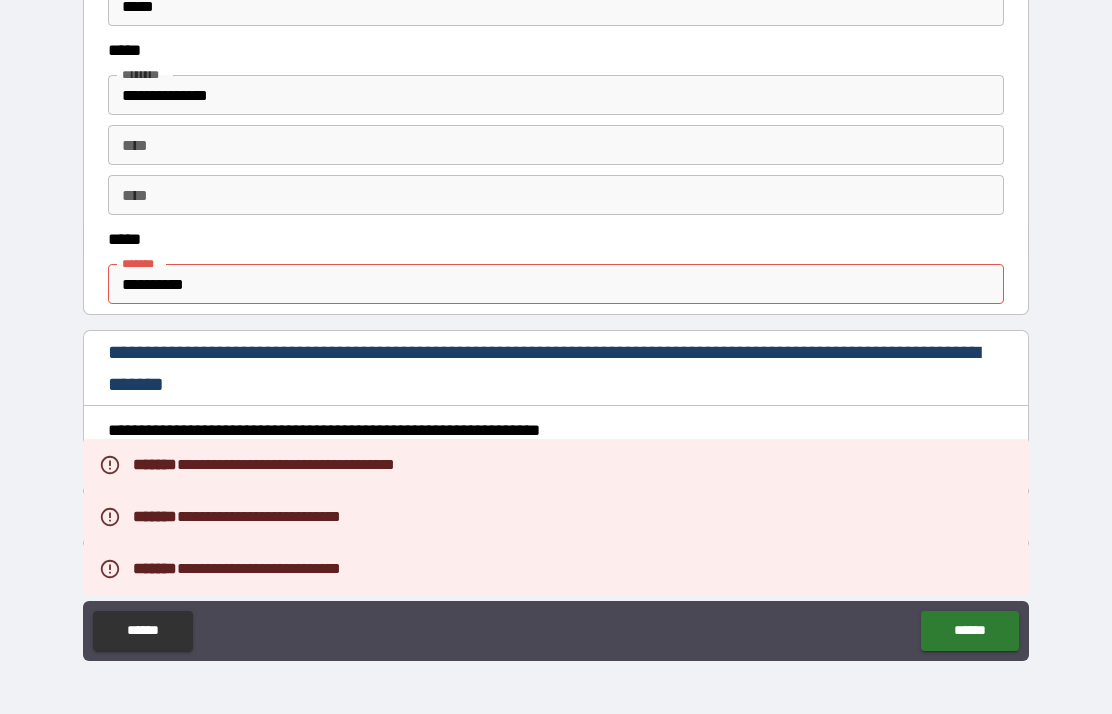 click on "**********" at bounding box center [556, 284] 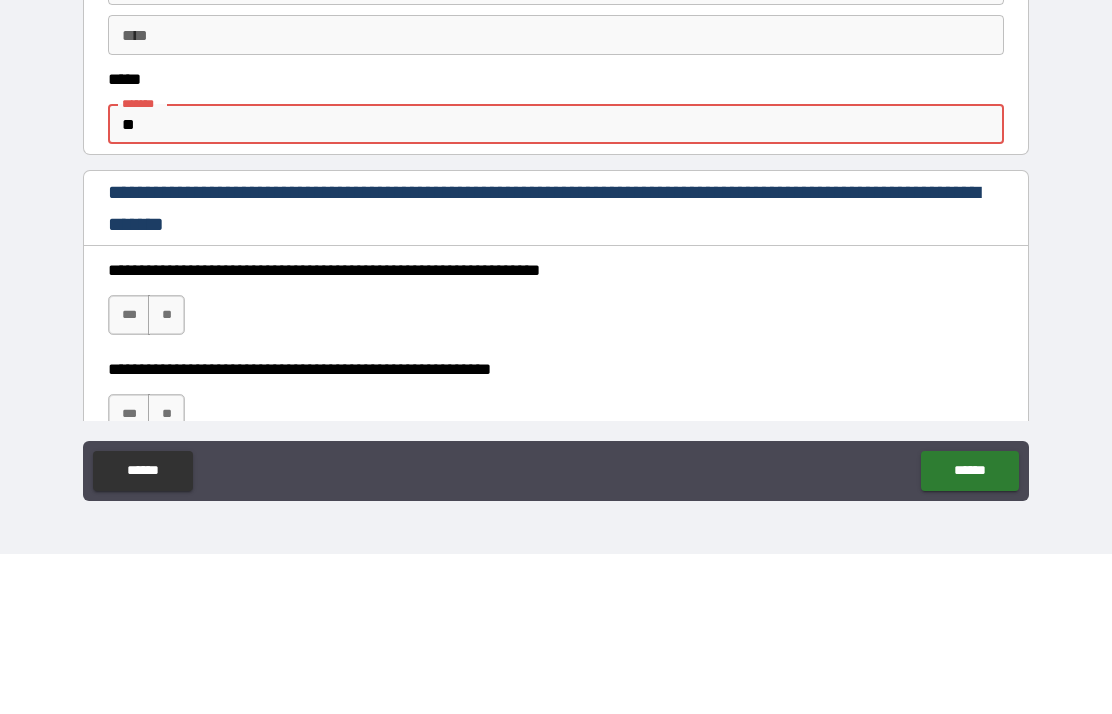type on "*" 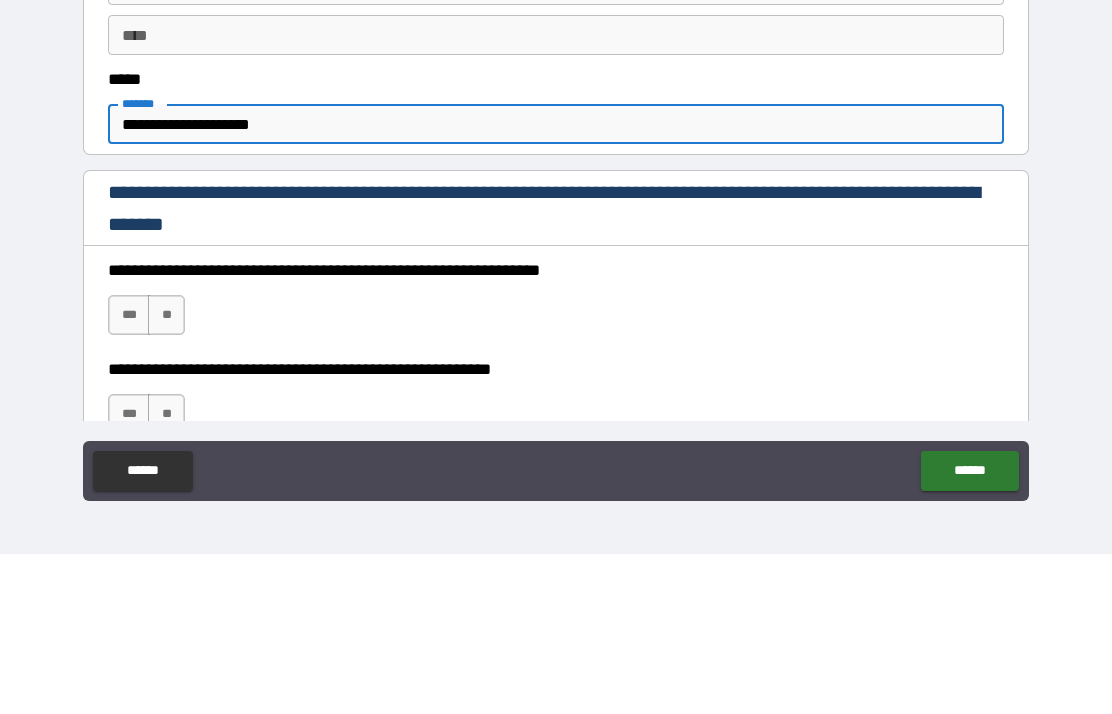 type on "**********" 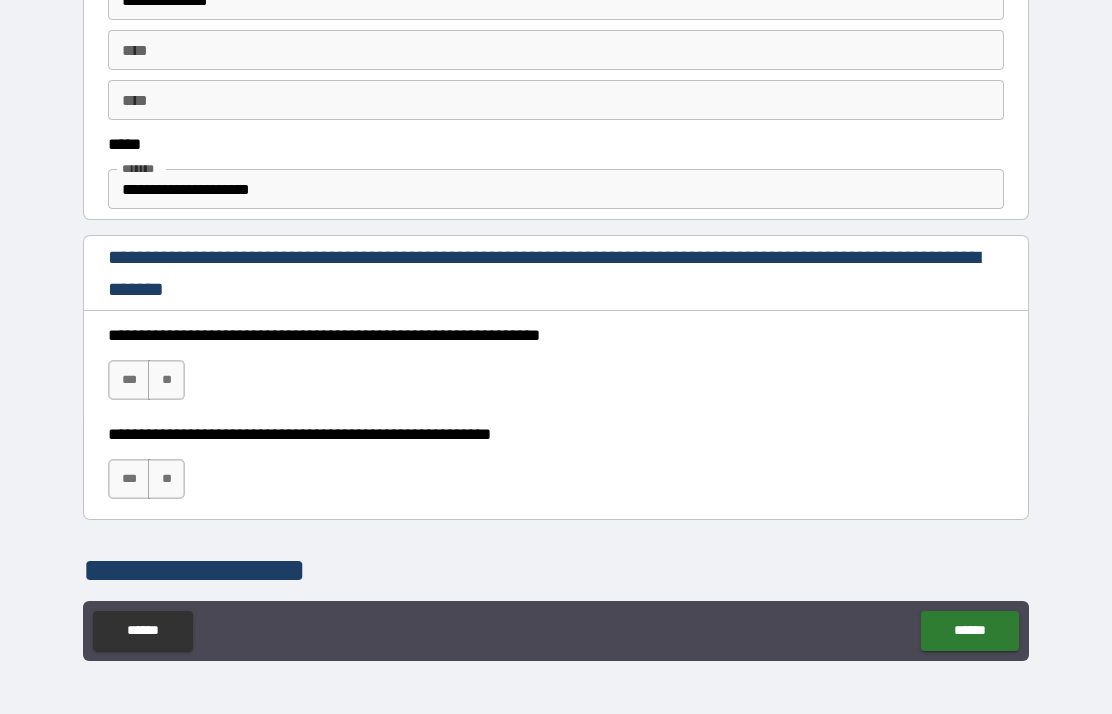 scroll, scrollTop: 1045, scrollLeft: 0, axis: vertical 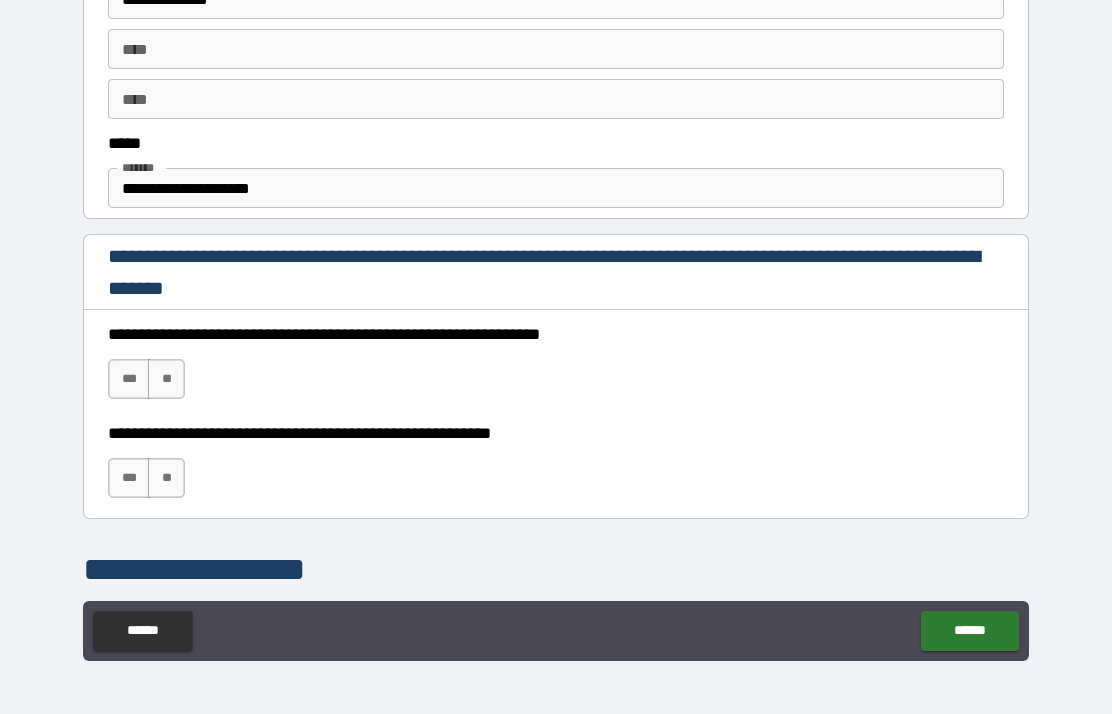 click on "***" at bounding box center [129, 379] 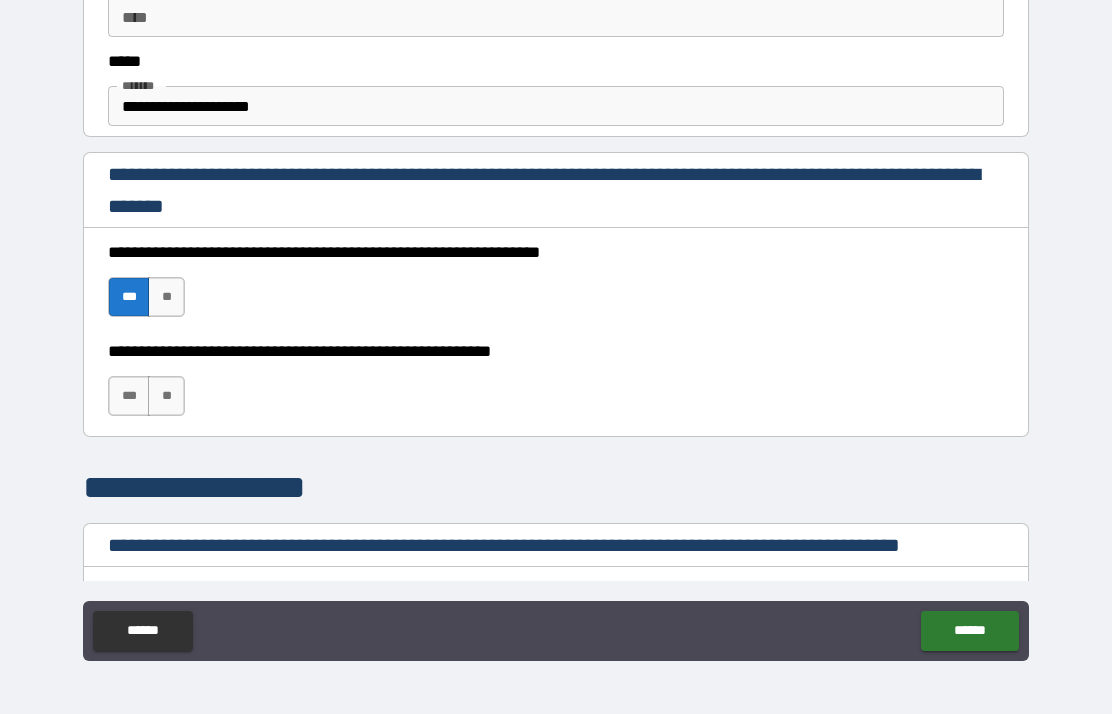 scroll, scrollTop: 1128, scrollLeft: 0, axis: vertical 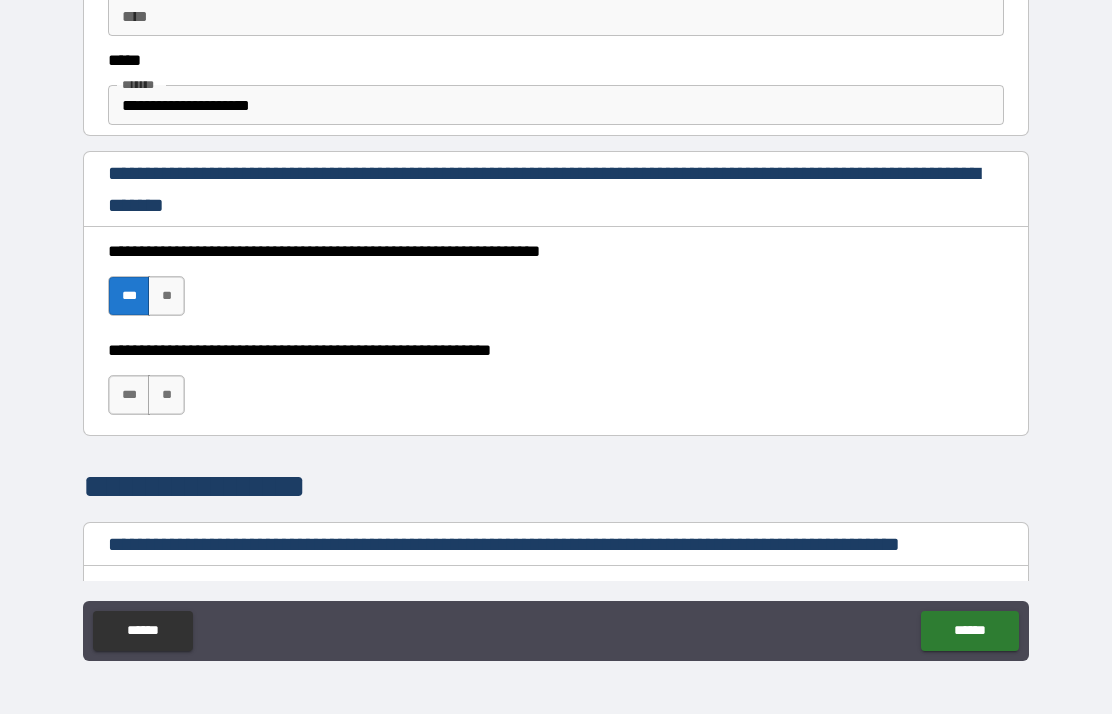 click on "***" at bounding box center (129, 395) 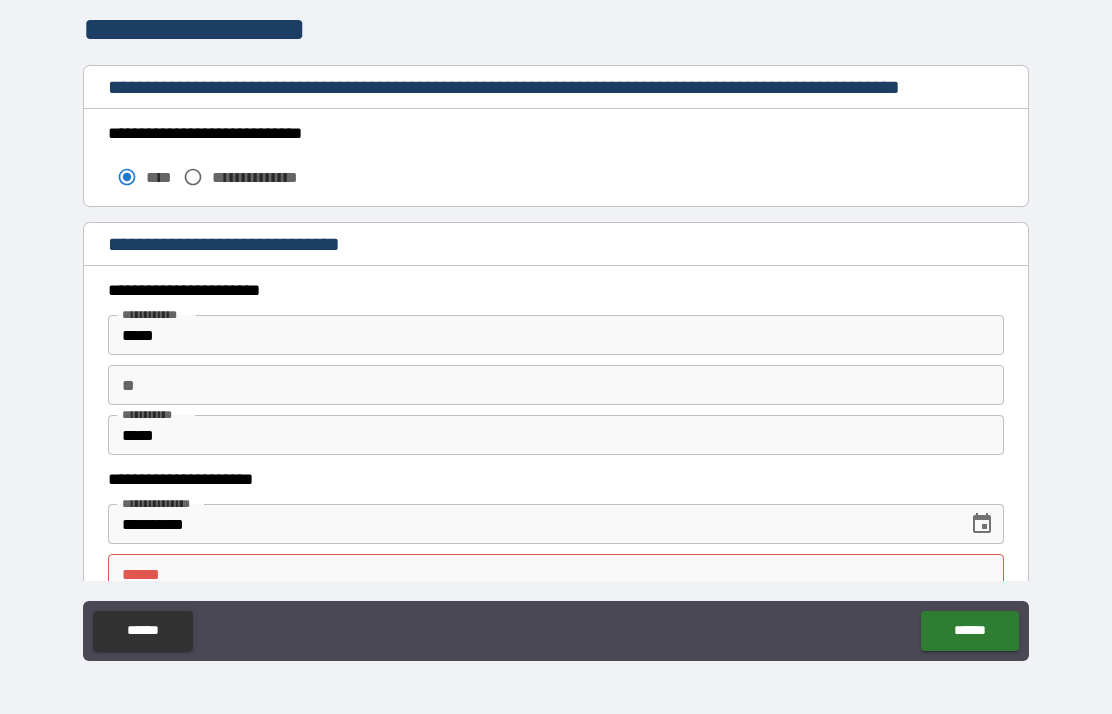 scroll, scrollTop: 1611, scrollLeft: 0, axis: vertical 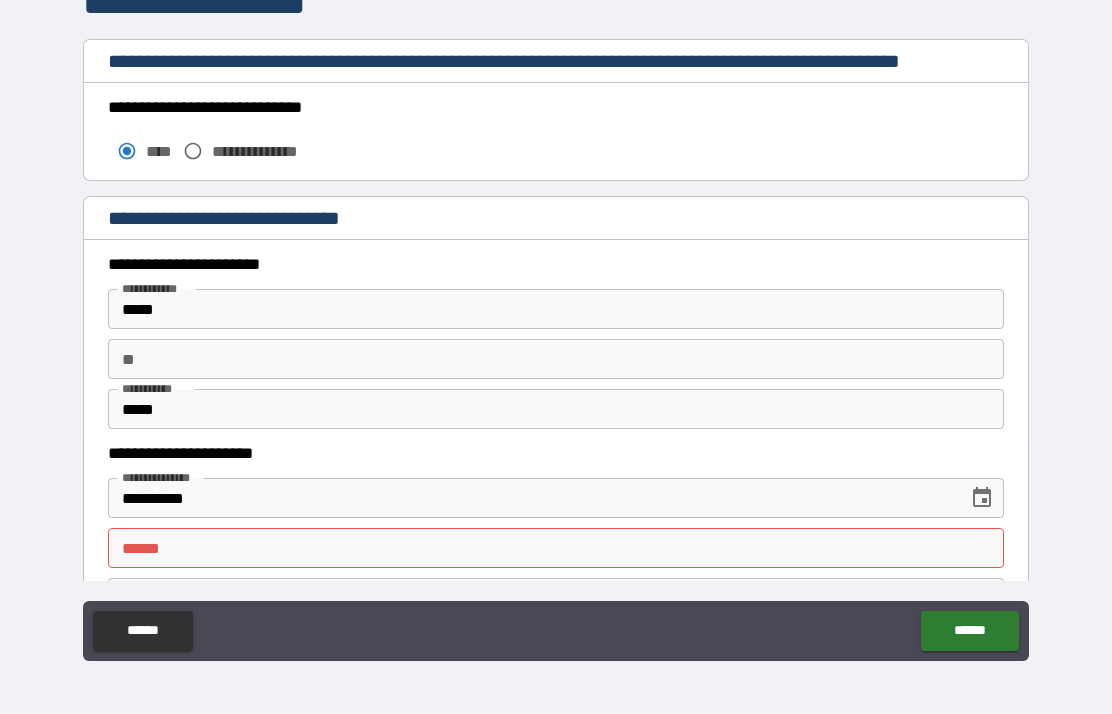 click on "**" at bounding box center (556, 359) 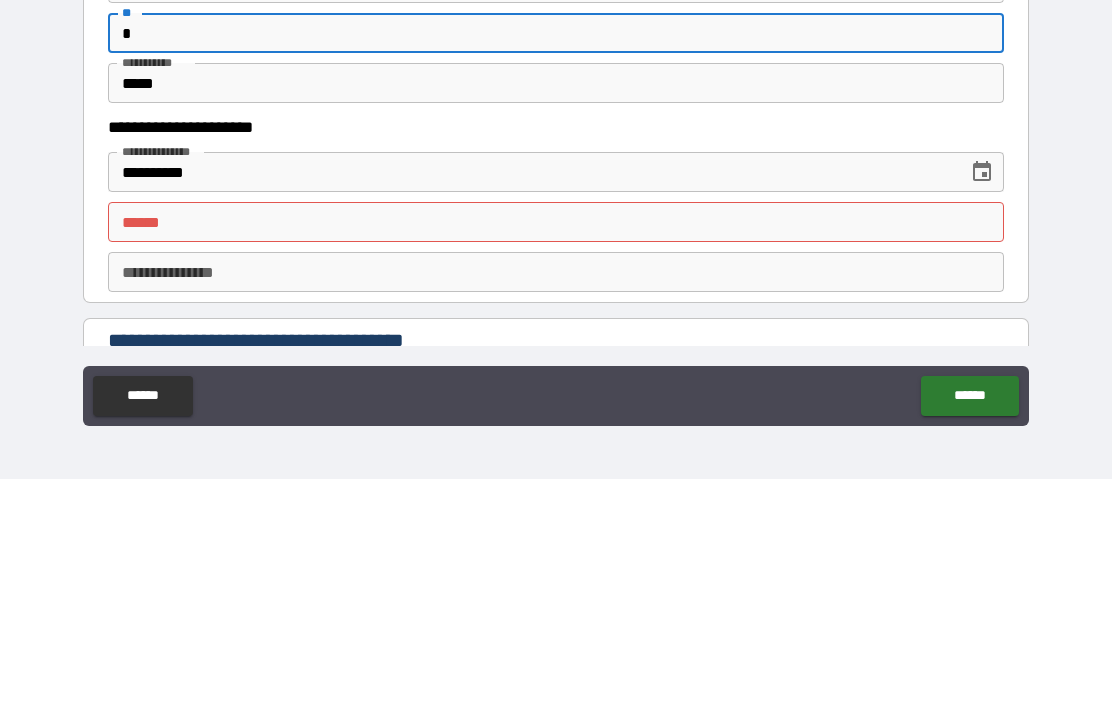 scroll, scrollTop: 1716, scrollLeft: 0, axis: vertical 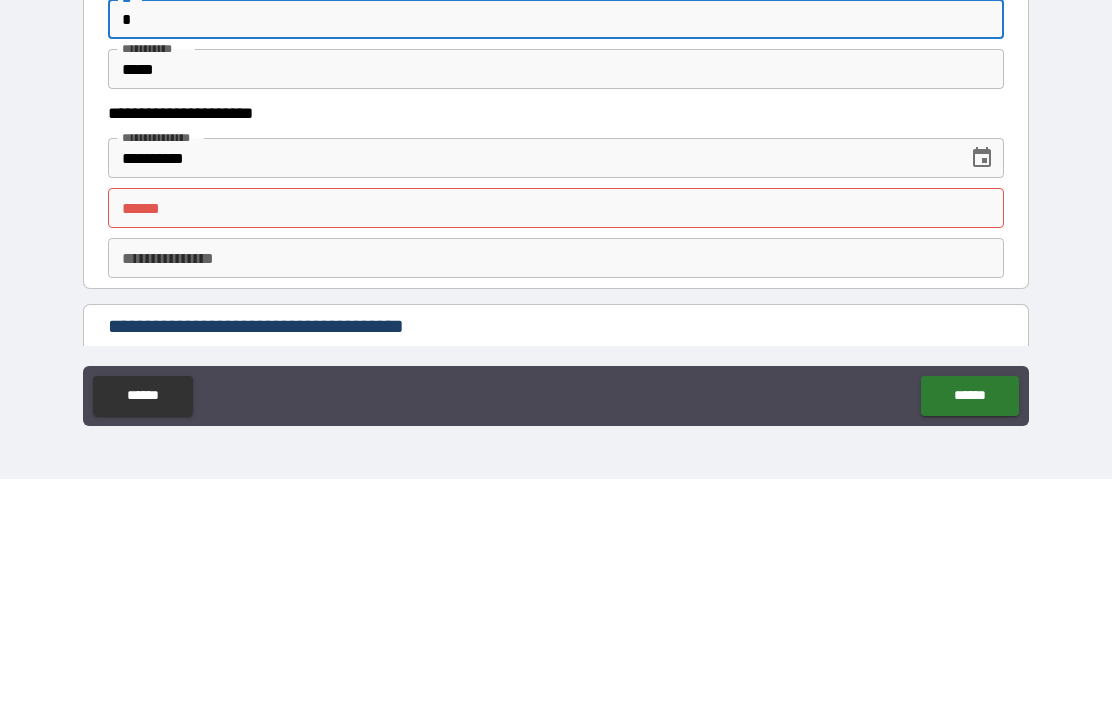 type on "*" 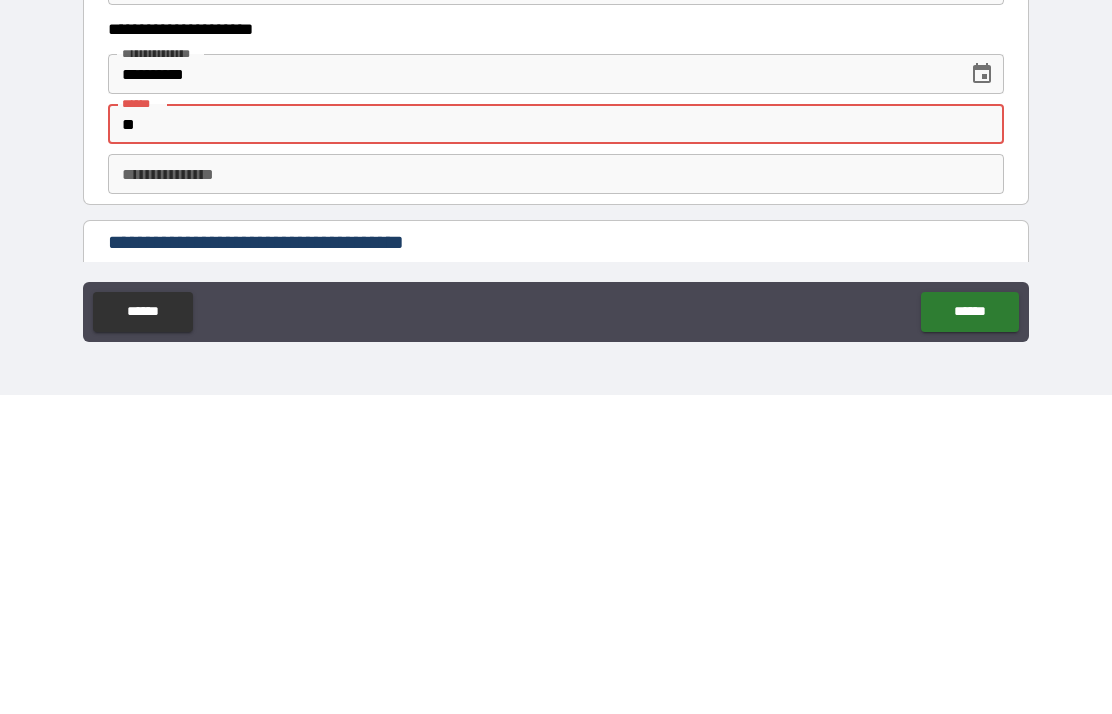 type on "*" 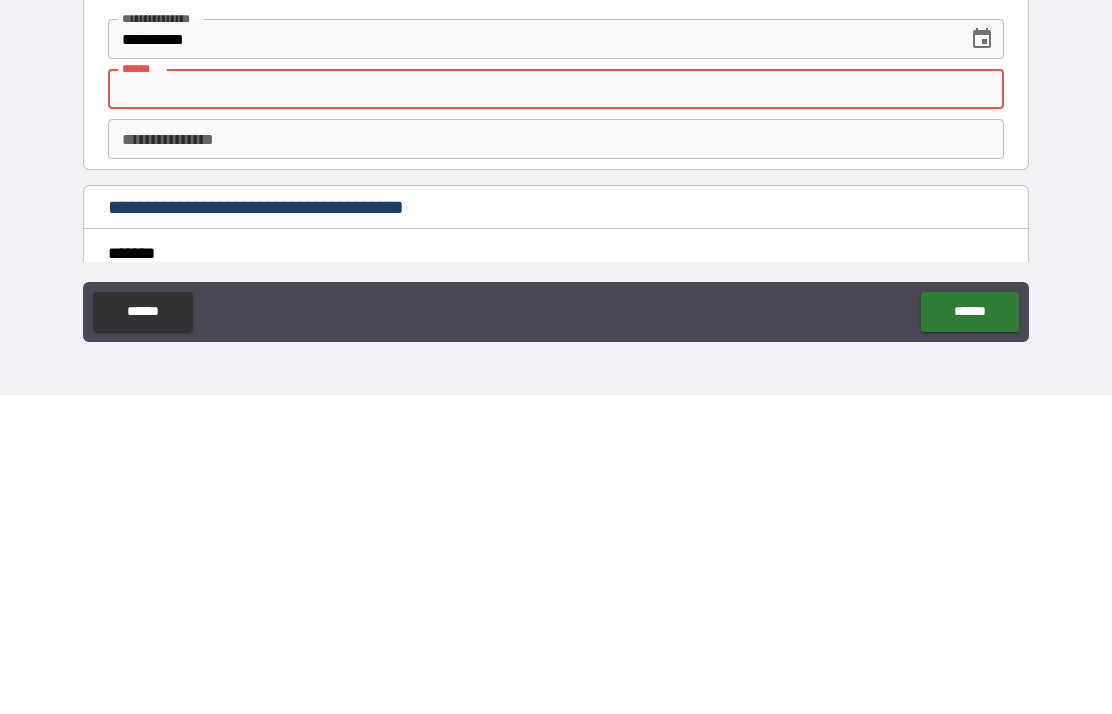 scroll, scrollTop: 1758, scrollLeft: 0, axis: vertical 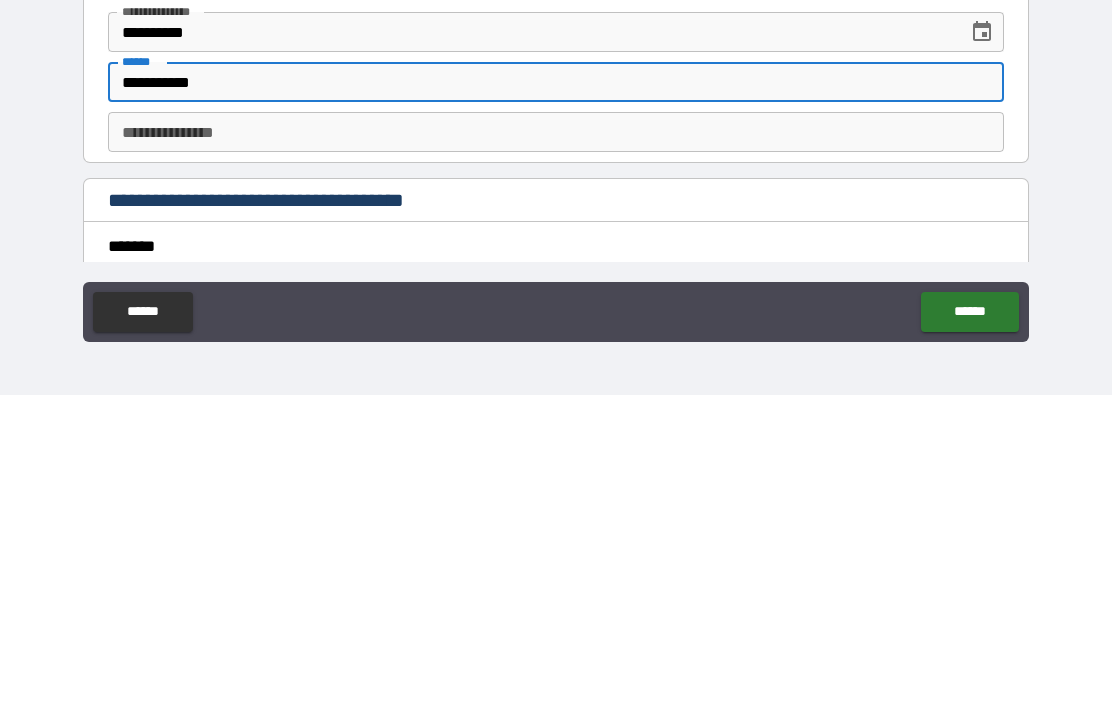 type on "**********" 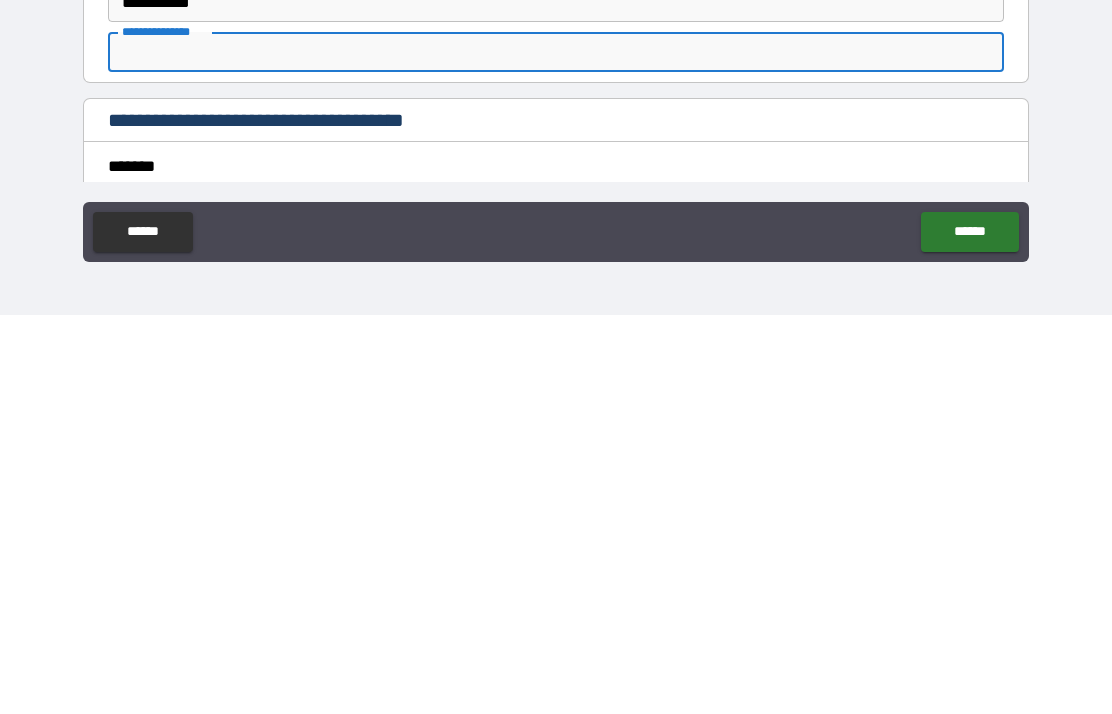 click on "*******" at bounding box center [556, 565] 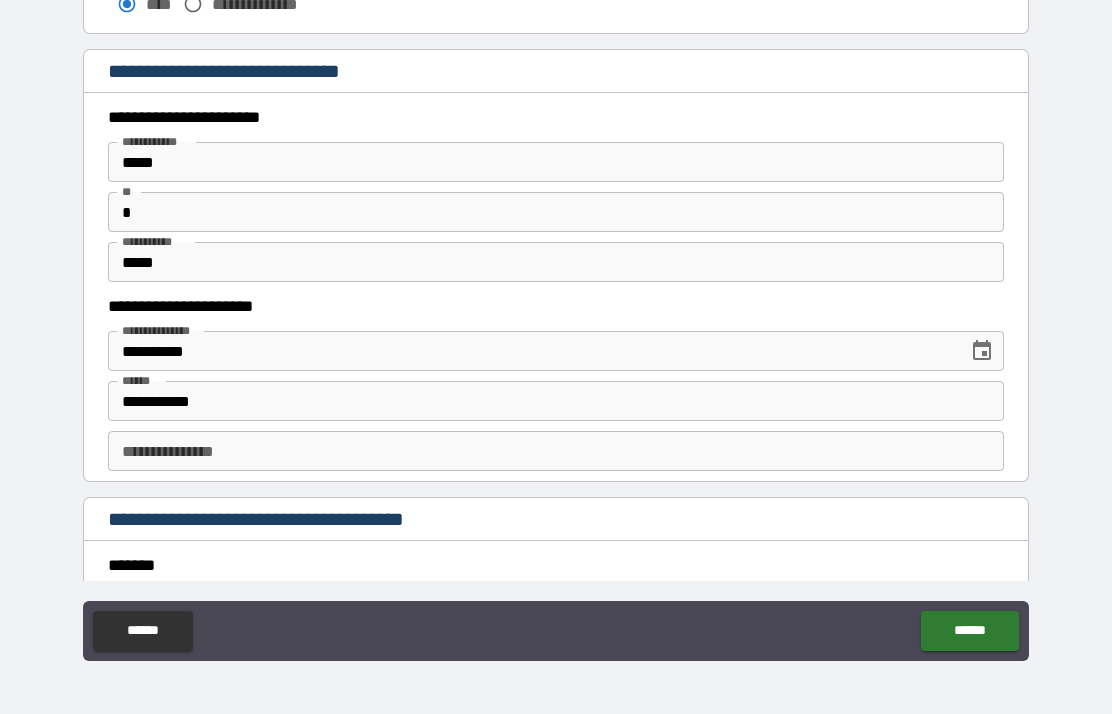 click on "******" at bounding box center (969, 631) 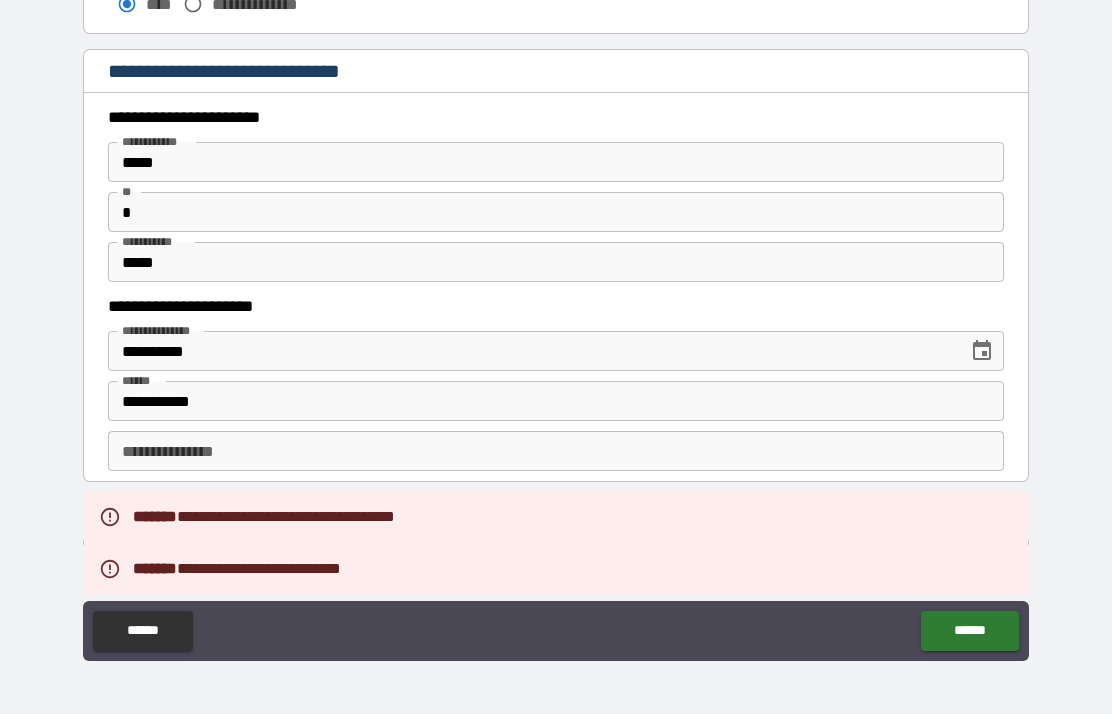 click on "**********" at bounding box center [556, 451] 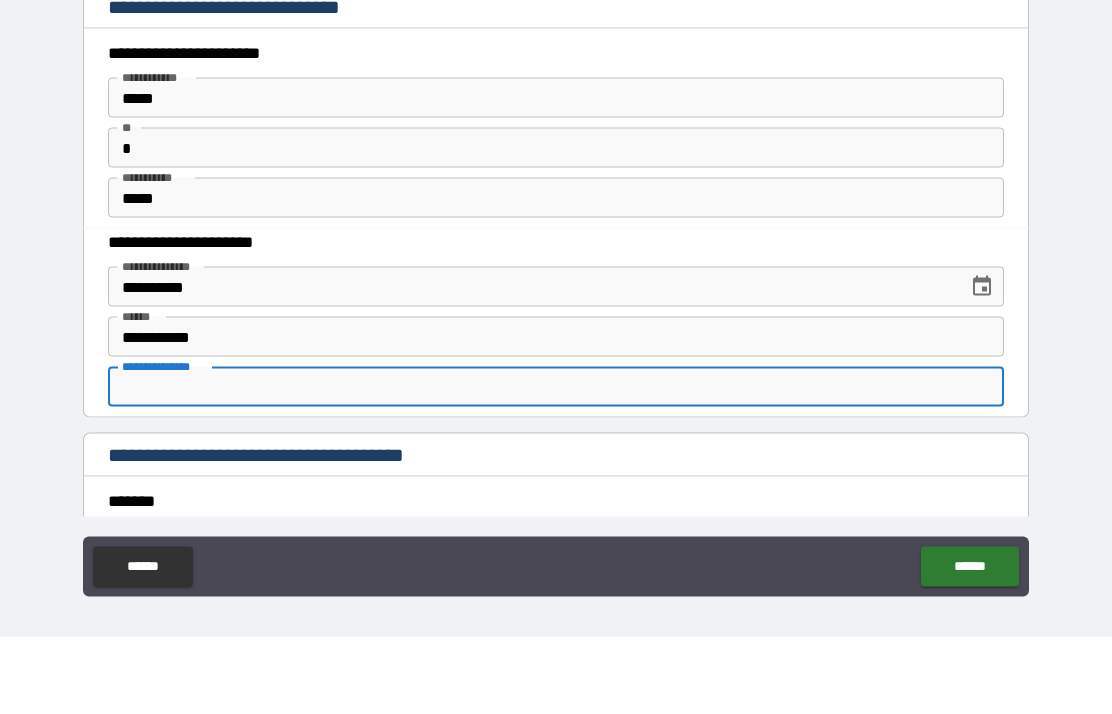 scroll, scrollTop: 65, scrollLeft: 0, axis: vertical 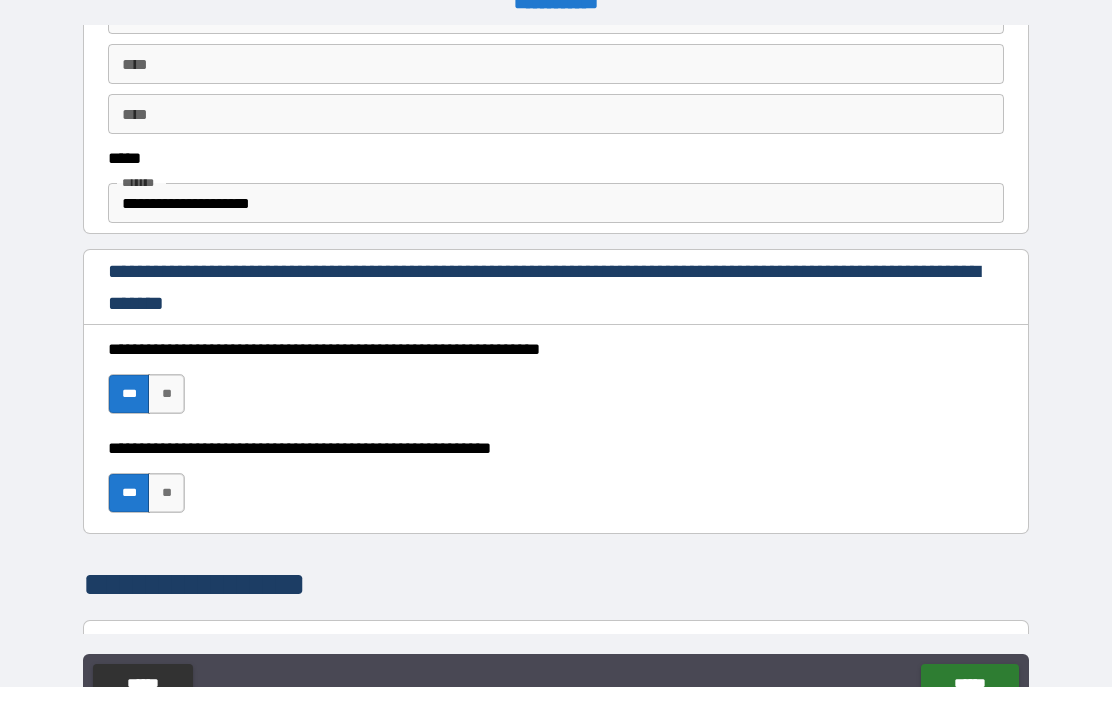 click on "**********" at bounding box center [556, 230] 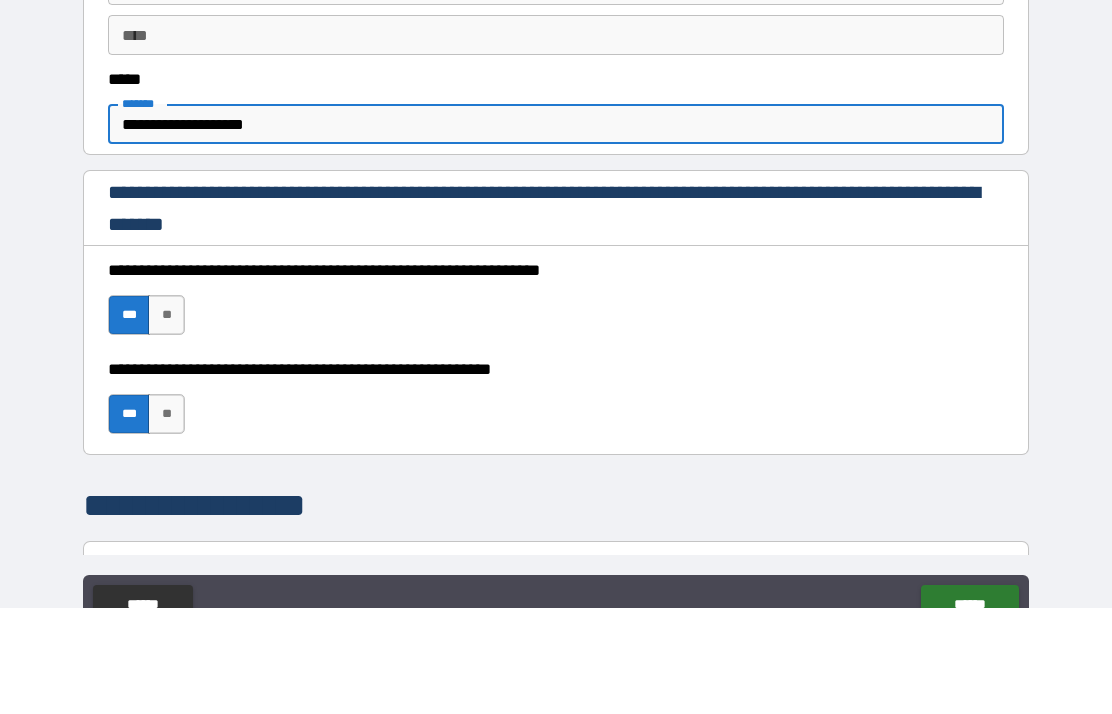 type on "**********" 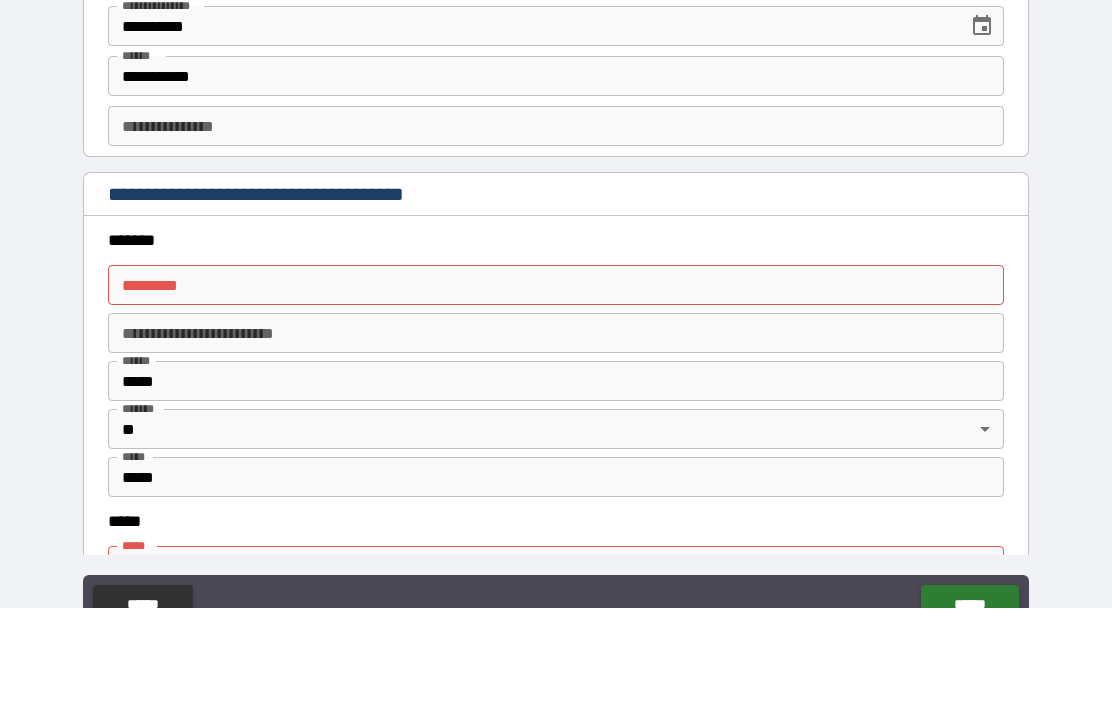 scroll, scrollTop: 2080, scrollLeft: 0, axis: vertical 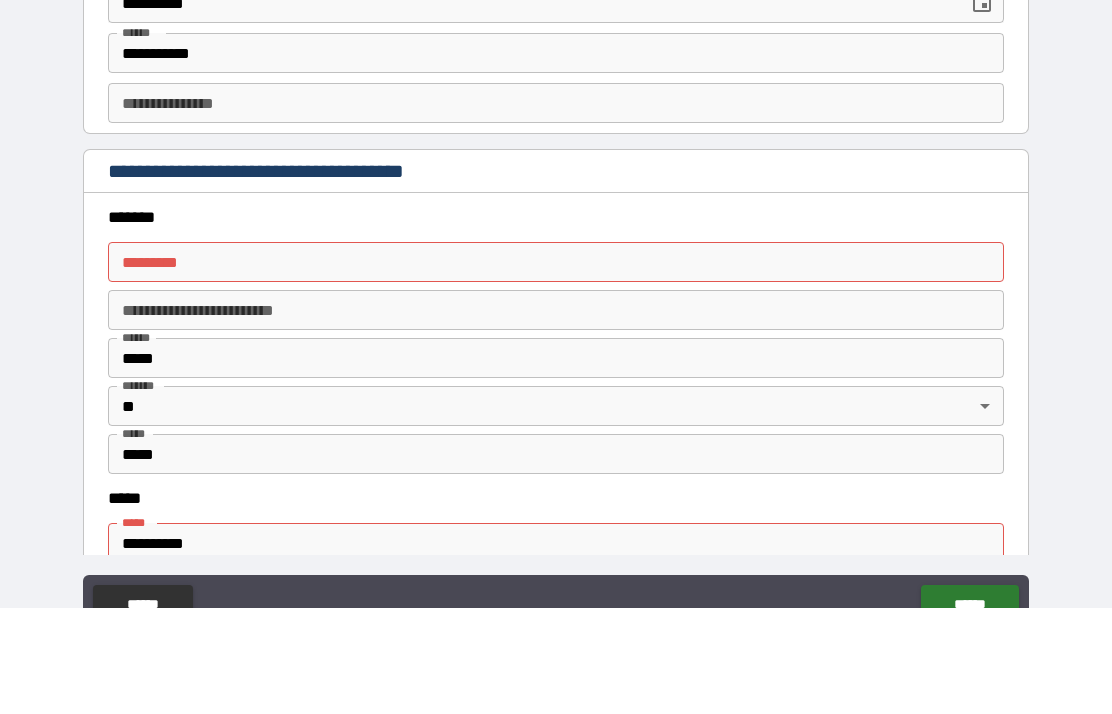 click on "**********" at bounding box center [556, 209] 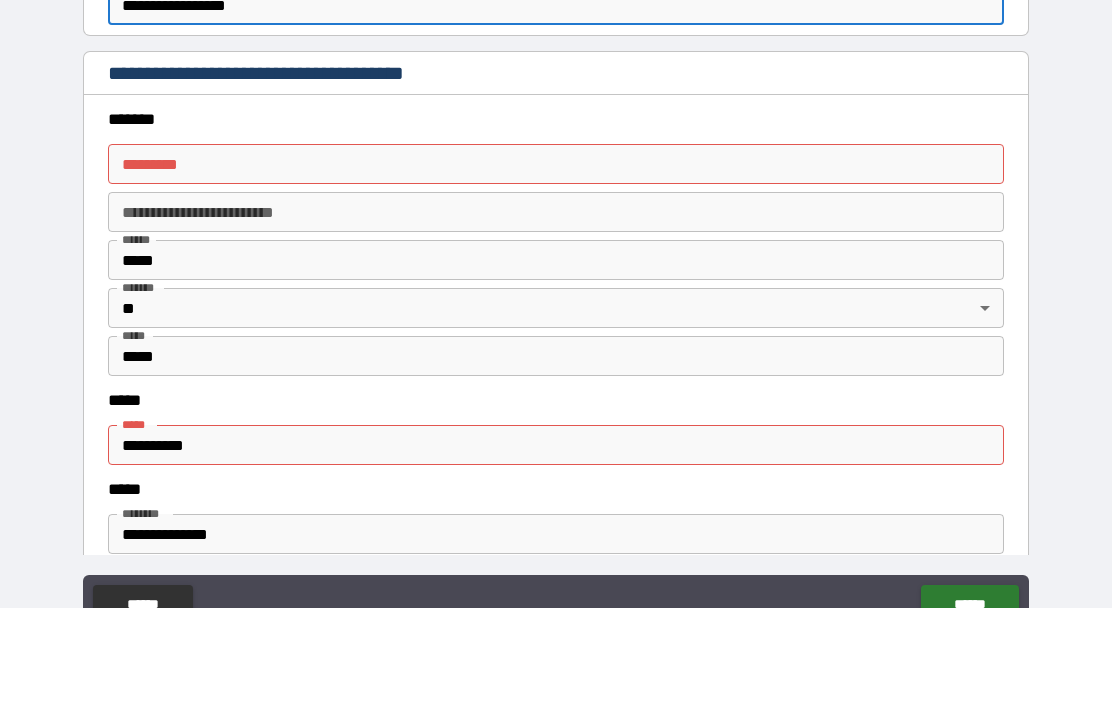 scroll, scrollTop: 2210, scrollLeft: 0, axis: vertical 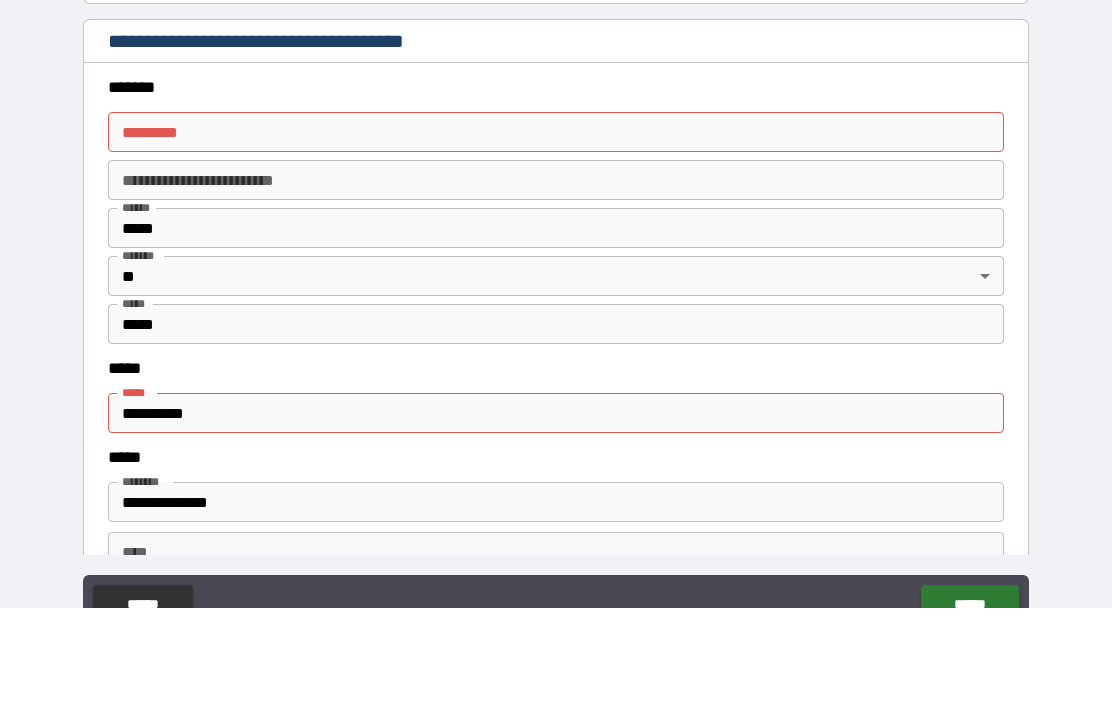 type on "**********" 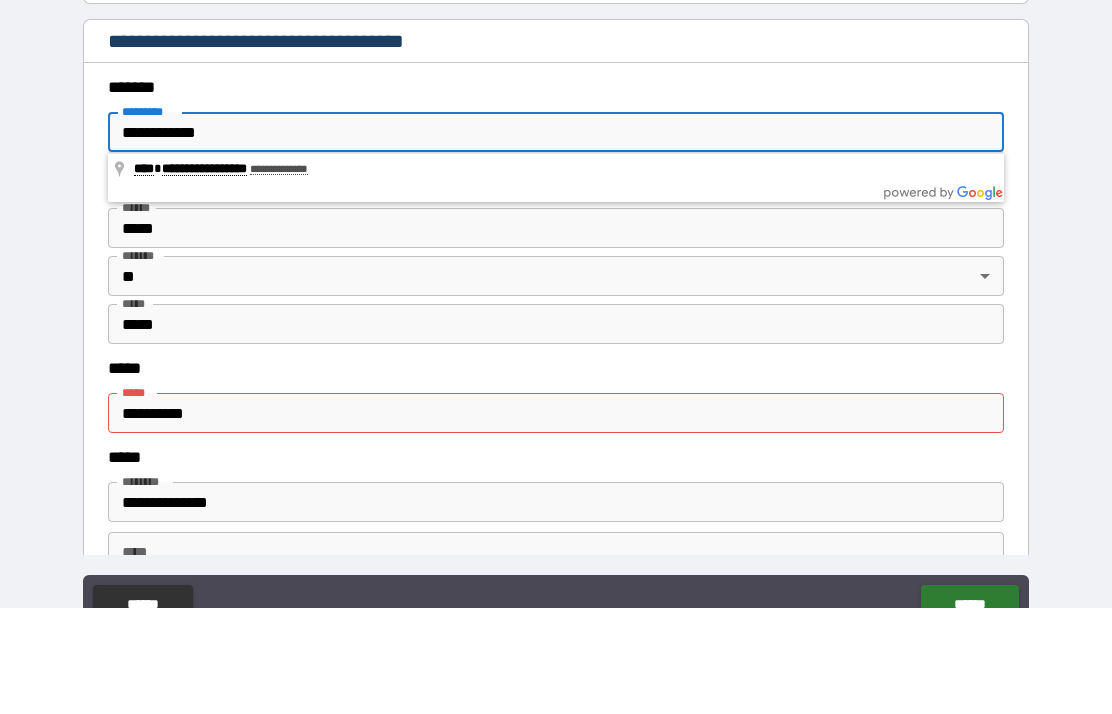 type on "**********" 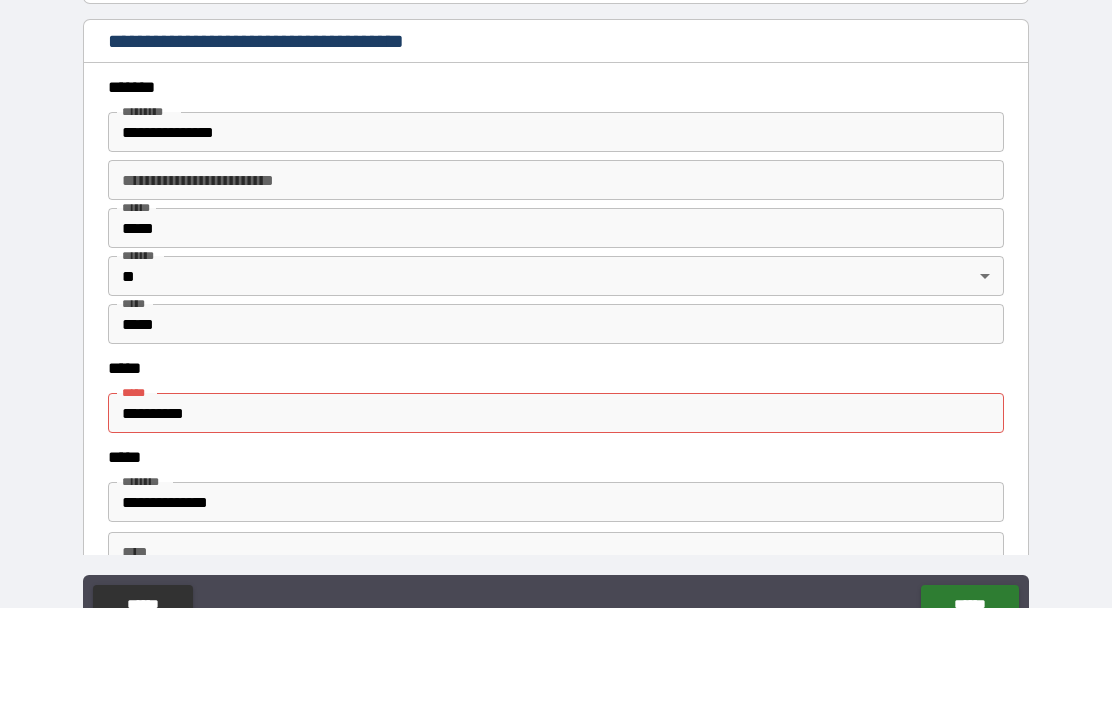 scroll, scrollTop: 80, scrollLeft: 0, axis: vertical 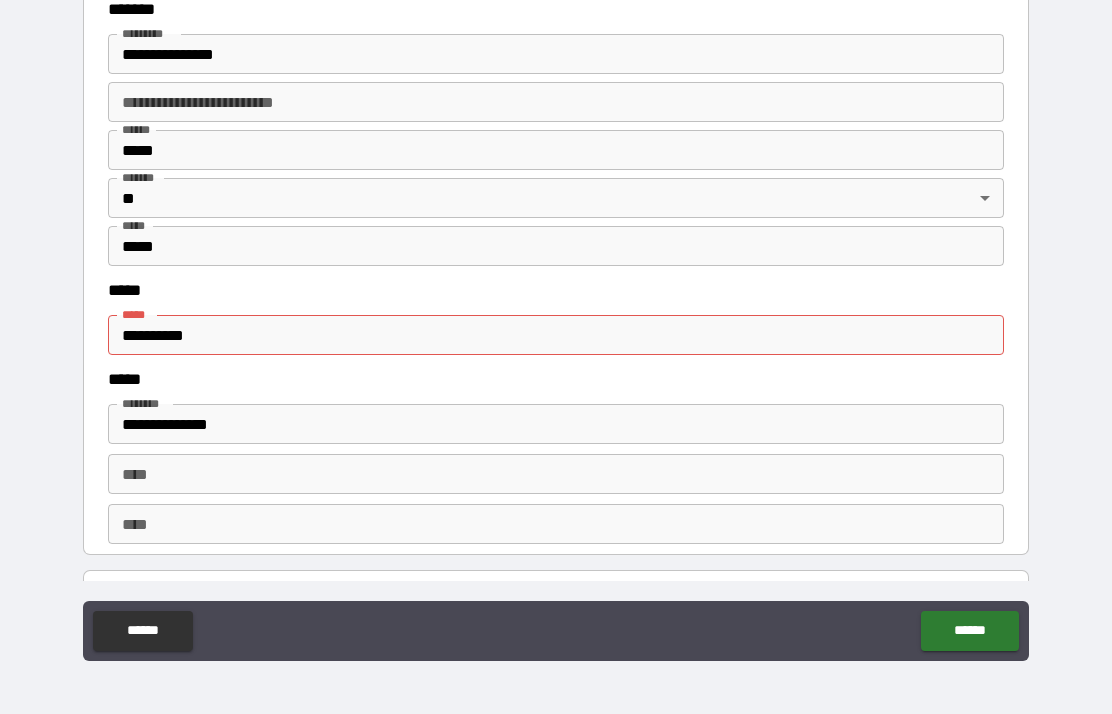 click on "**********" at bounding box center [556, 335] 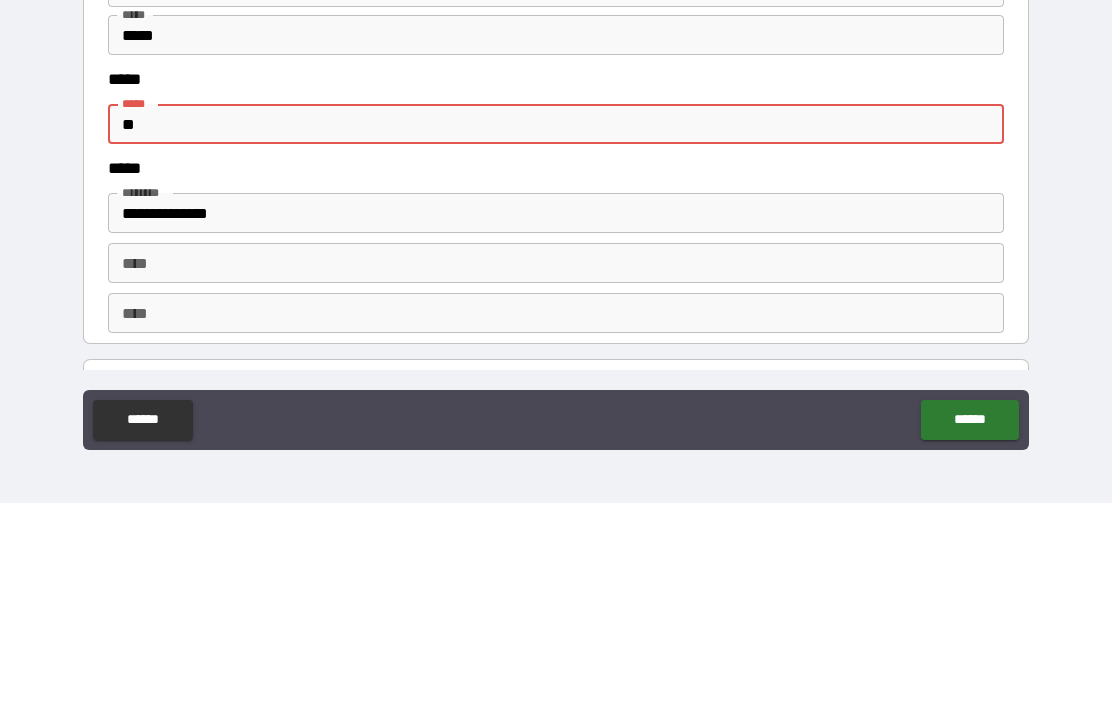 type on "*" 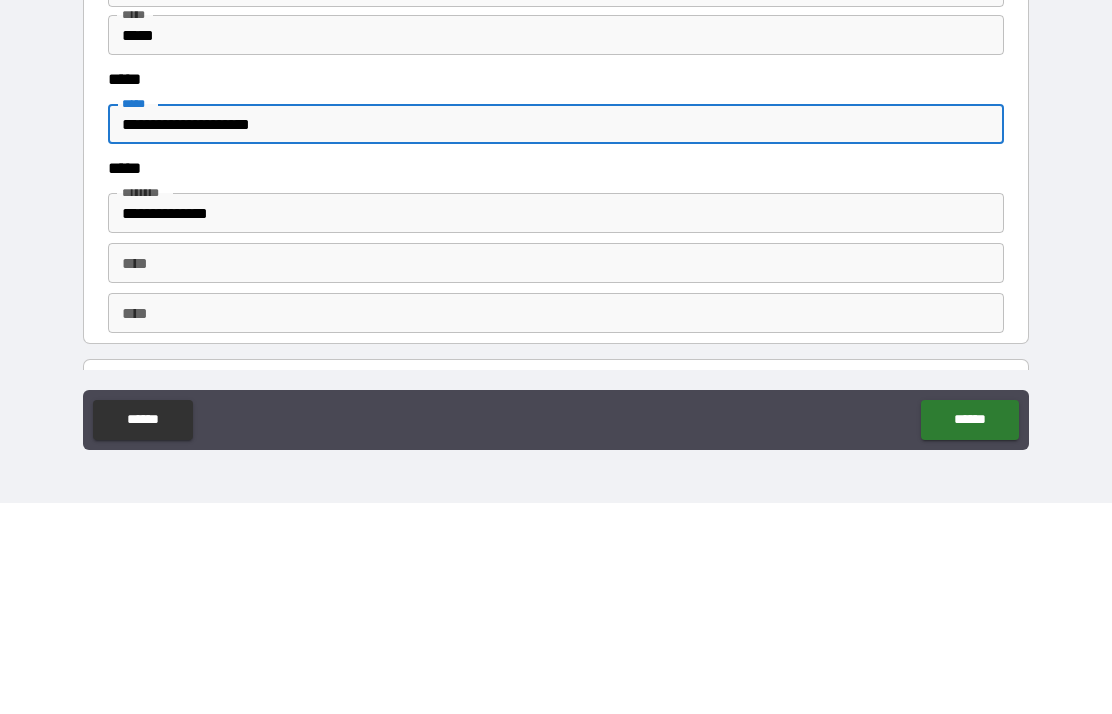 scroll, scrollTop: 2428, scrollLeft: 0, axis: vertical 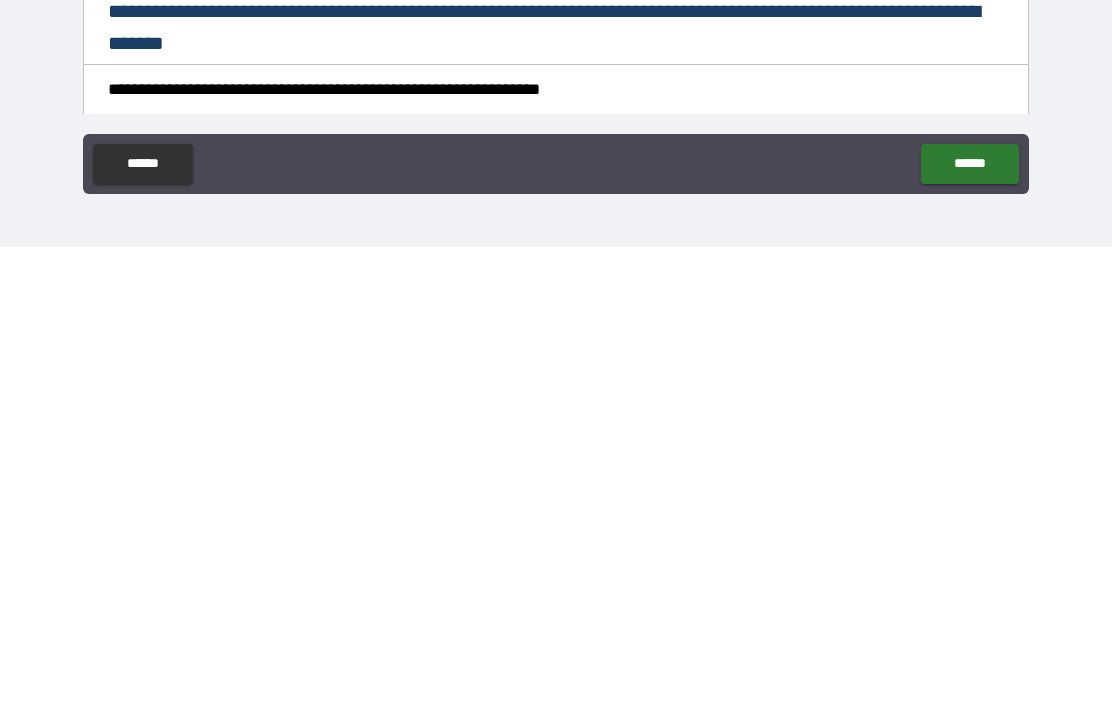 type on "**********" 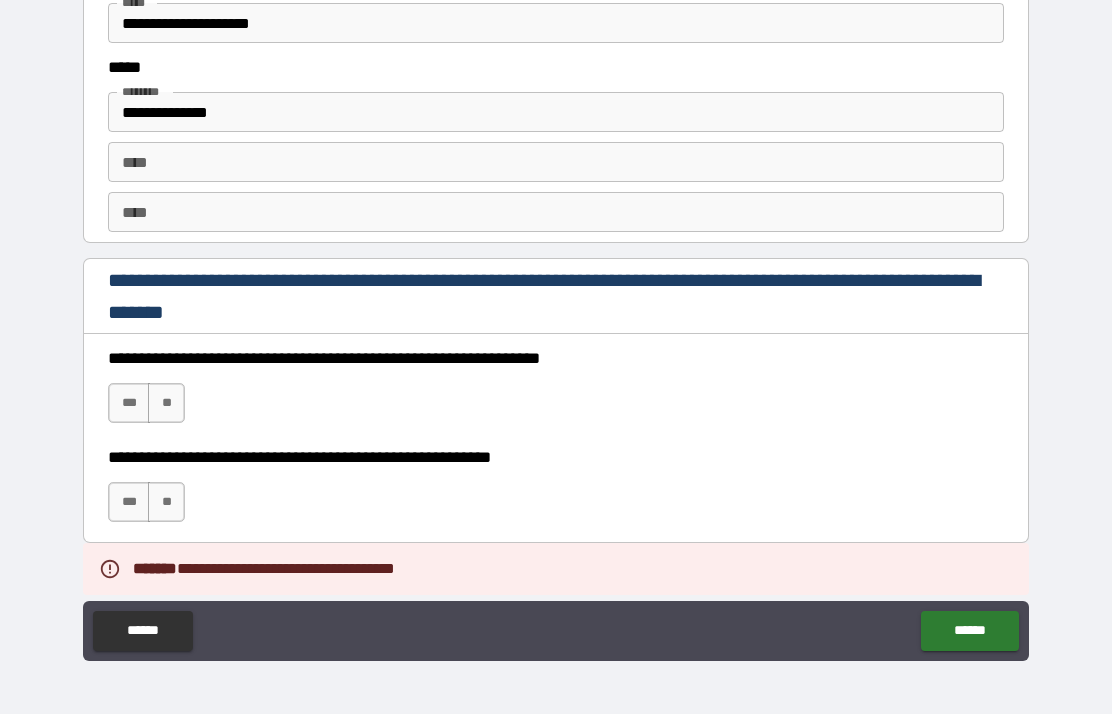scroll, scrollTop: 2603, scrollLeft: 0, axis: vertical 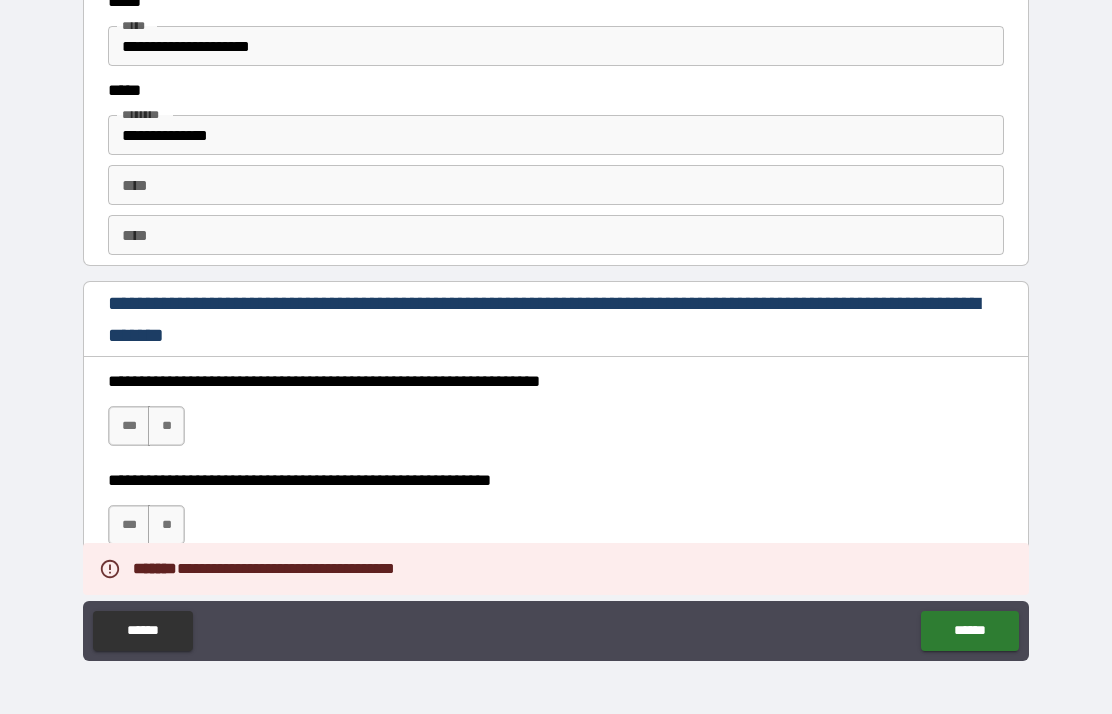 click on "****" at bounding box center (556, 185) 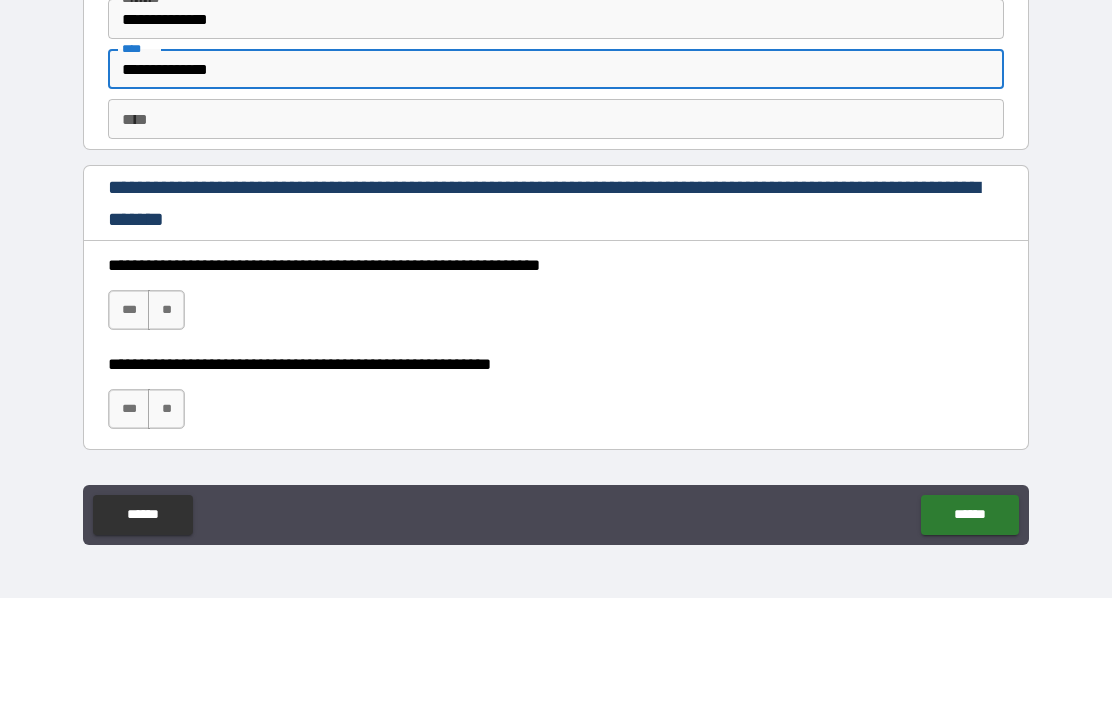 type on "**********" 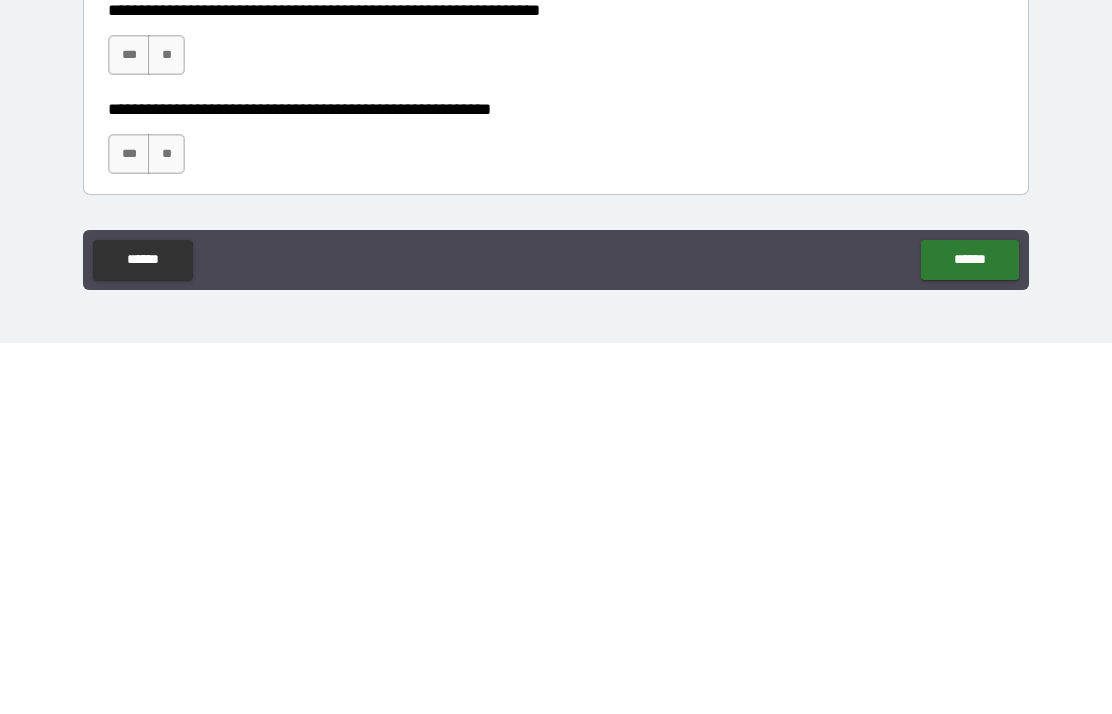 type on "**********" 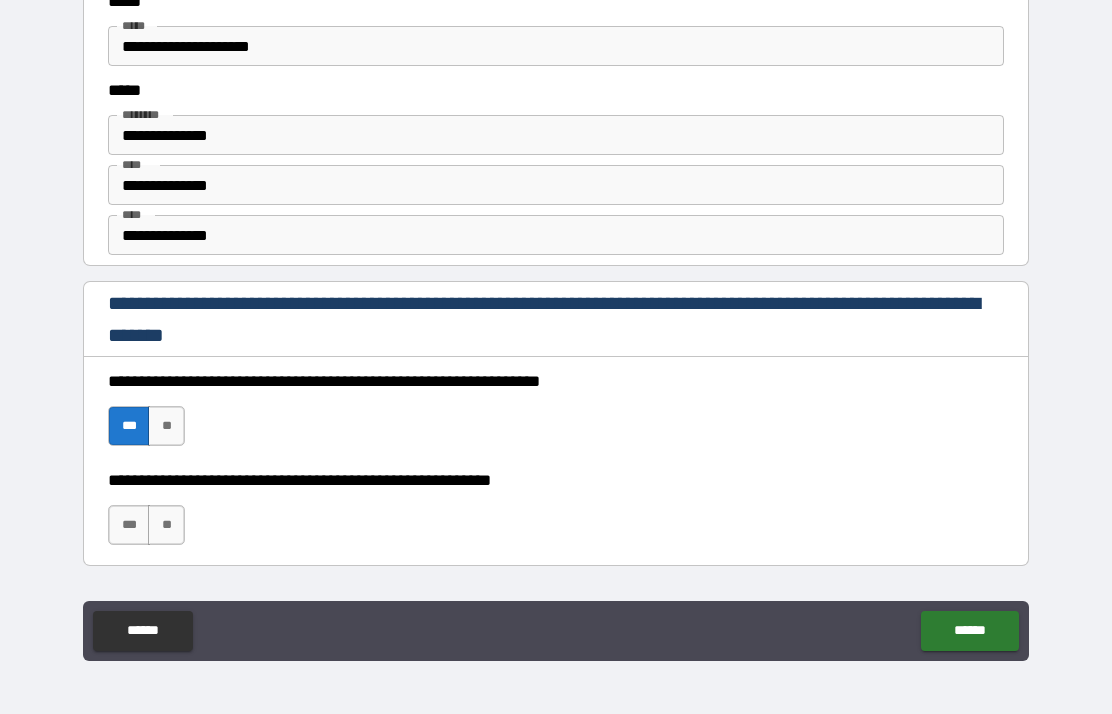 click on "***" at bounding box center [129, 525] 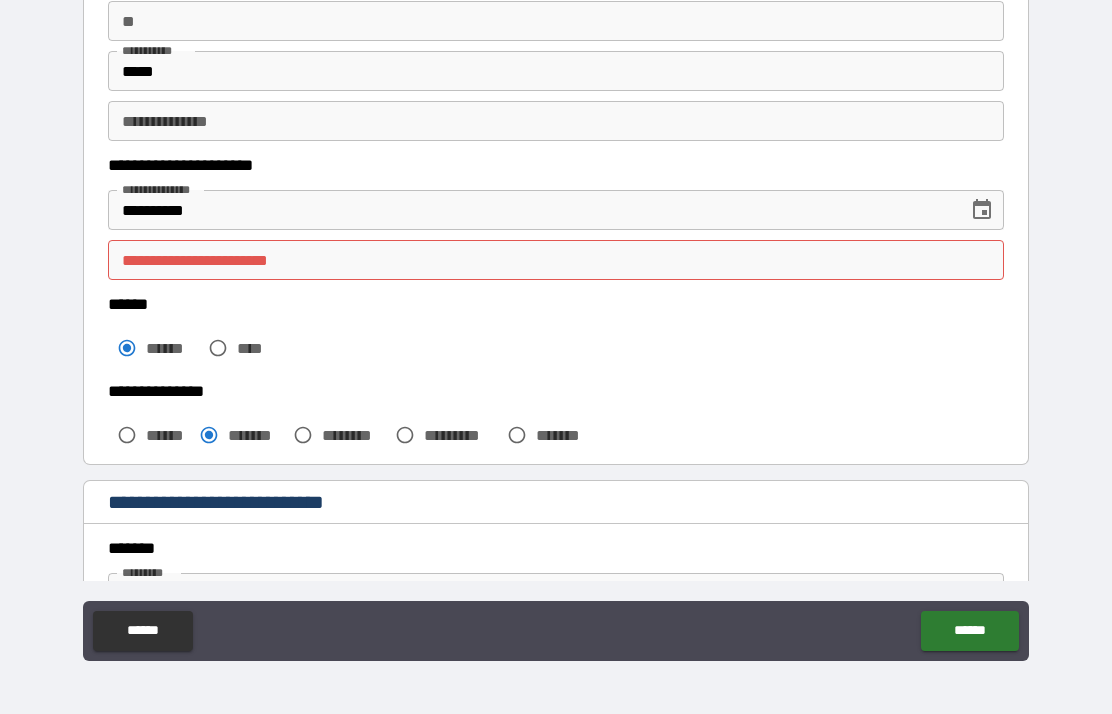 scroll, scrollTop: 167, scrollLeft: 0, axis: vertical 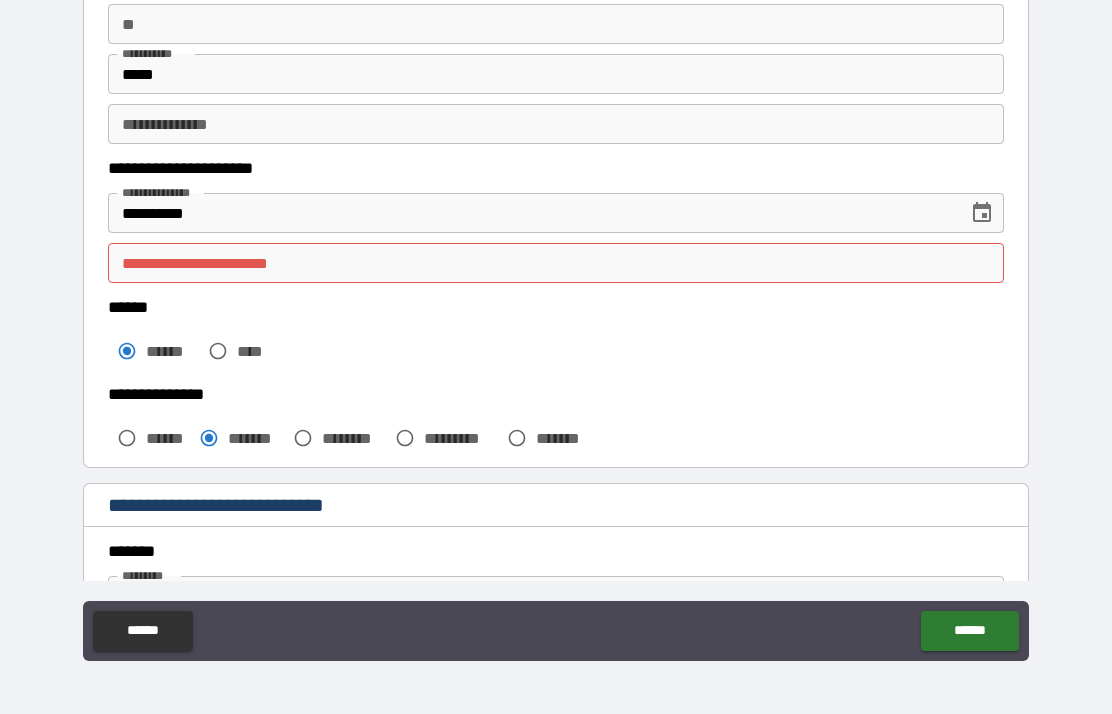 click on "**********" at bounding box center (556, 263) 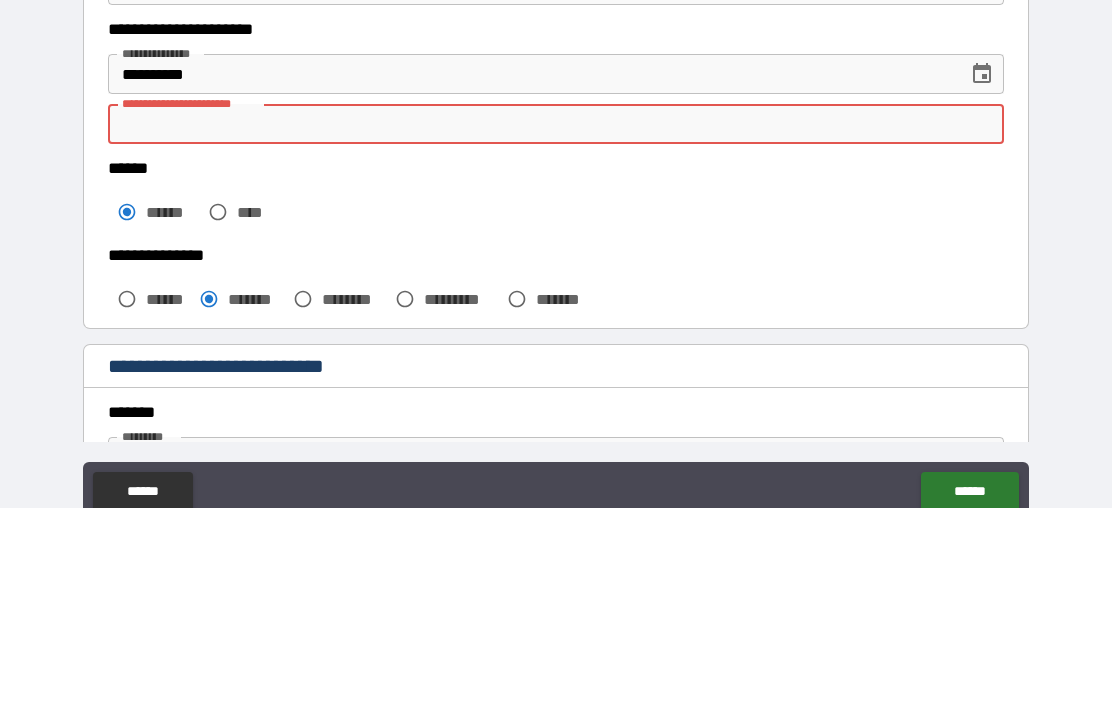 scroll, scrollTop: 0, scrollLeft: 0, axis: both 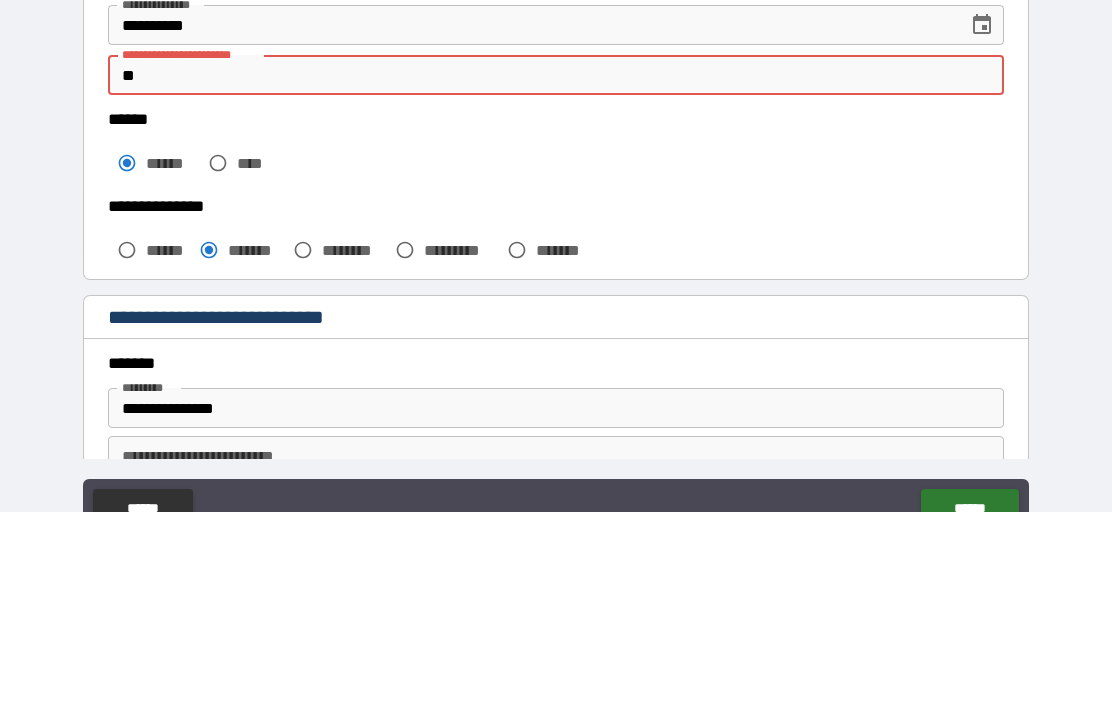 type on "*" 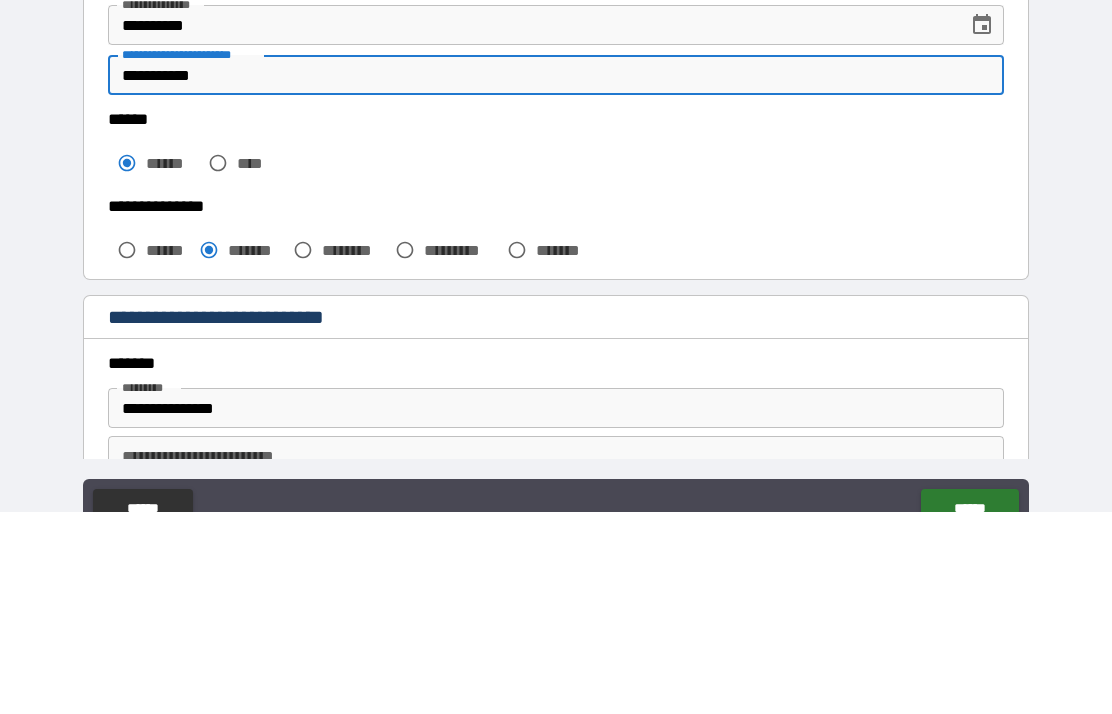 scroll, scrollTop: 80, scrollLeft: 0, axis: vertical 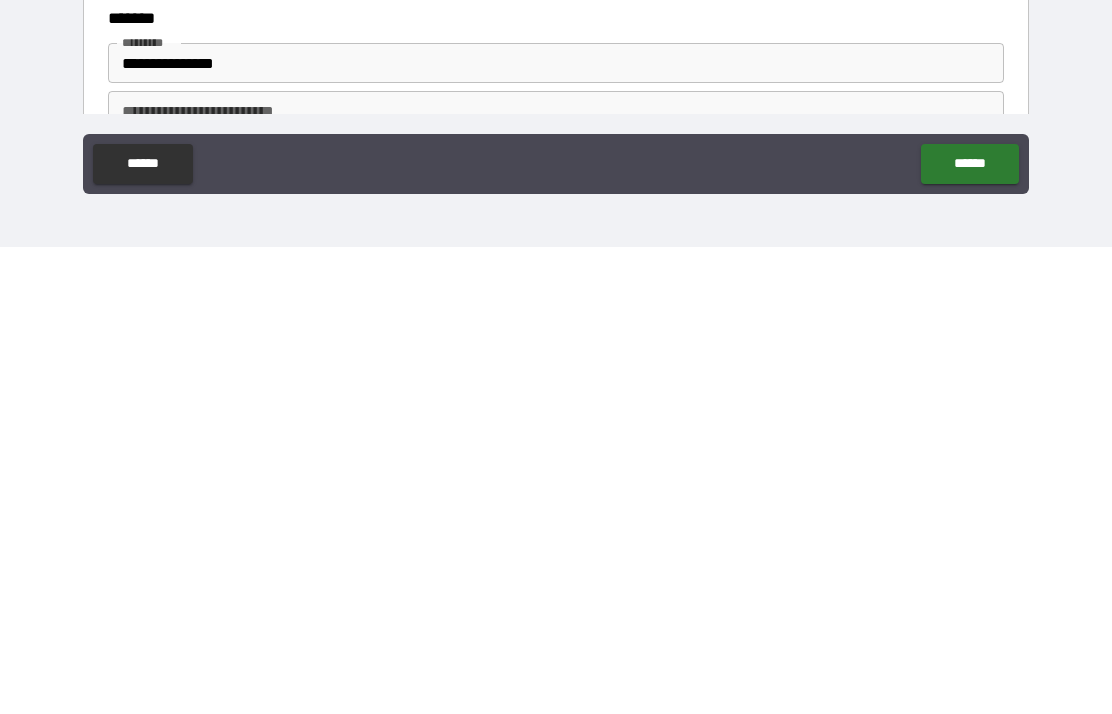 type on "**********" 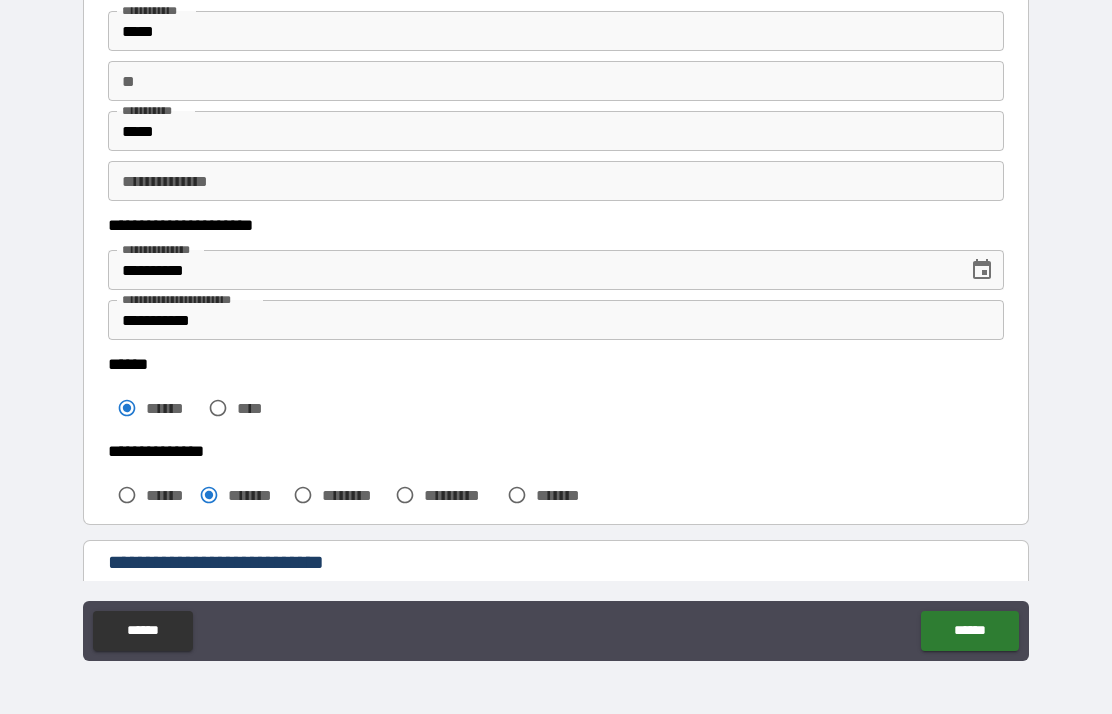 scroll, scrollTop: 115, scrollLeft: 0, axis: vertical 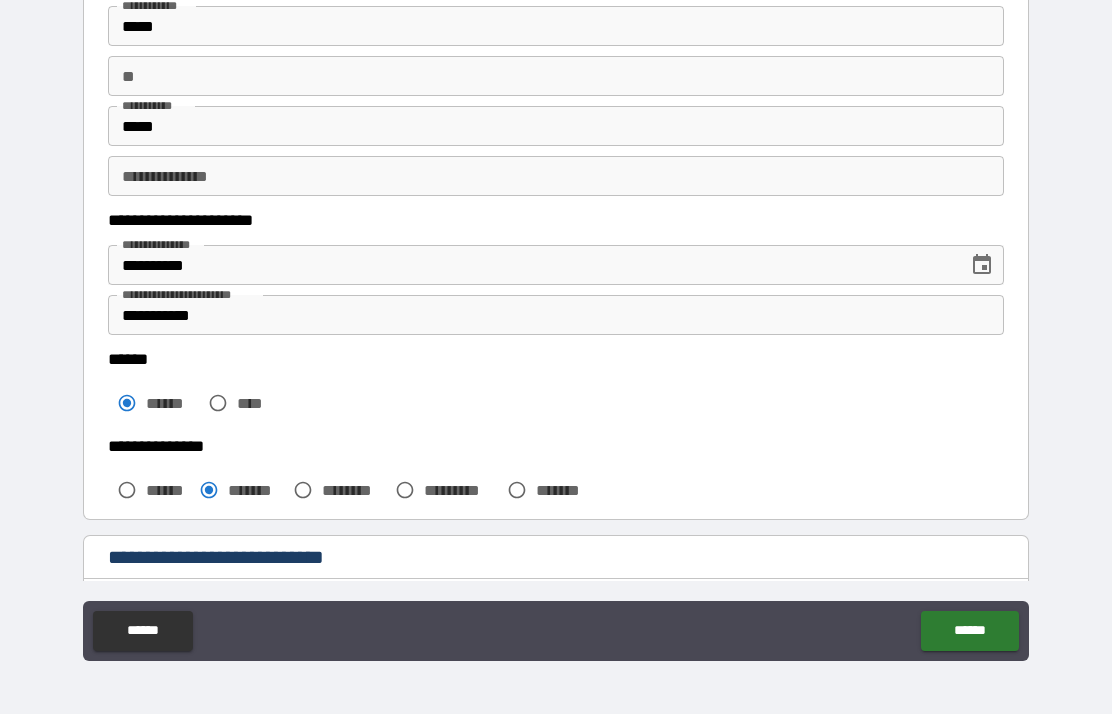 click on "**" at bounding box center (556, 76) 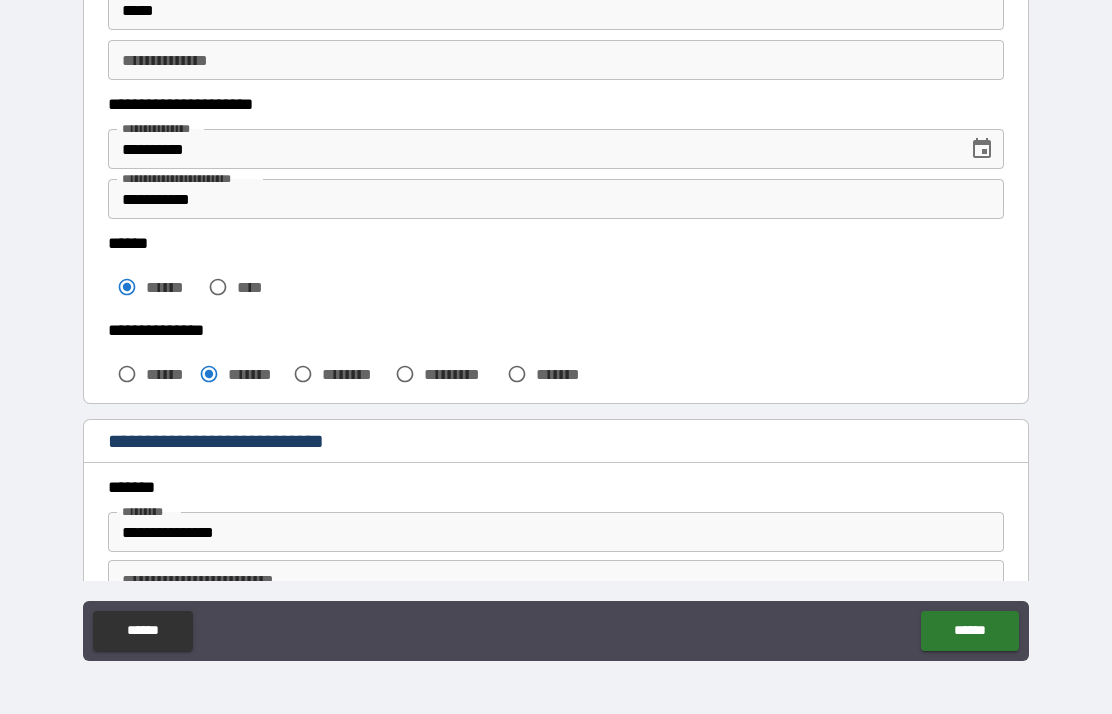scroll, scrollTop: 233, scrollLeft: 0, axis: vertical 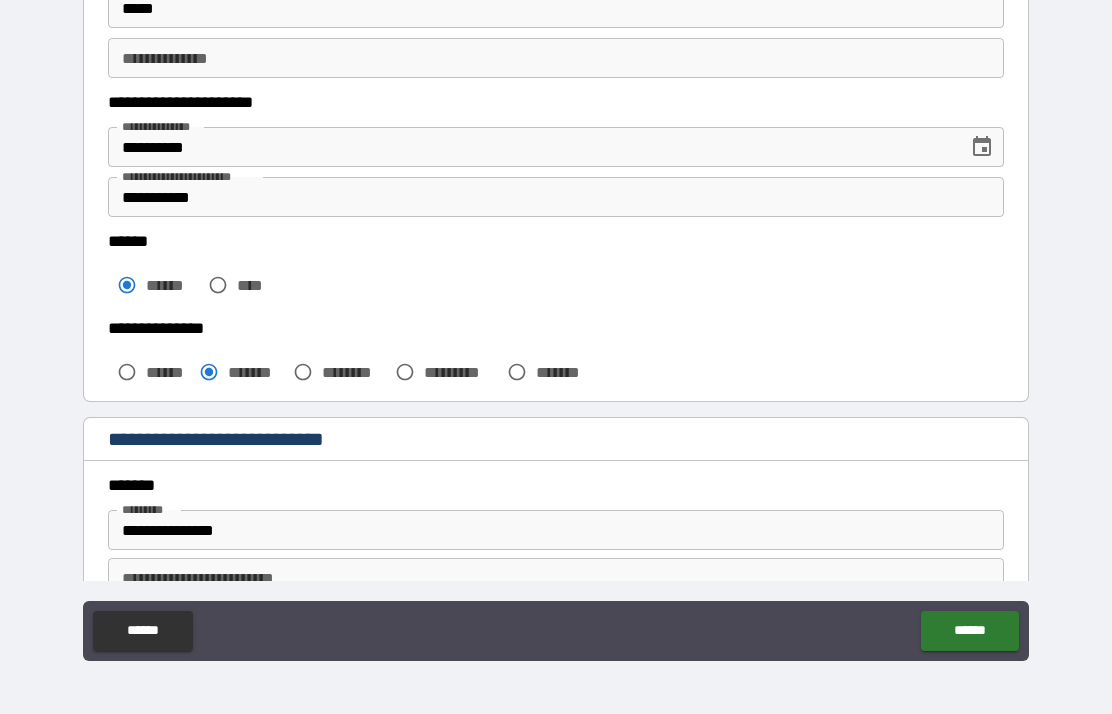 type on "*" 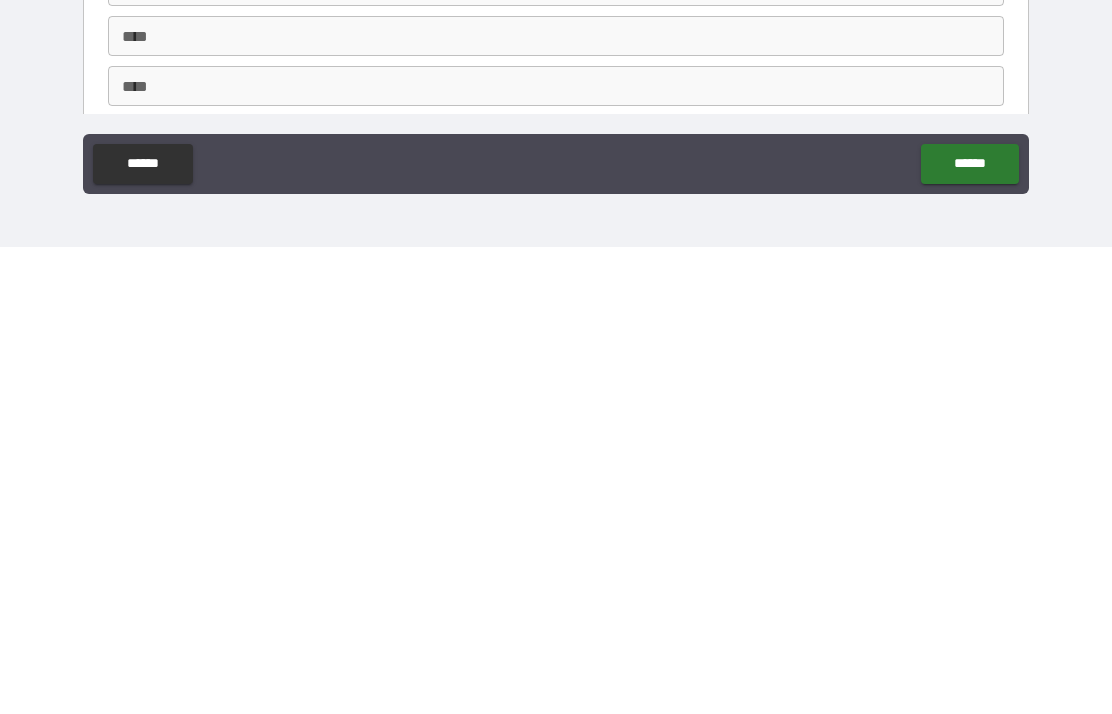scroll, scrollTop: 589, scrollLeft: 0, axis: vertical 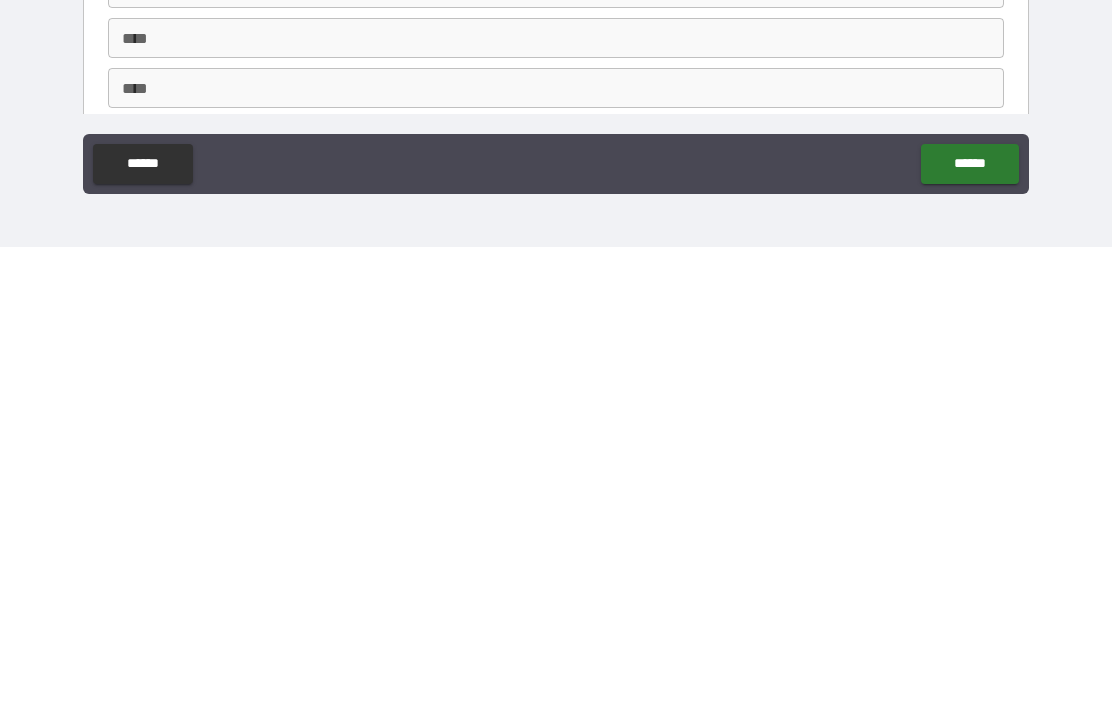 type on "*****" 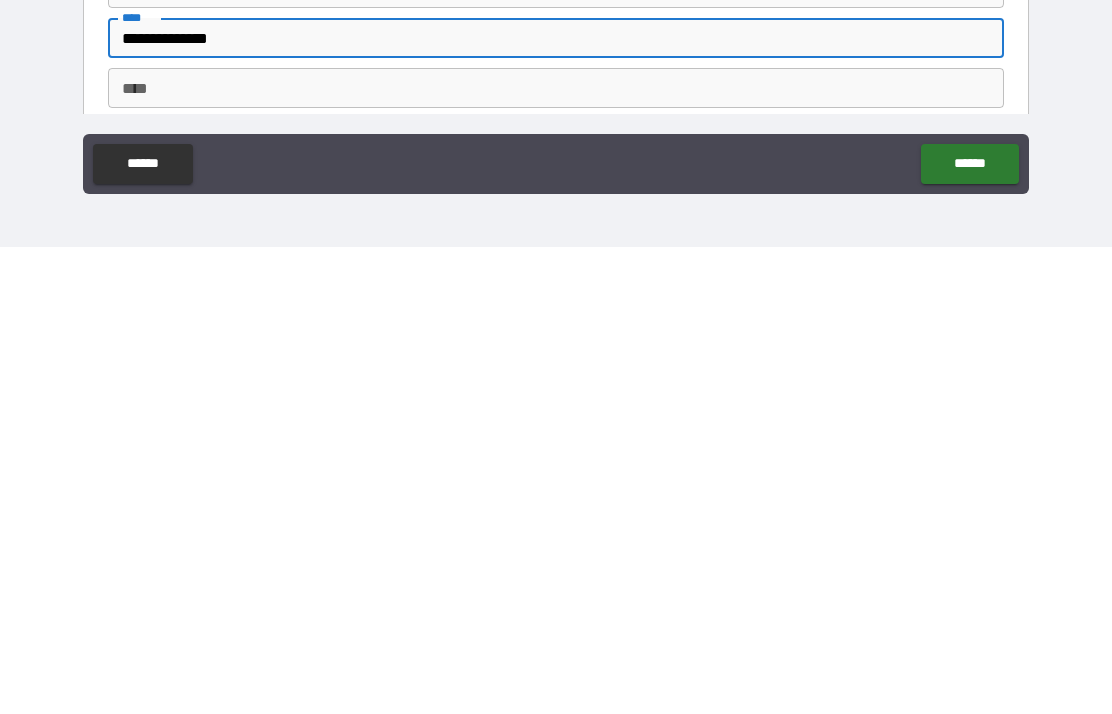 type on "**********" 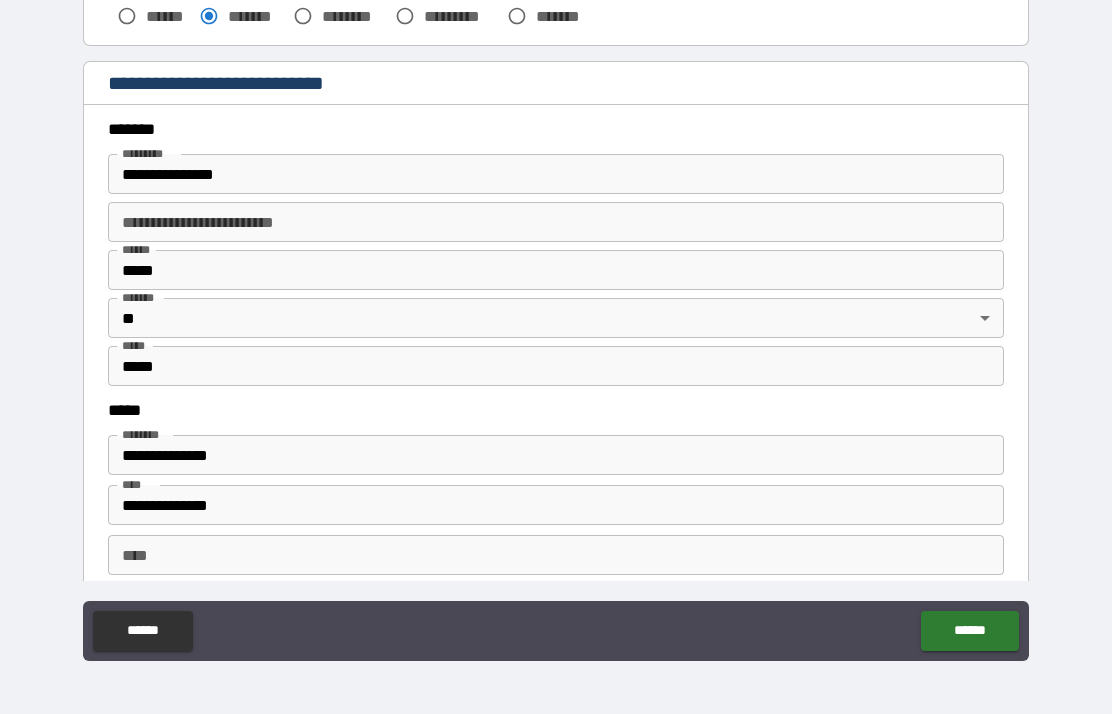 click on "**** ****" at bounding box center [556, 555] 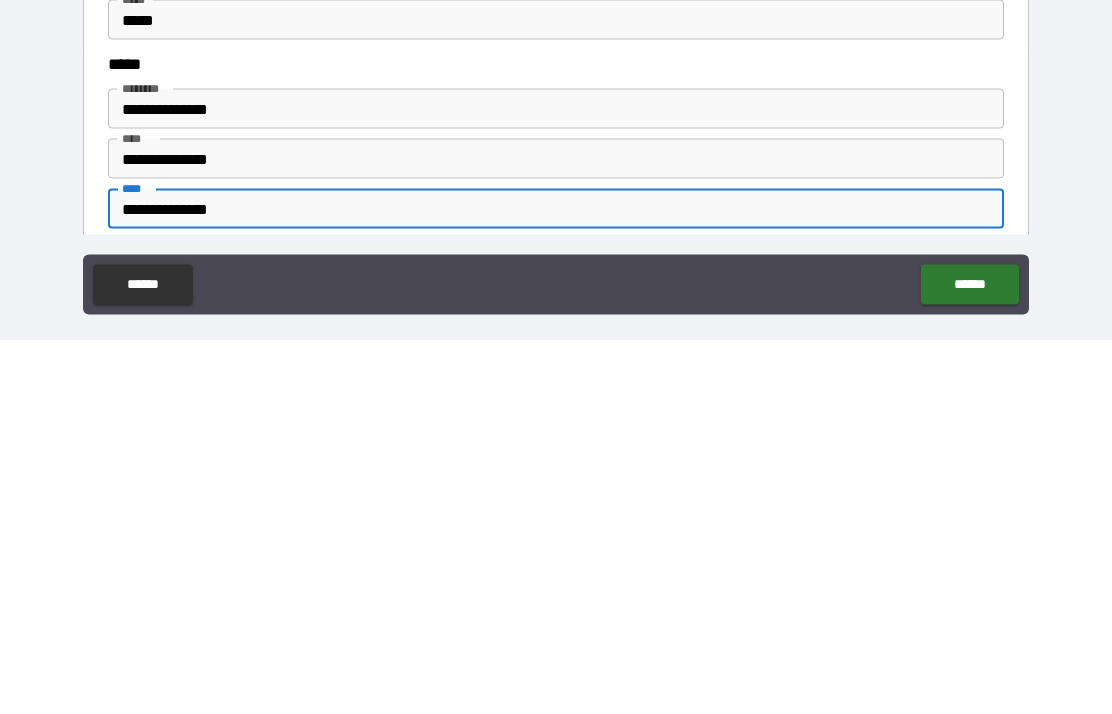 scroll, scrollTop: 80, scrollLeft: 0, axis: vertical 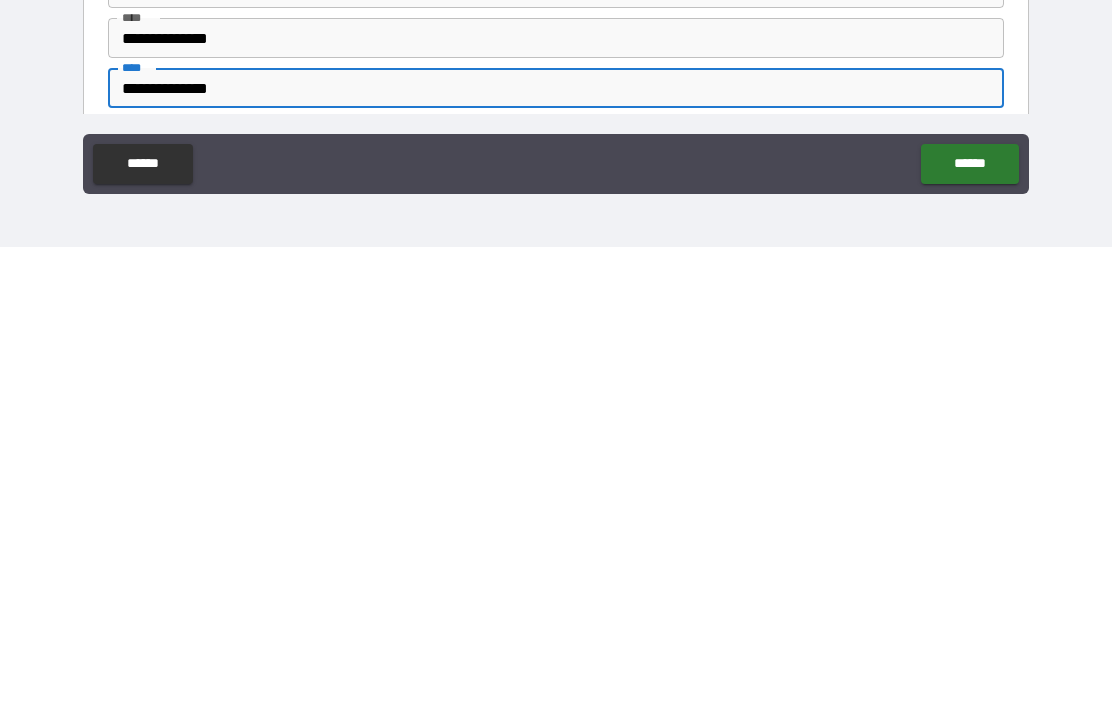 type on "**********" 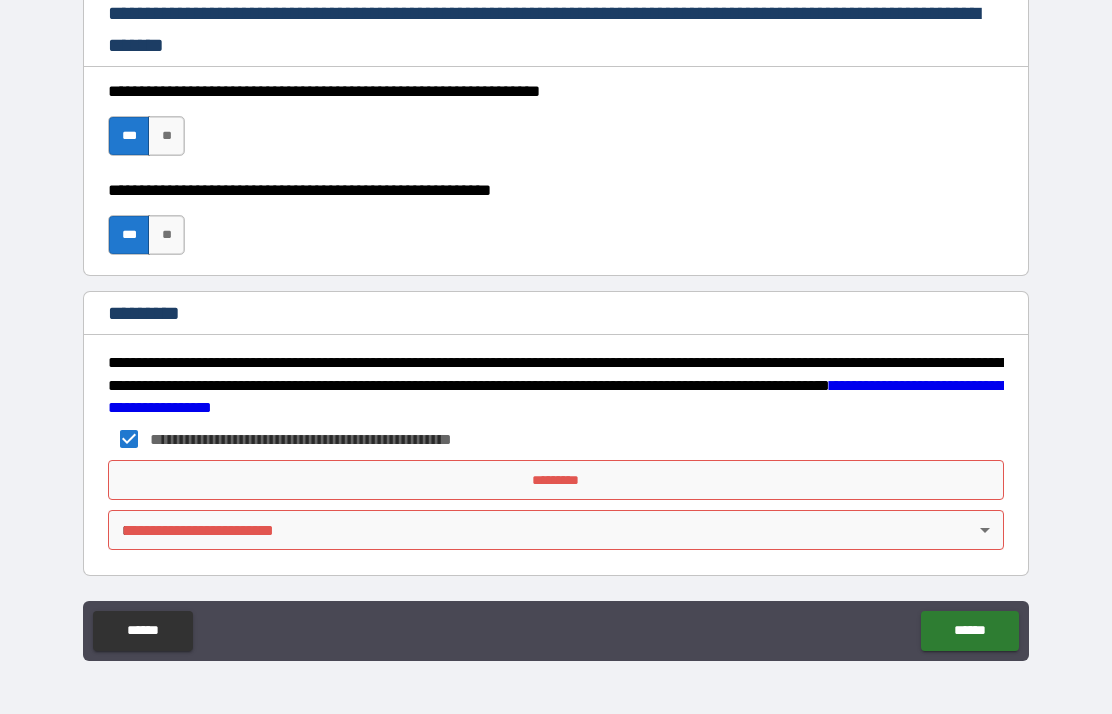 scroll, scrollTop: 2893, scrollLeft: 0, axis: vertical 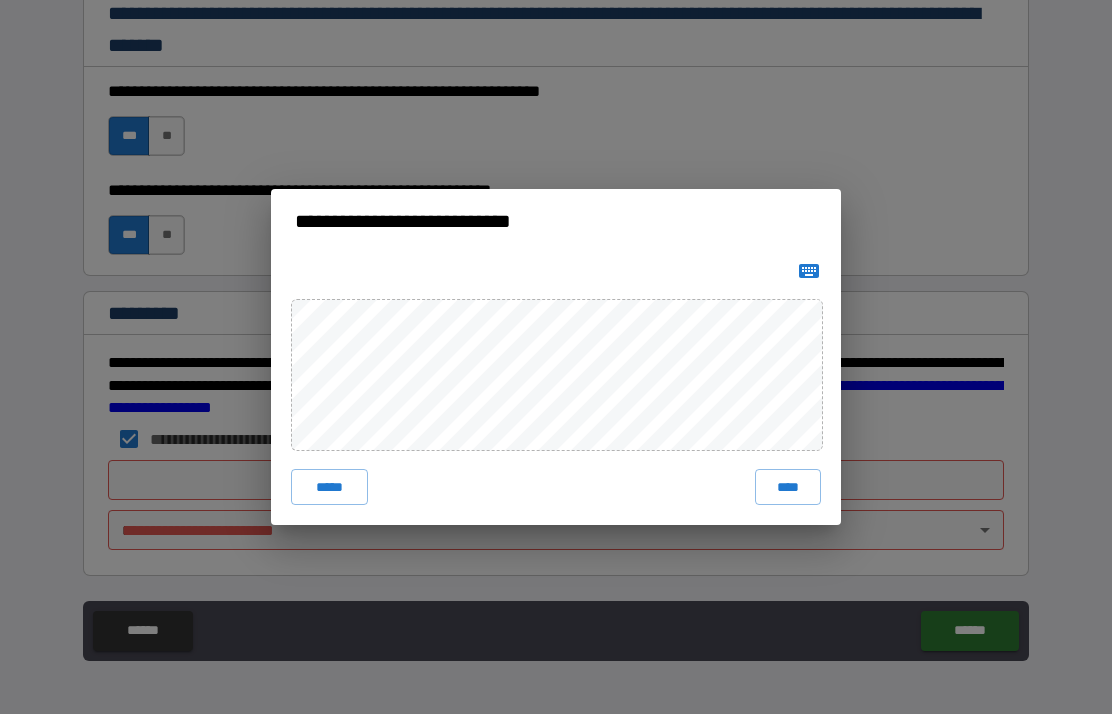 click on "****" at bounding box center (788, 487) 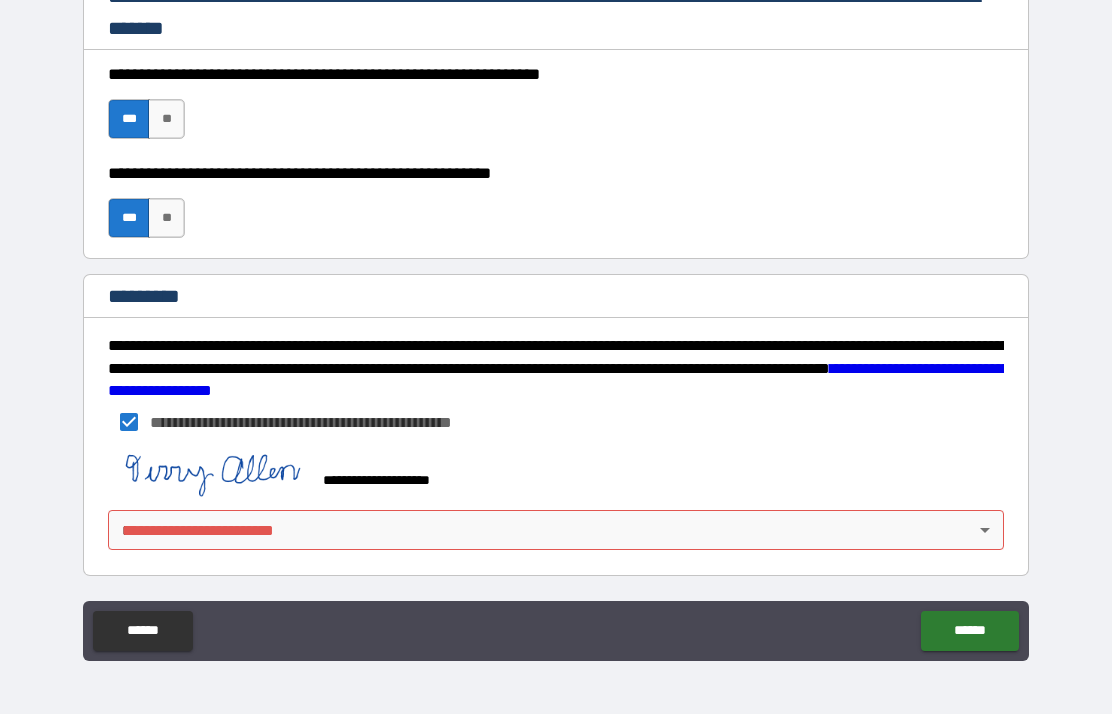 scroll, scrollTop: 2910, scrollLeft: 0, axis: vertical 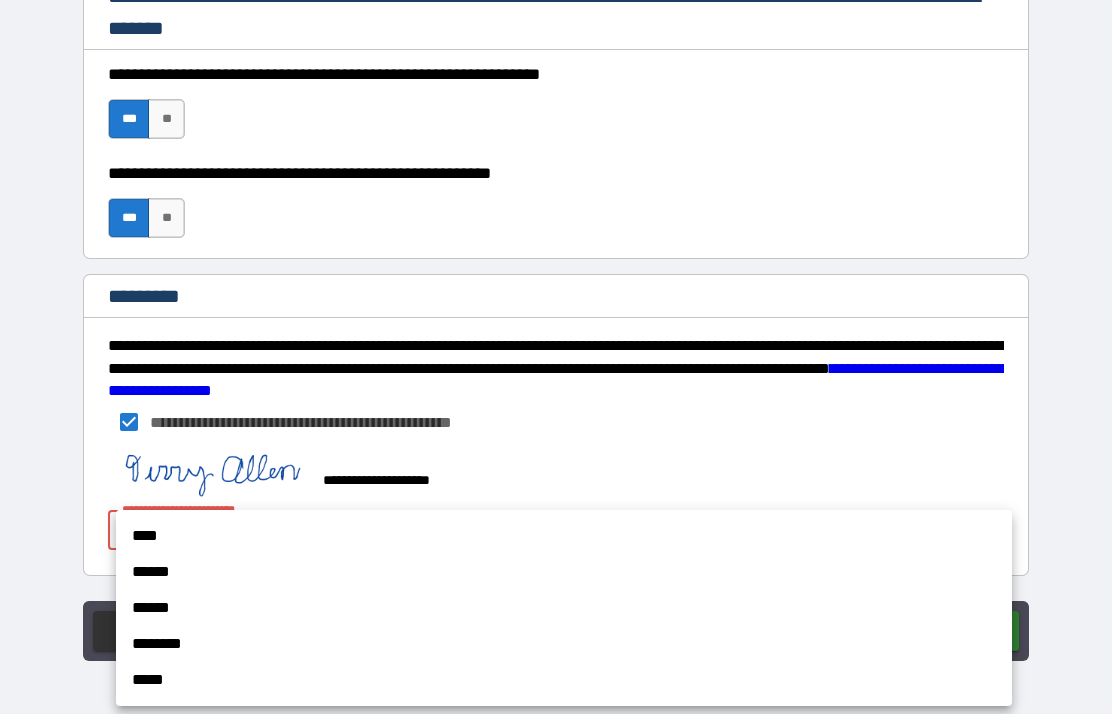 click on "****" at bounding box center (564, 536) 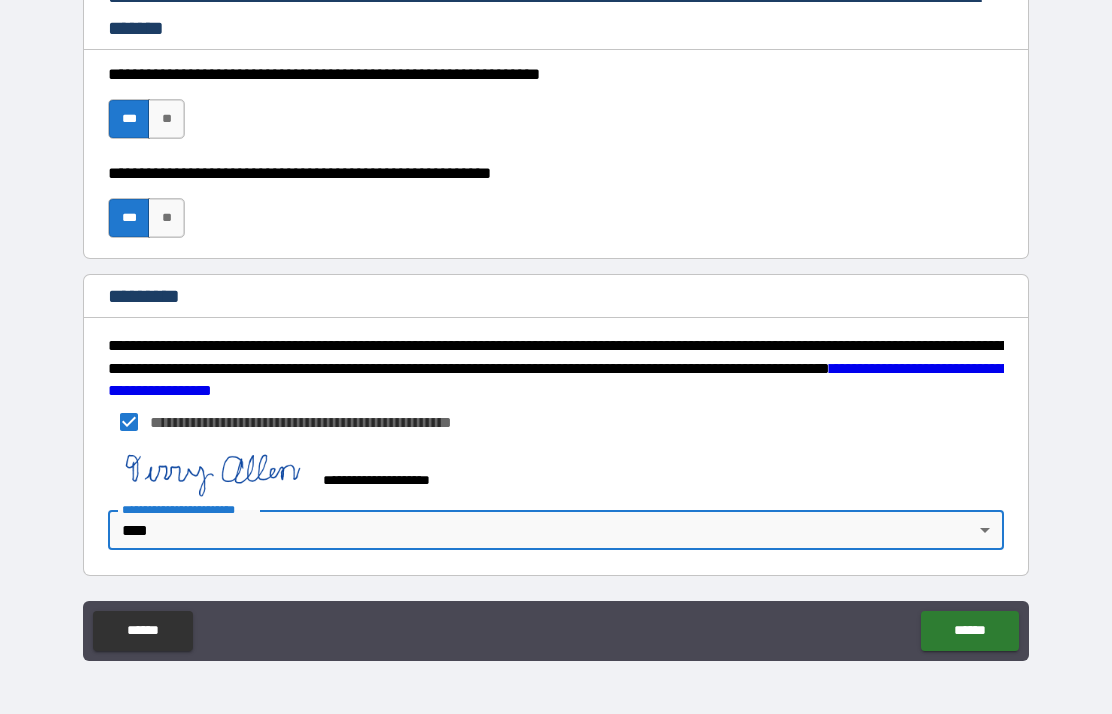 click on "******" at bounding box center [969, 631] 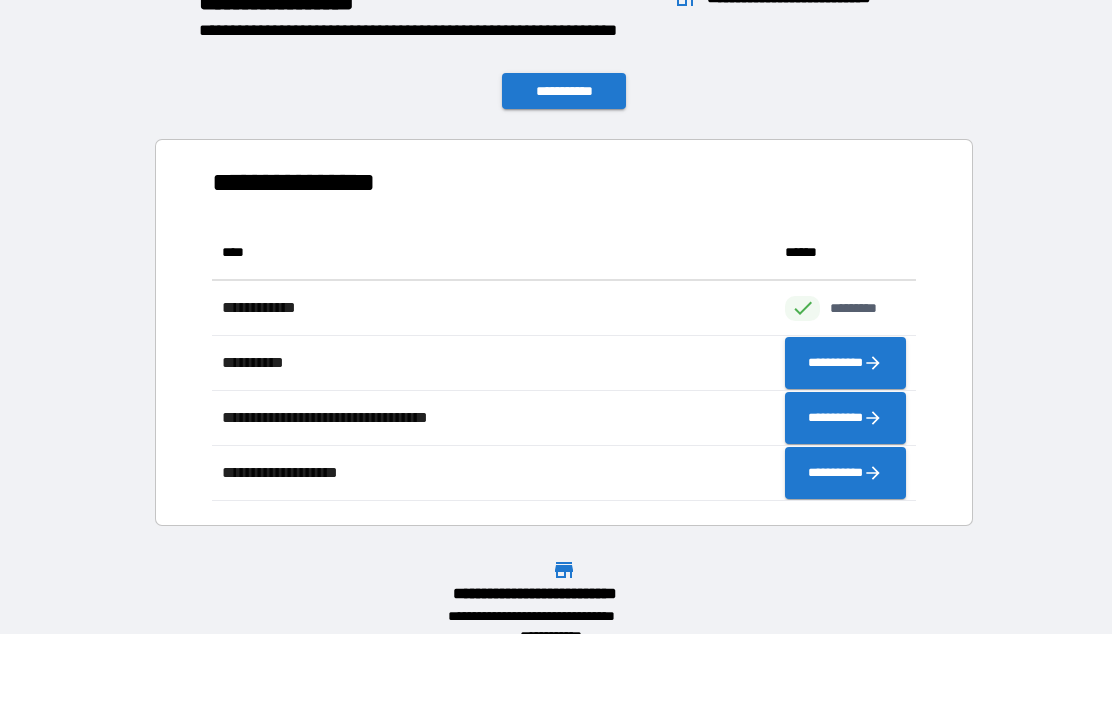 scroll, scrollTop: 276, scrollLeft: 704, axis: both 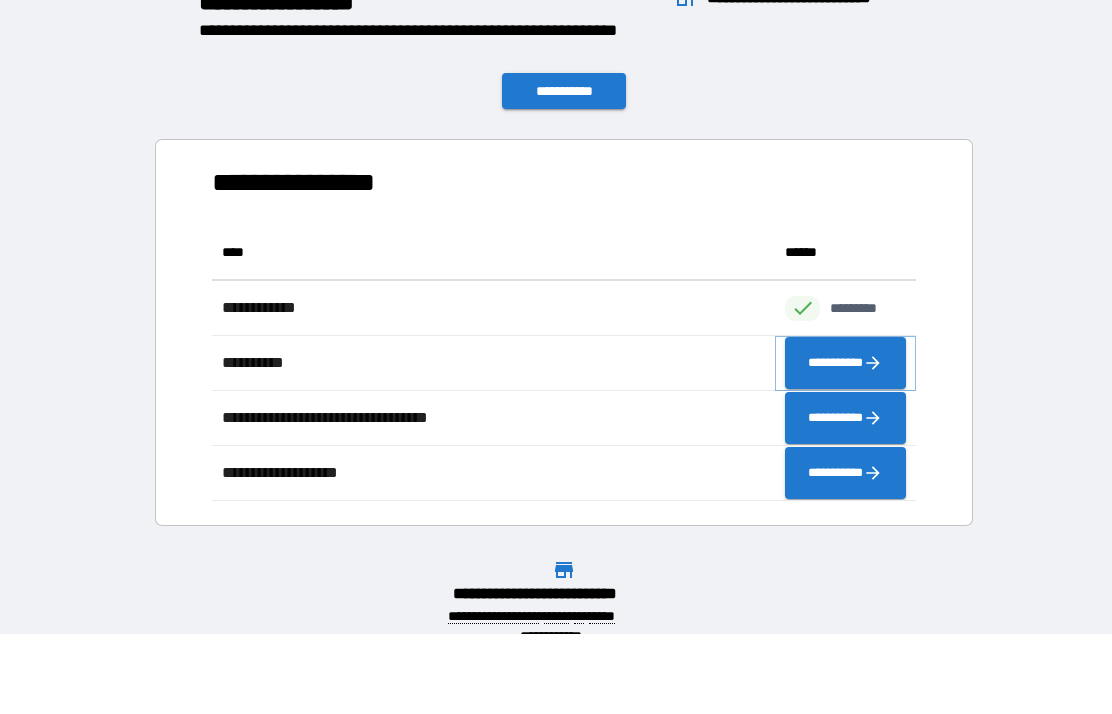 click on "**********" at bounding box center (845, 363) 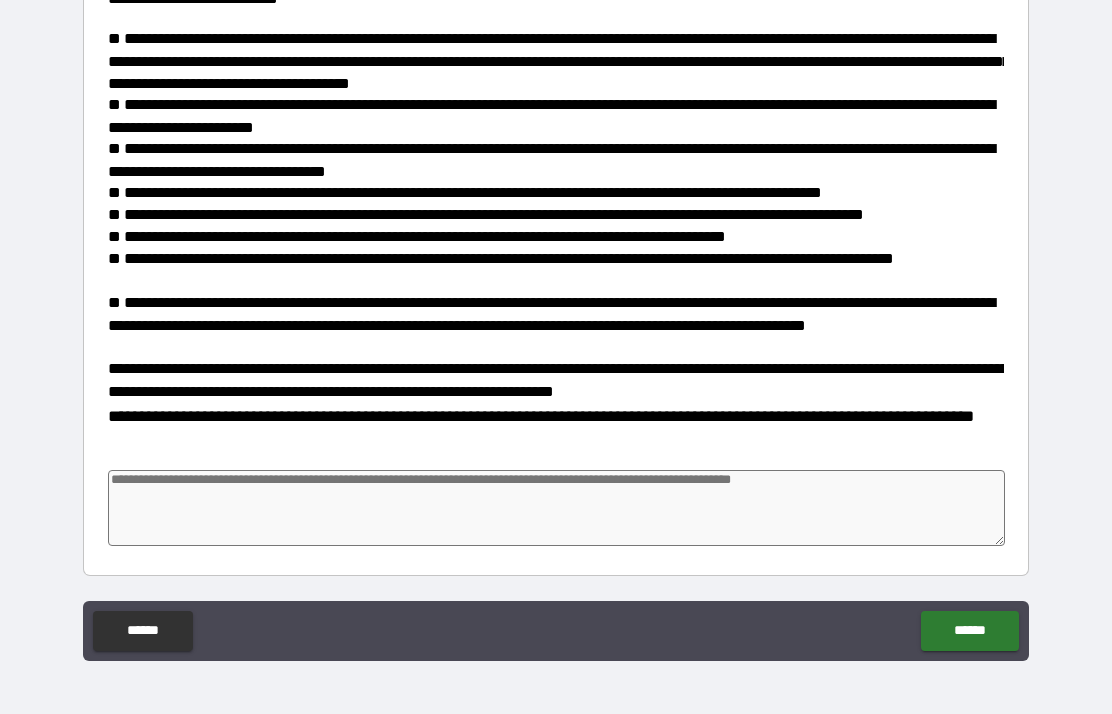 scroll, scrollTop: 600, scrollLeft: 0, axis: vertical 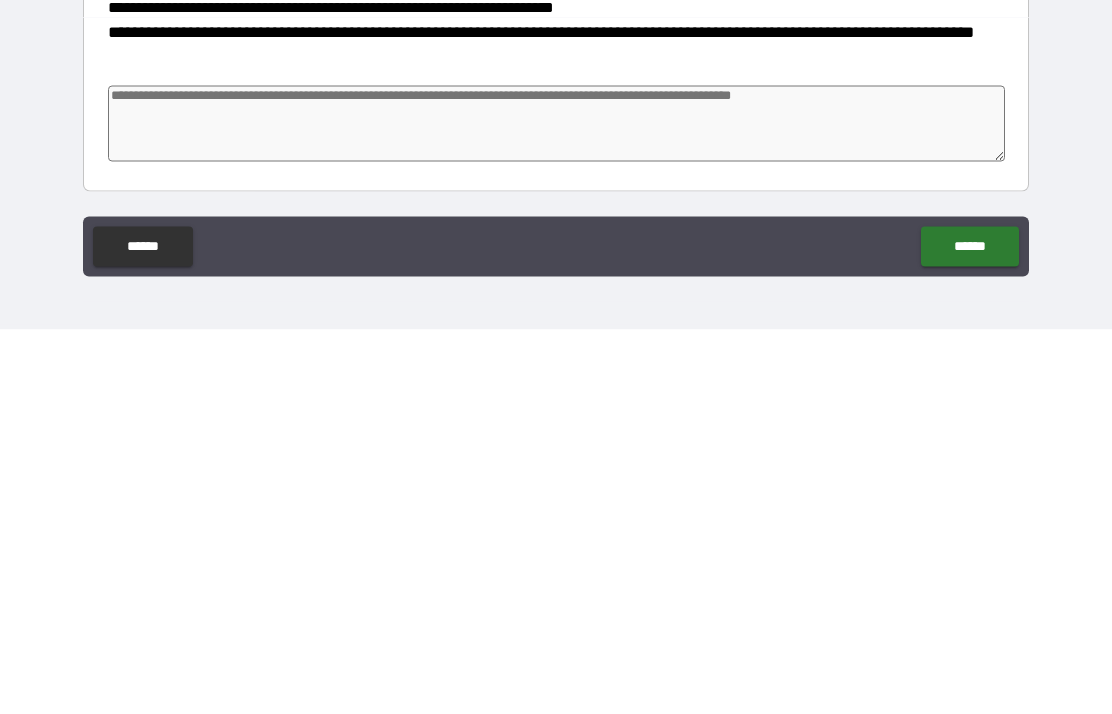 type on "*" 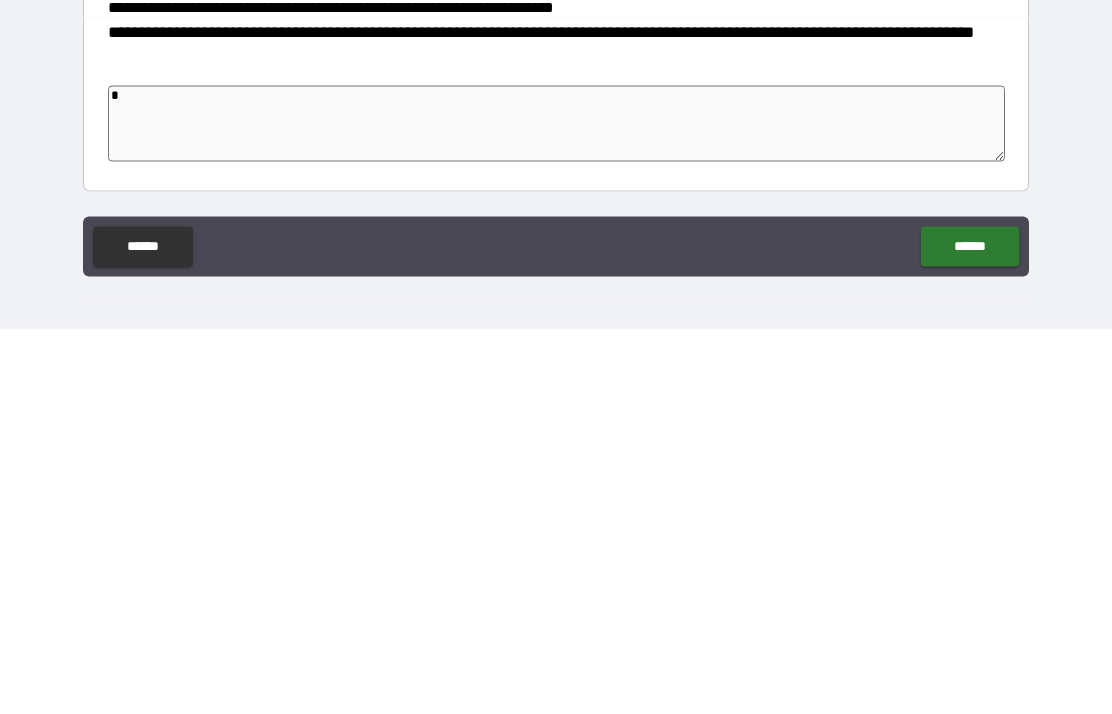 type on "**" 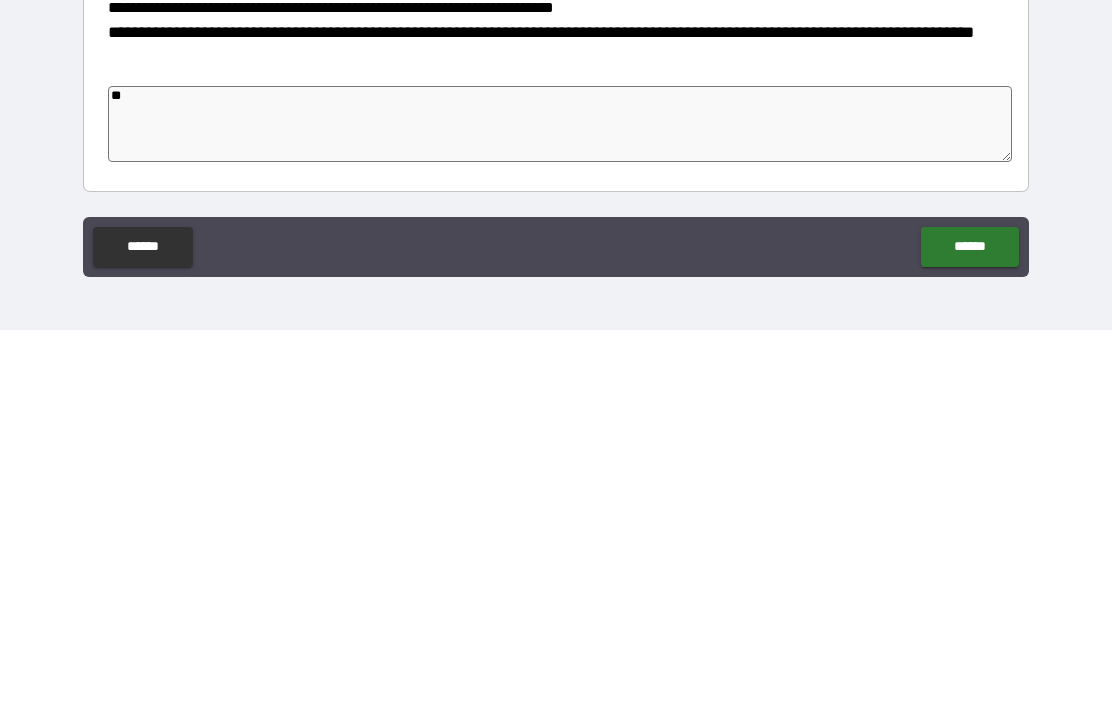 type on "*" 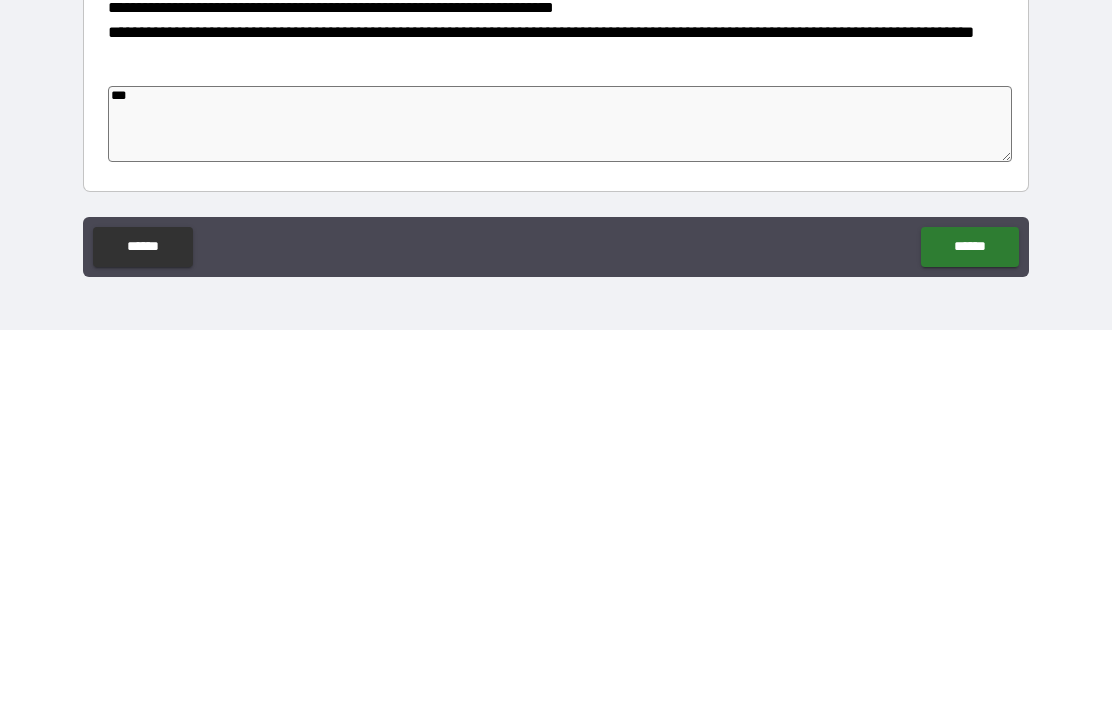 type on "*" 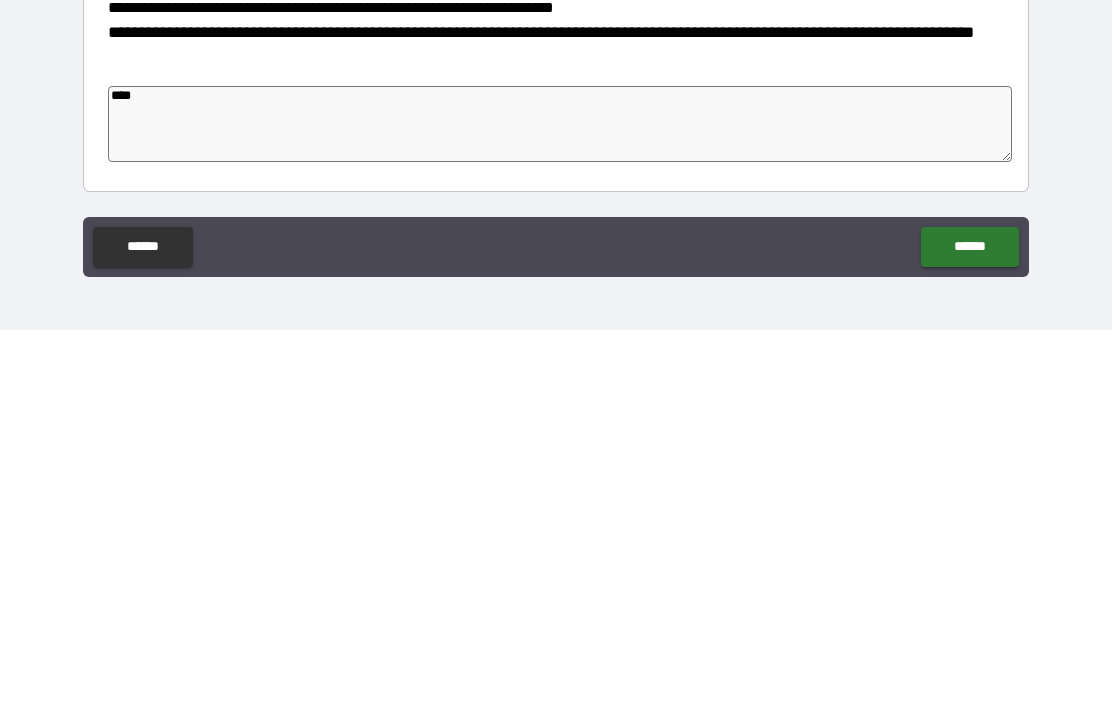 type on "*" 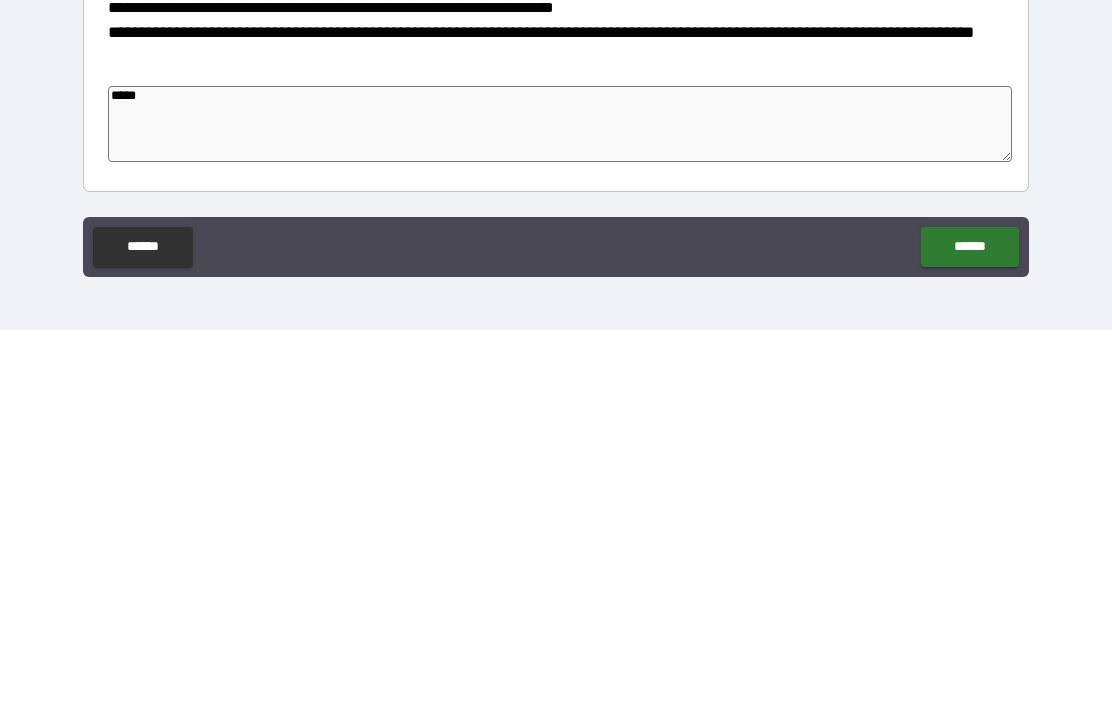 type on "*" 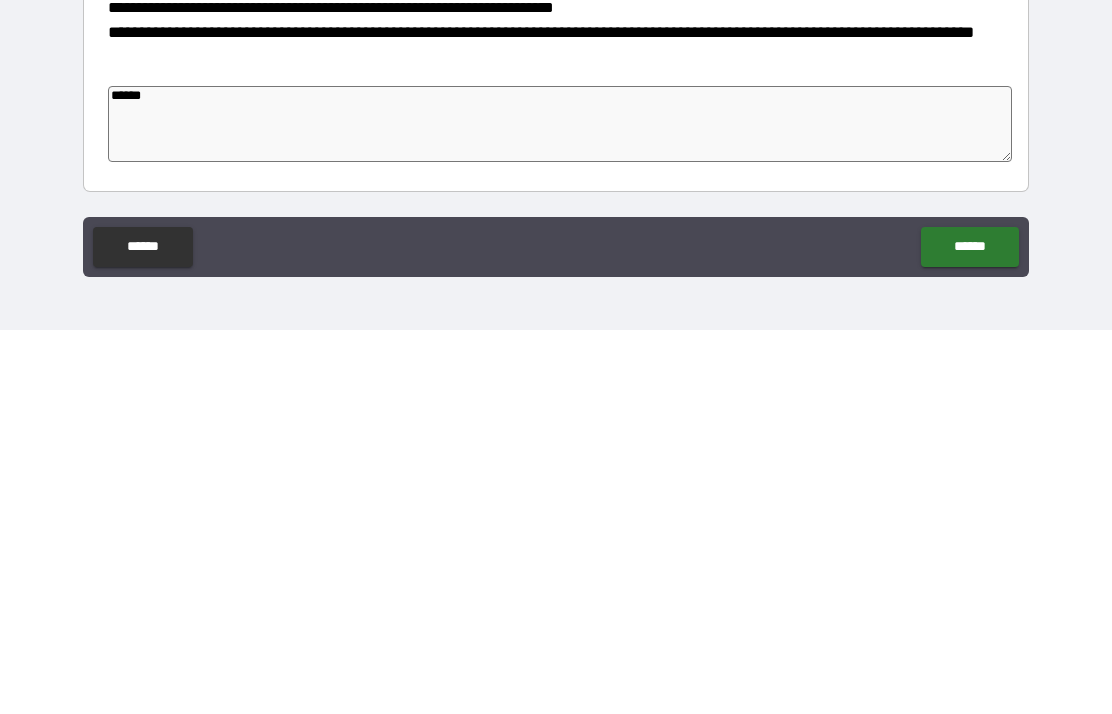 type on "*" 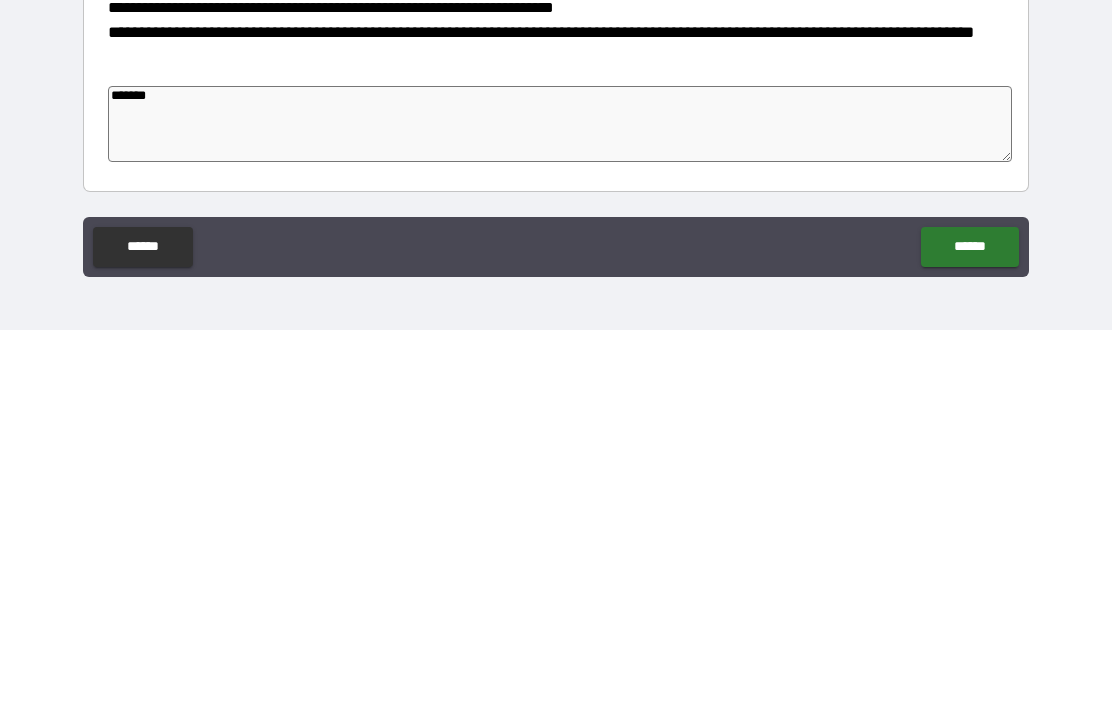 type on "*" 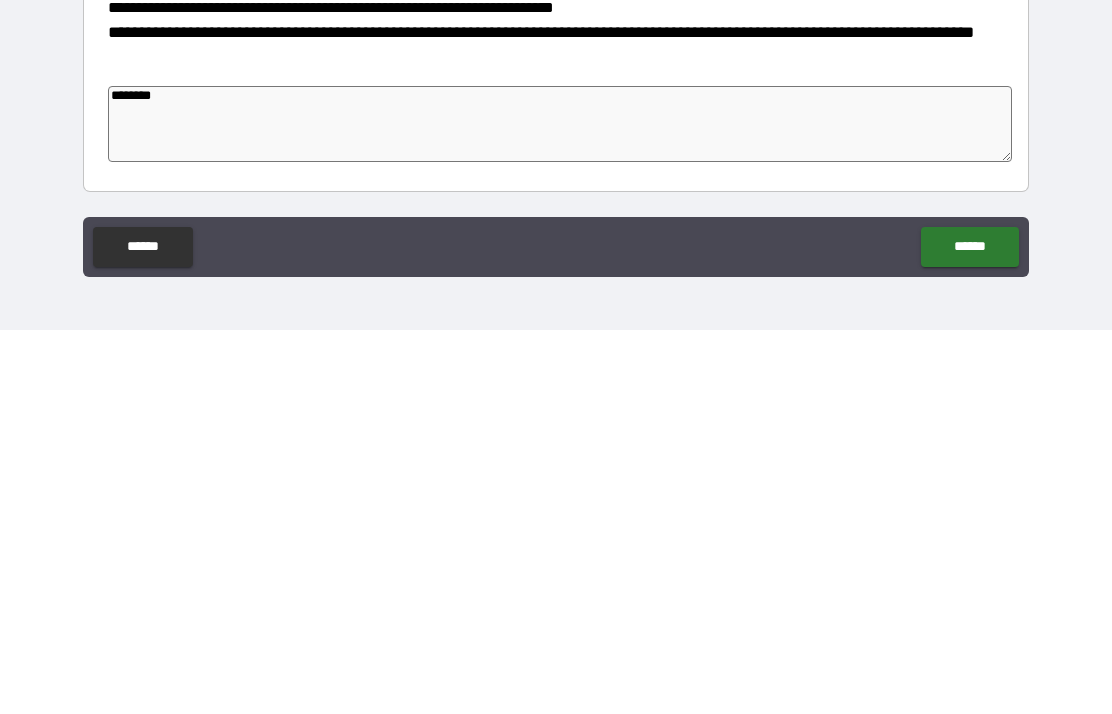 type on "*" 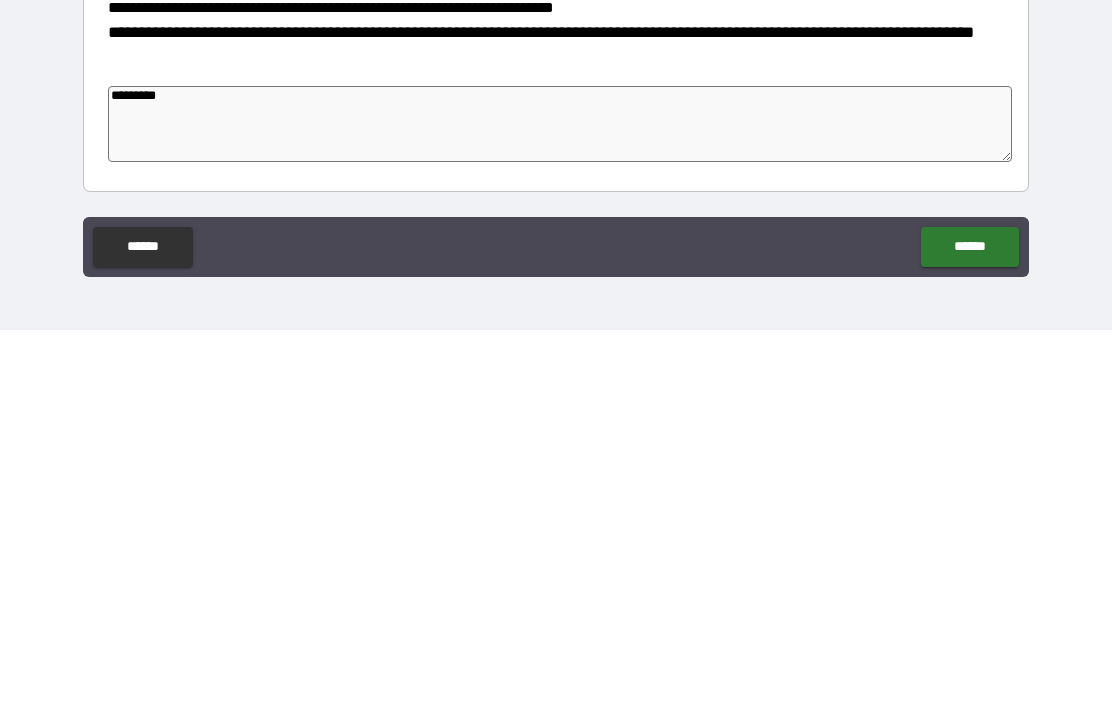 type on "*" 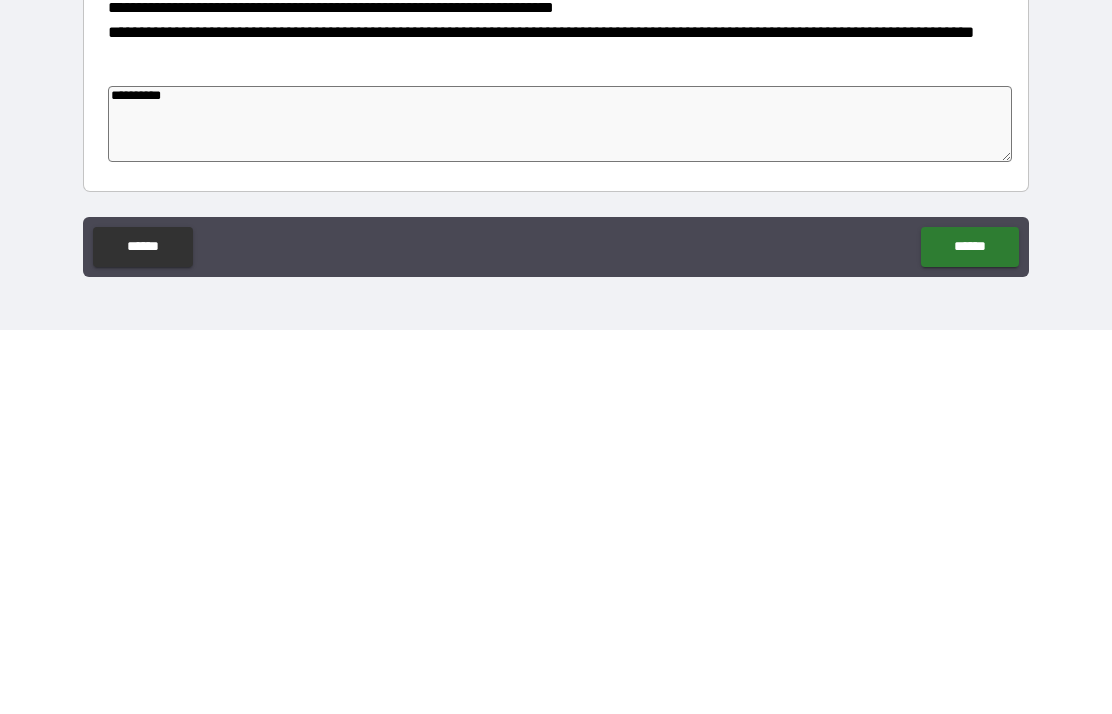 type on "*" 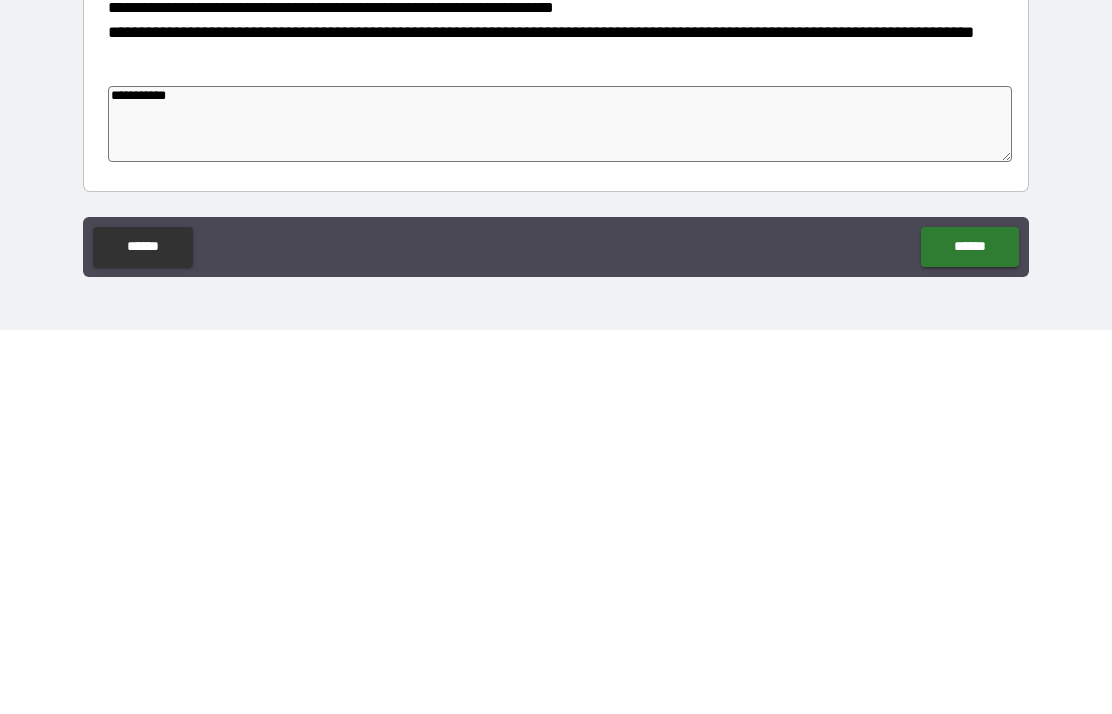 type on "*" 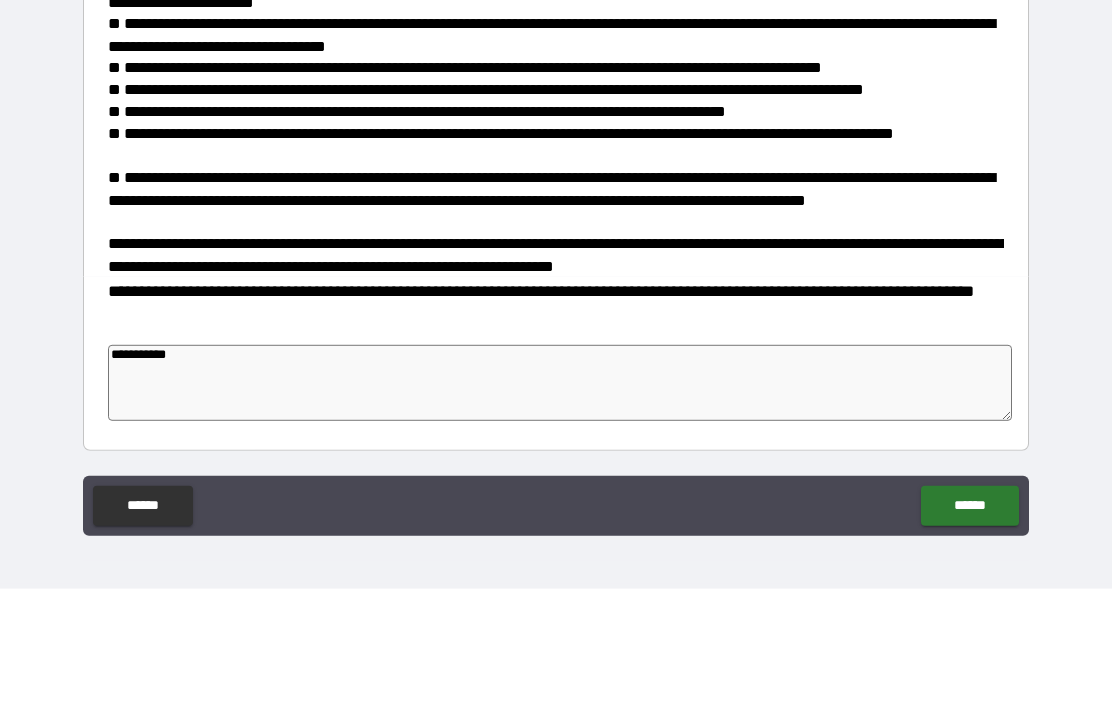 click on "******" at bounding box center [969, 631] 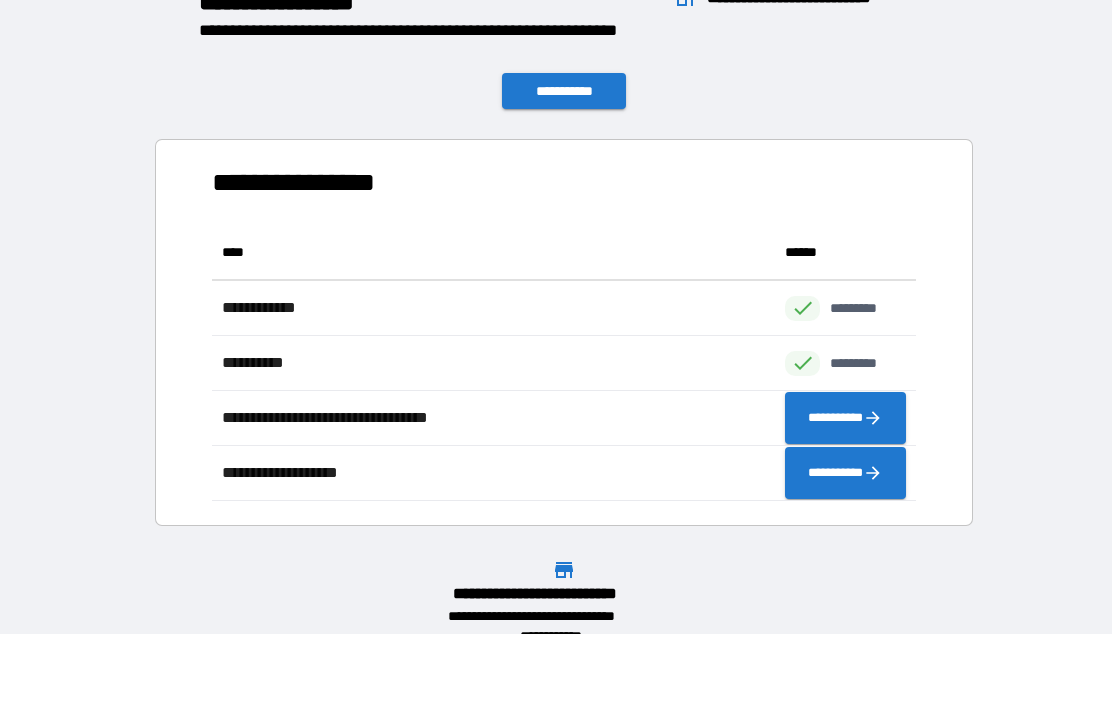 scroll, scrollTop: 1, scrollLeft: 1, axis: both 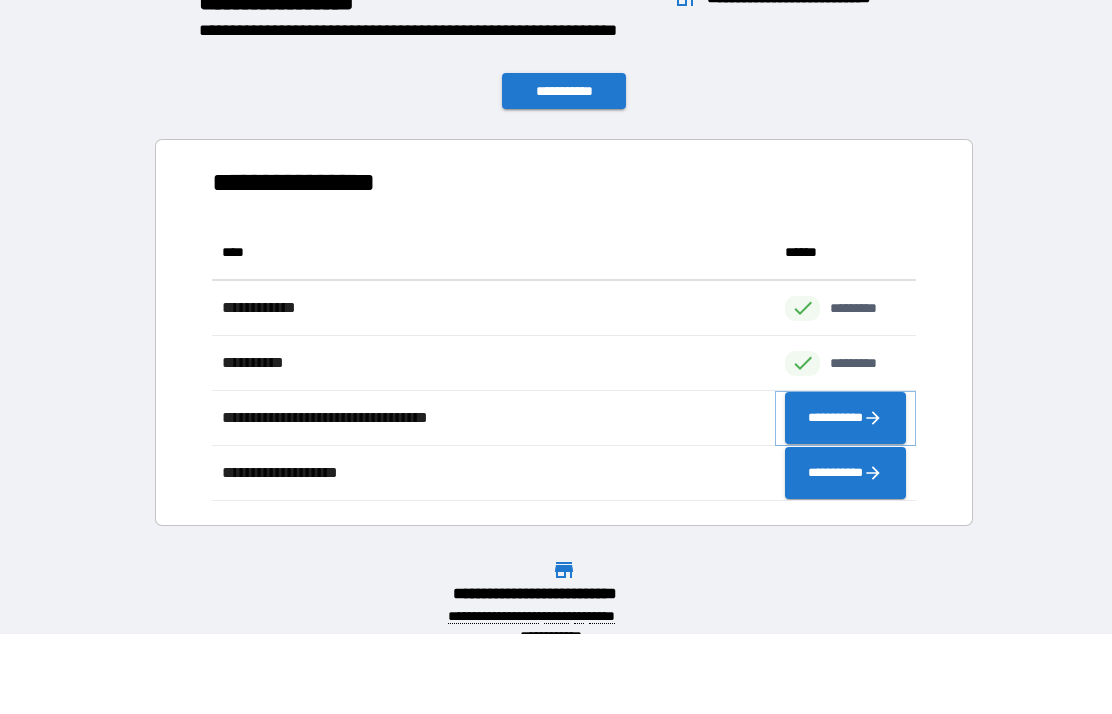 click on "**********" at bounding box center (845, 418) 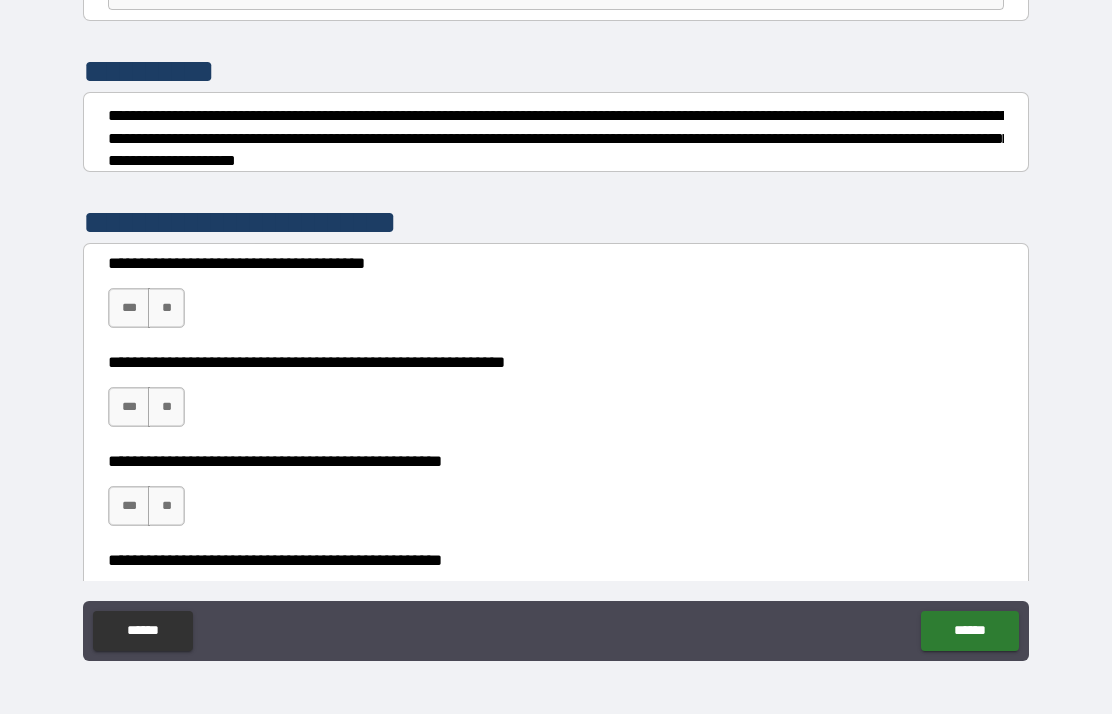 scroll, scrollTop: 199, scrollLeft: 0, axis: vertical 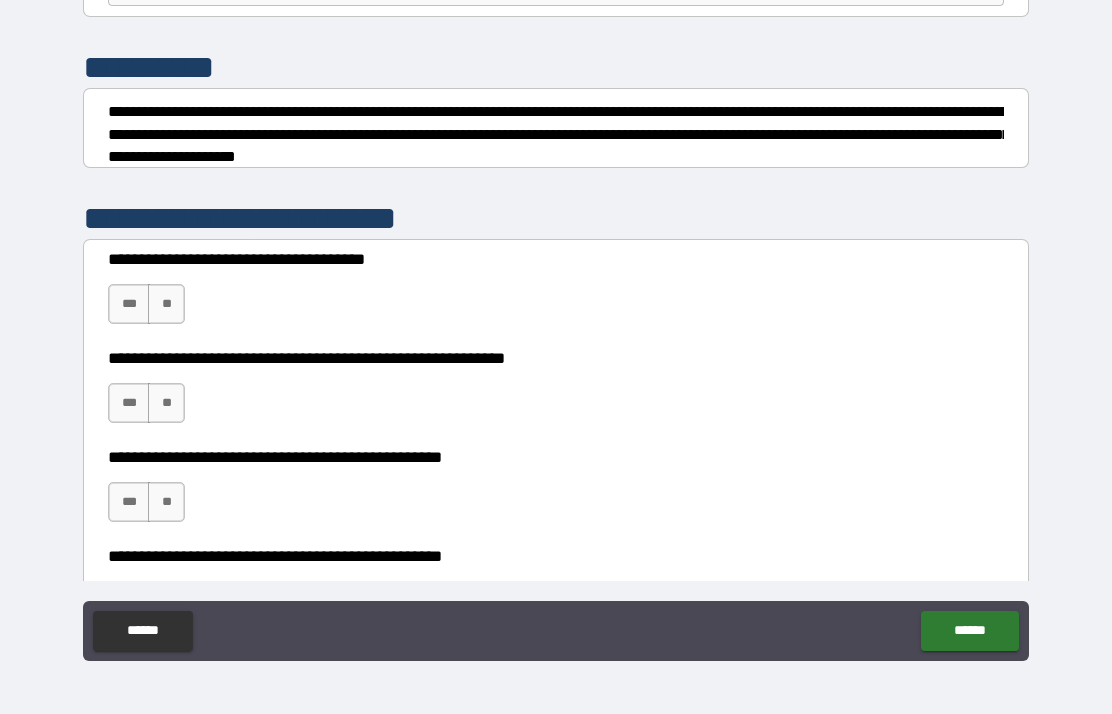 click on "***" at bounding box center [129, 304] 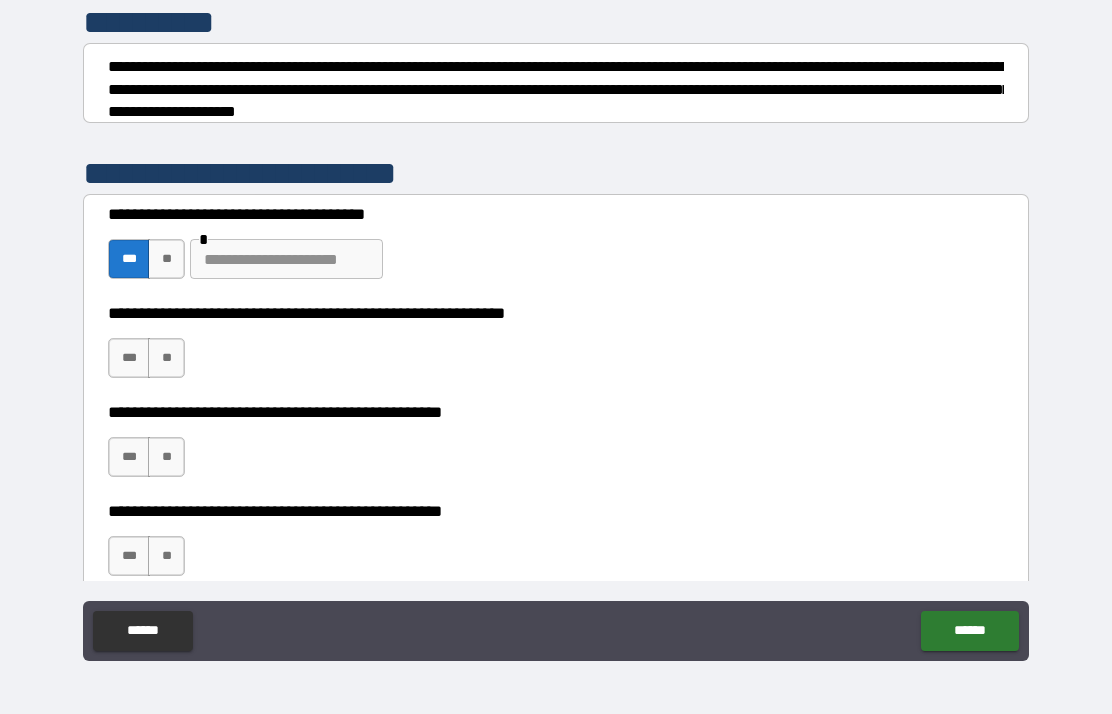 scroll, scrollTop: 250, scrollLeft: 0, axis: vertical 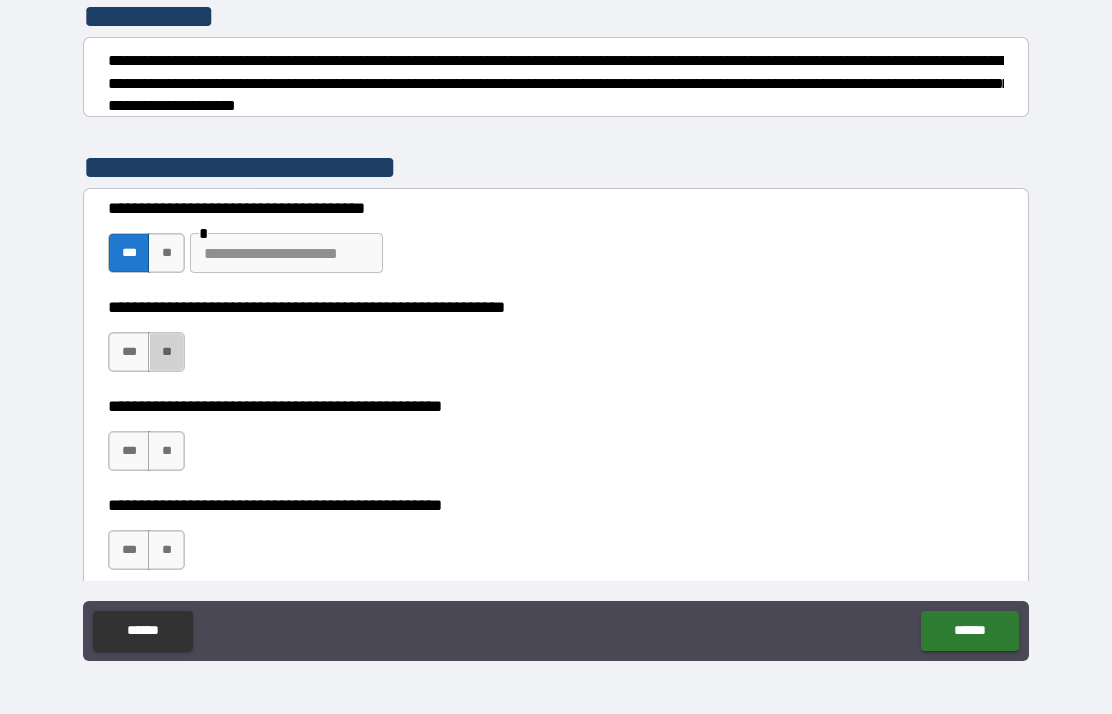click on "**" at bounding box center [166, 352] 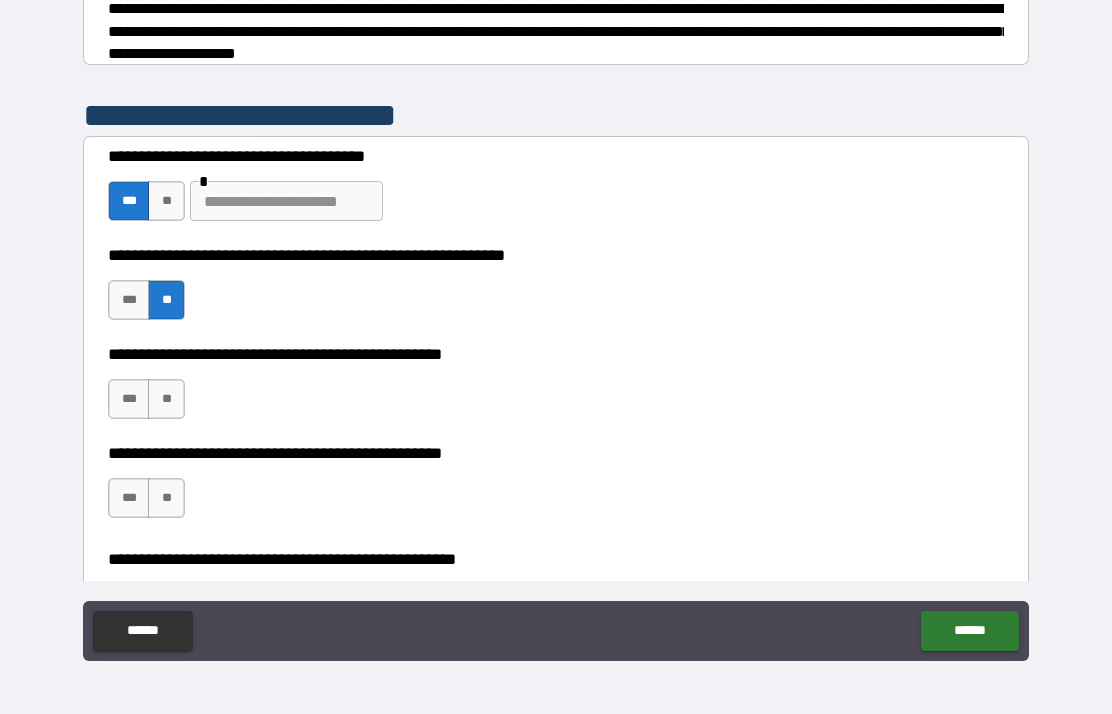 scroll, scrollTop: 309, scrollLeft: 0, axis: vertical 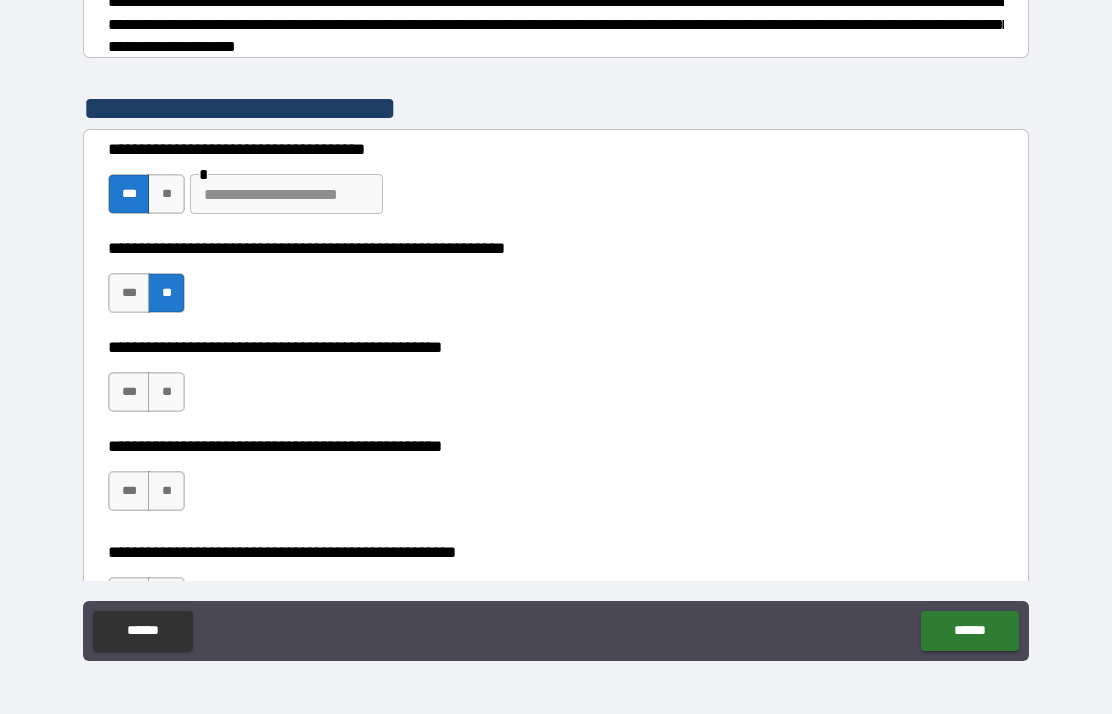 click on "**" at bounding box center (166, 392) 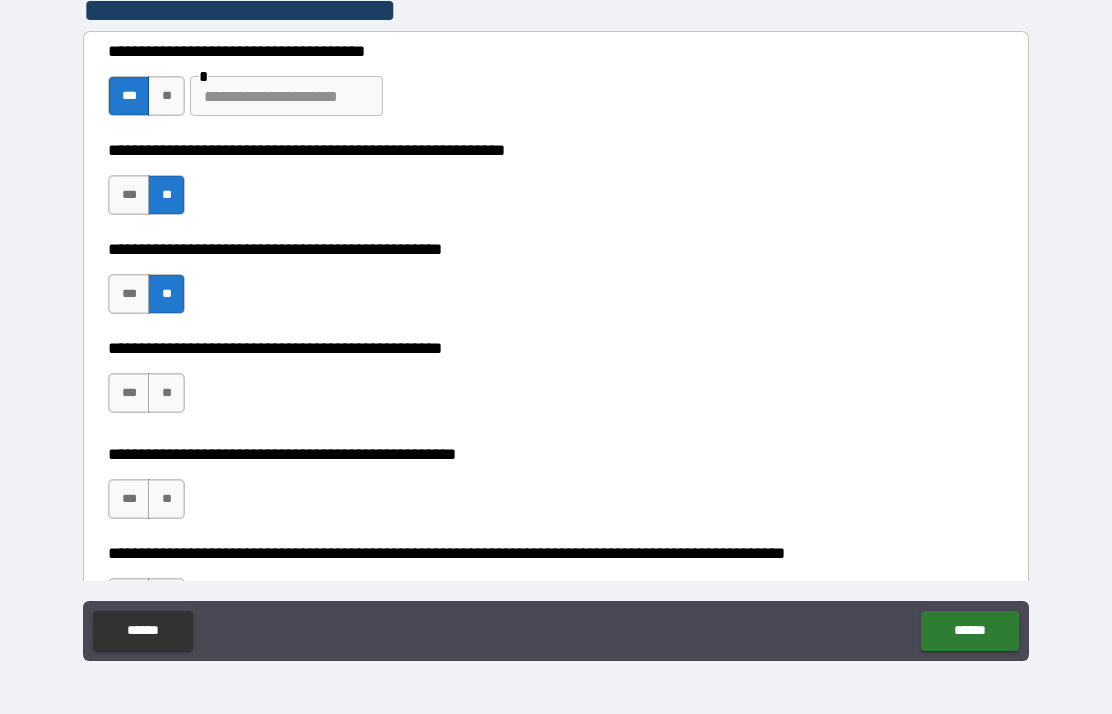 scroll, scrollTop: 408, scrollLeft: 0, axis: vertical 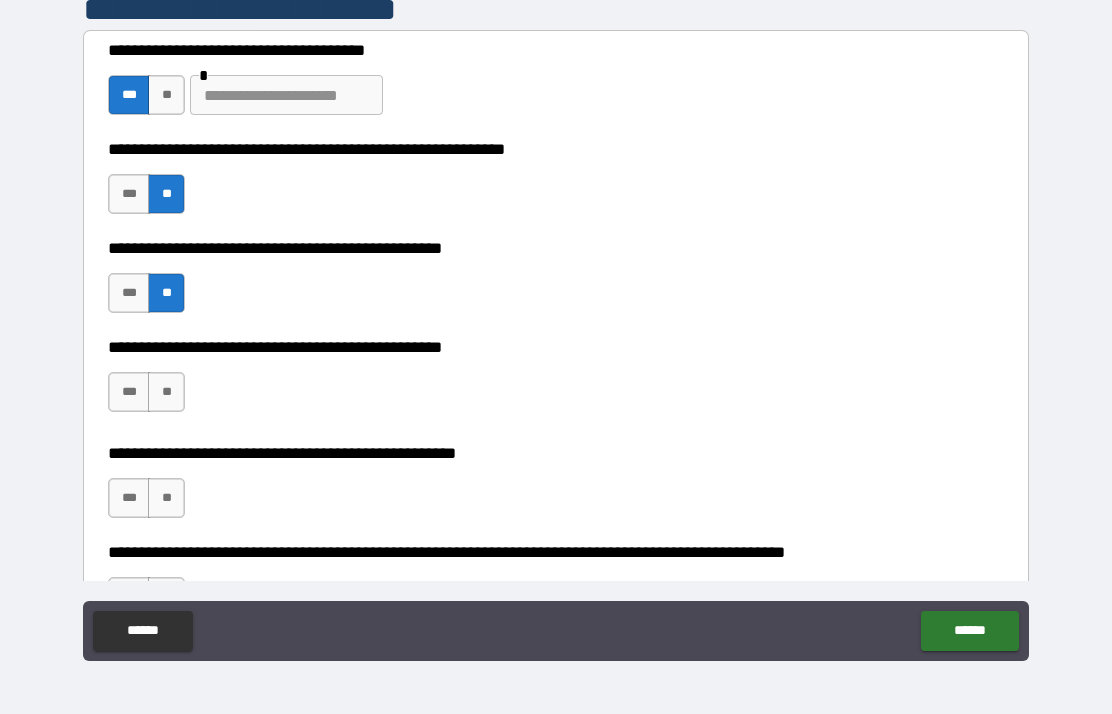 click on "***" at bounding box center (129, 392) 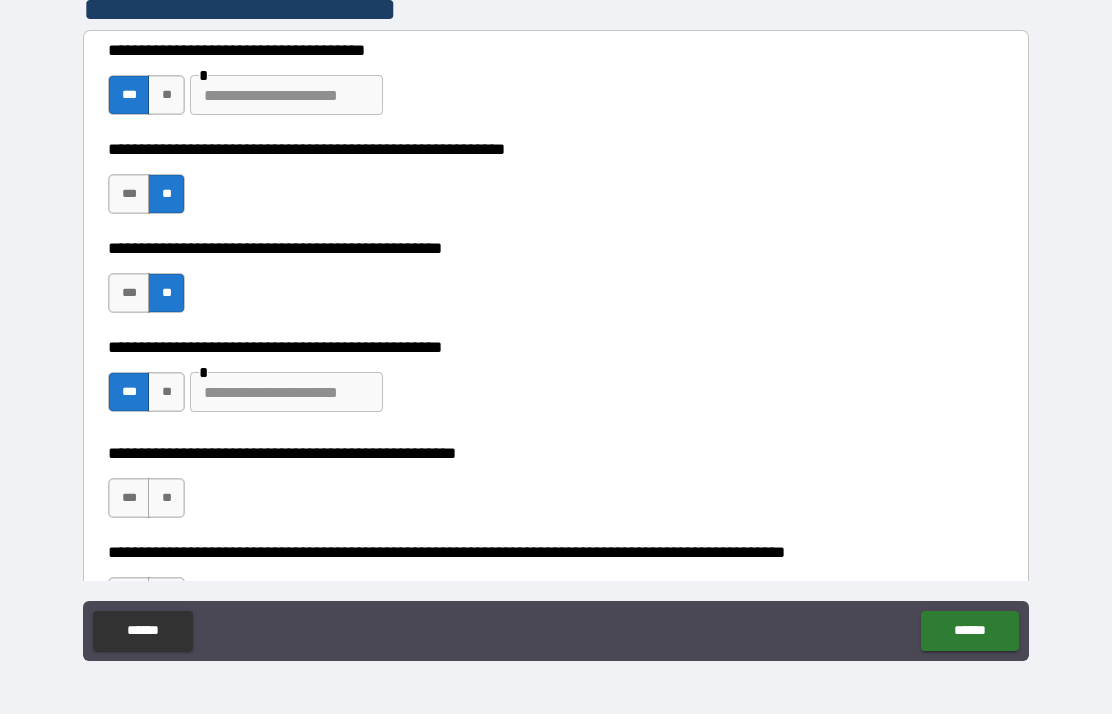 click at bounding box center (286, 392) 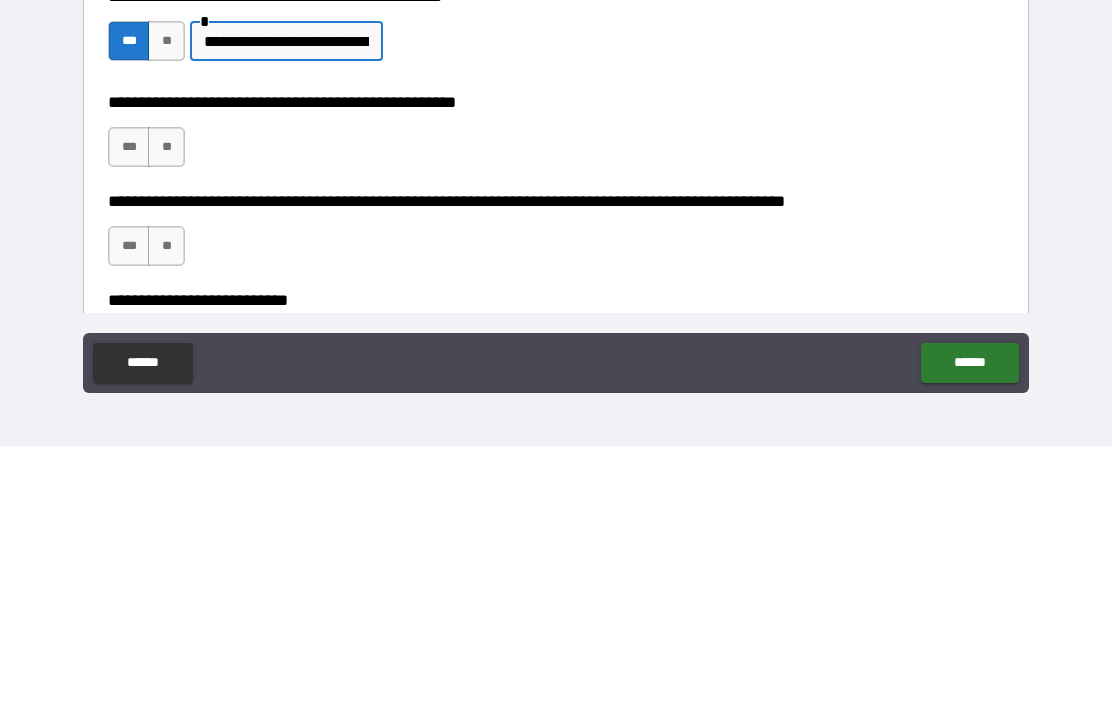 scroll, scrollTop: 492, scrollLeft: 0, axis: vertical 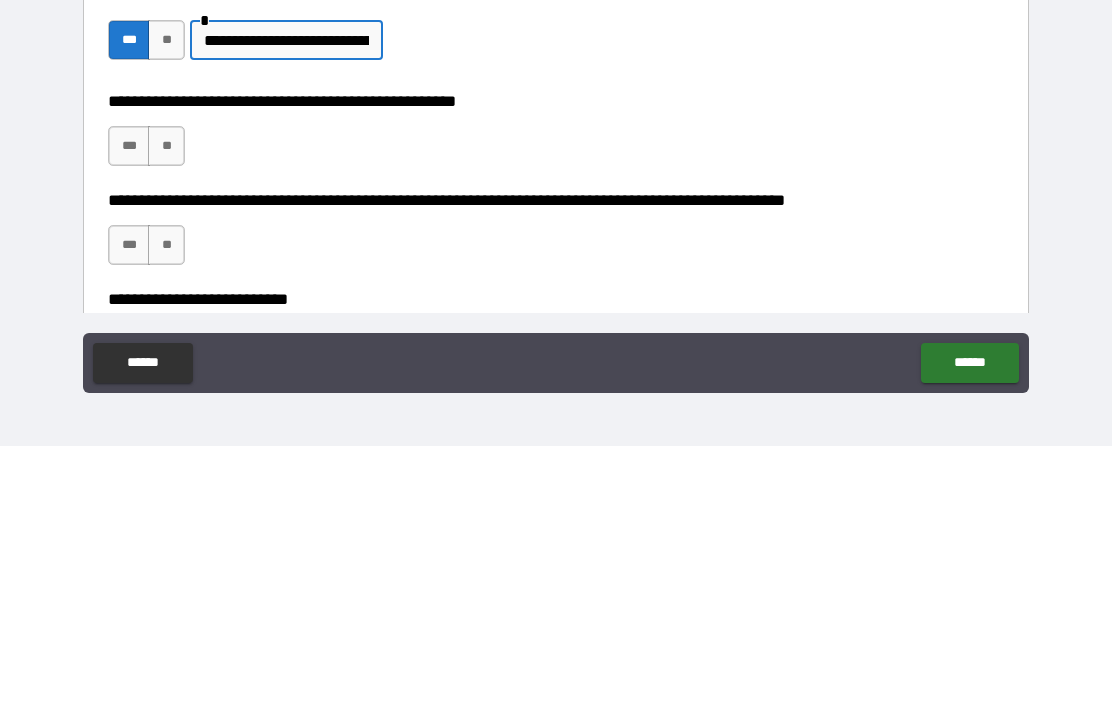 type on "**********" 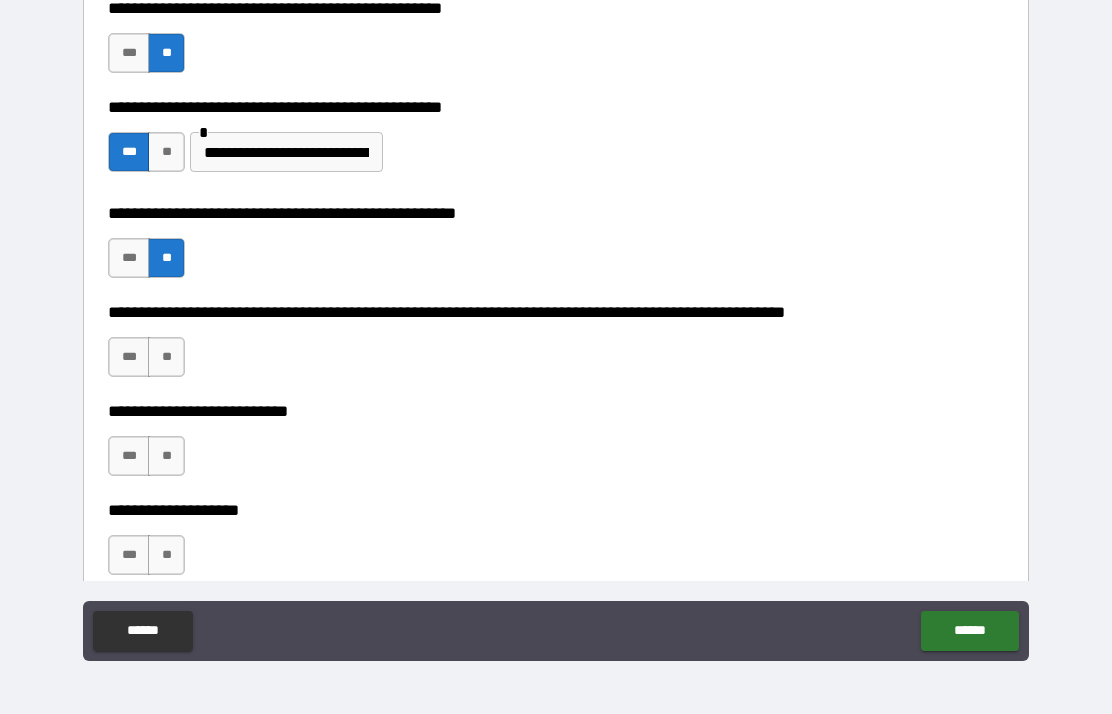 scroll, scrollTop: 651, scrollLeft: 0, axis: vertical 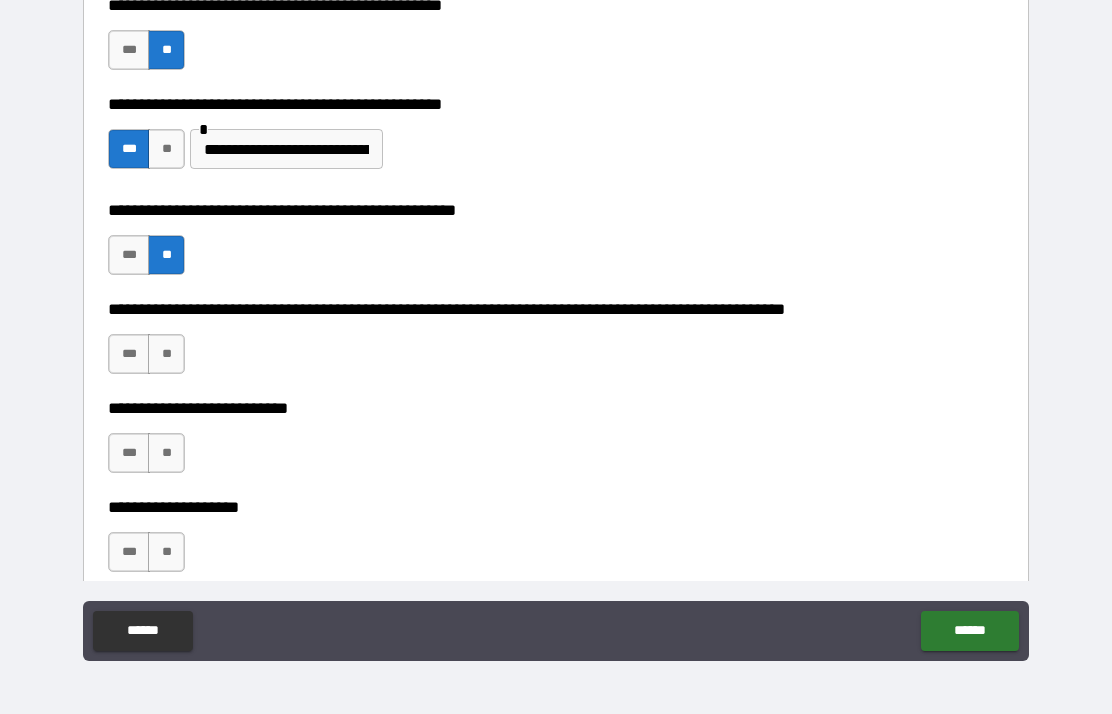 click on "**" at bounding box center (166, 354) 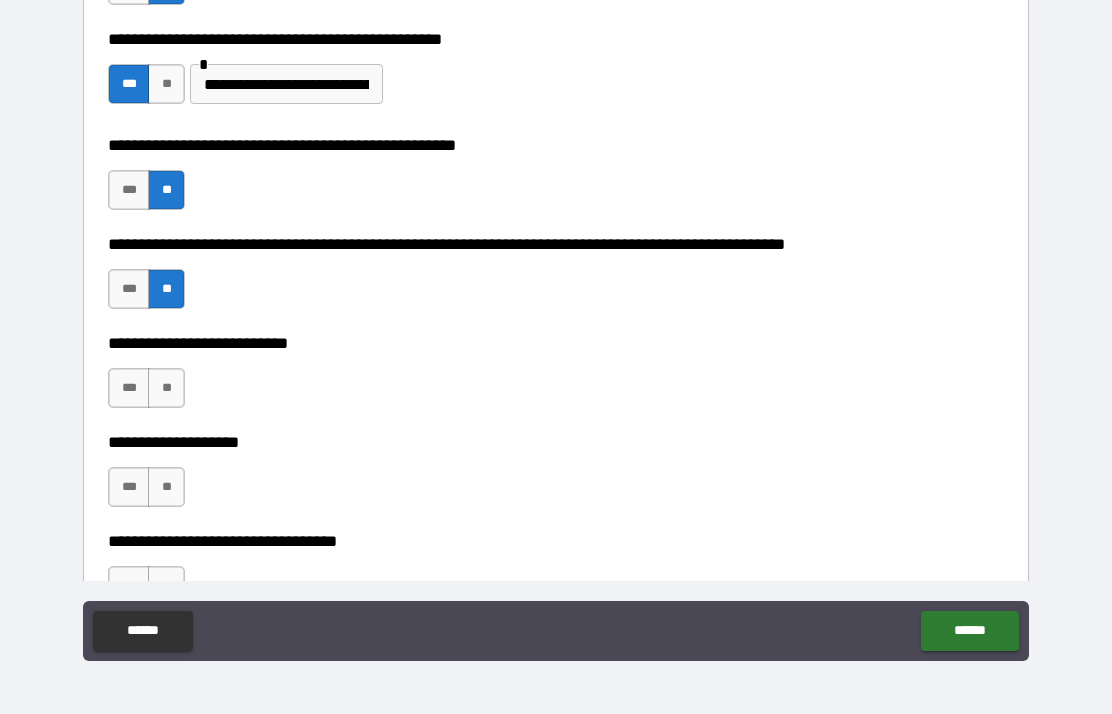 scroll, scrollTop: 718, scrollLeft: 0, axis: vertical 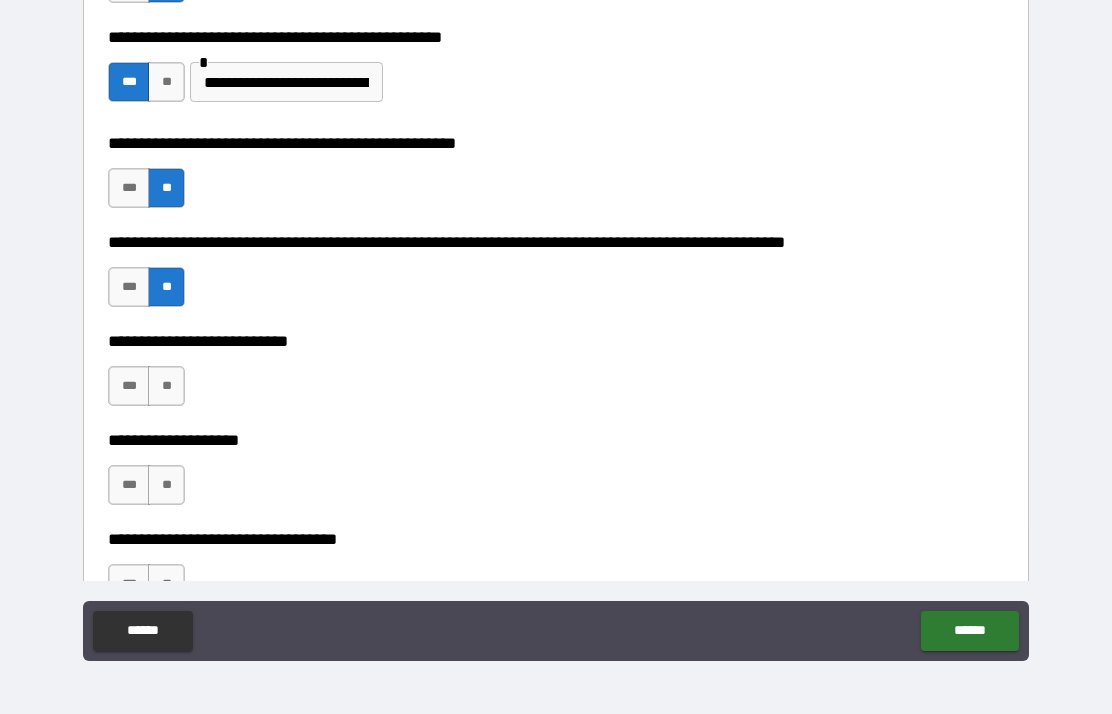 click on "**" at bounding box center (166, 386) 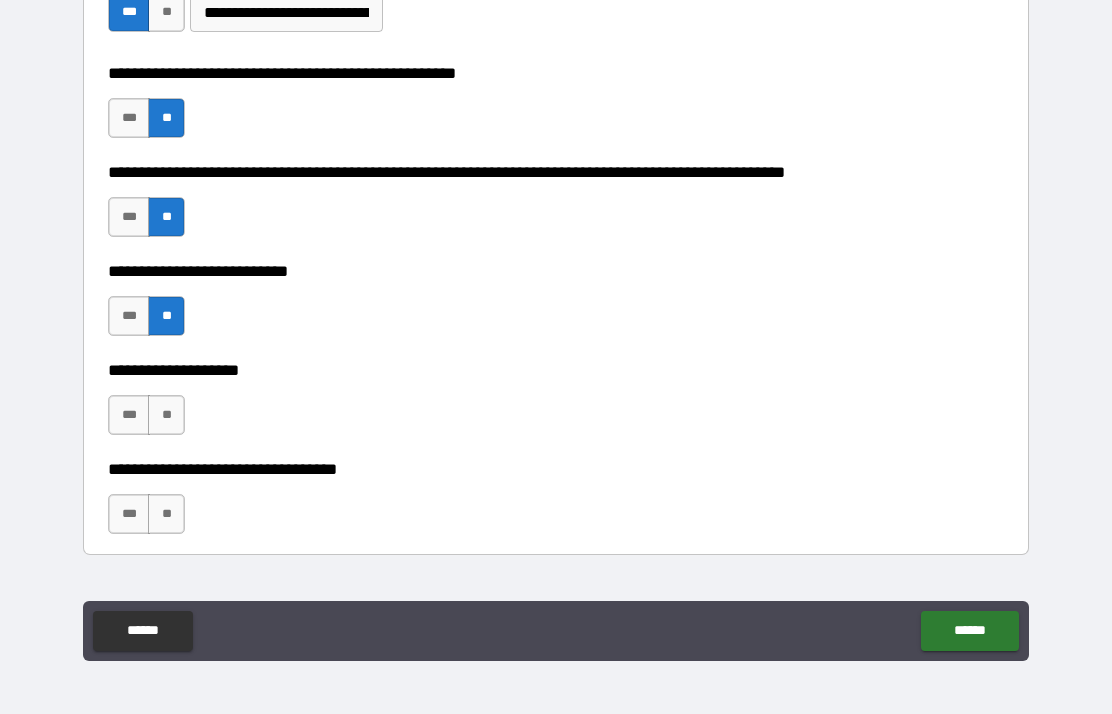 click on "**" at bounding box center (166, 415) 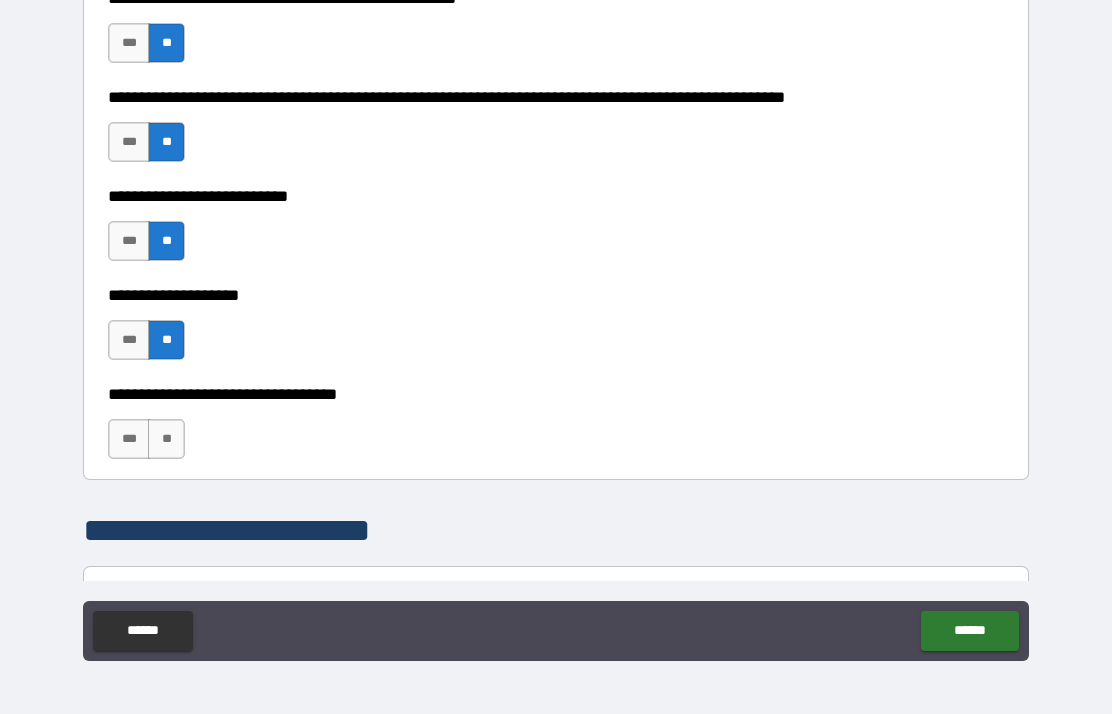 click on "**" at bounding box center [166, 439] 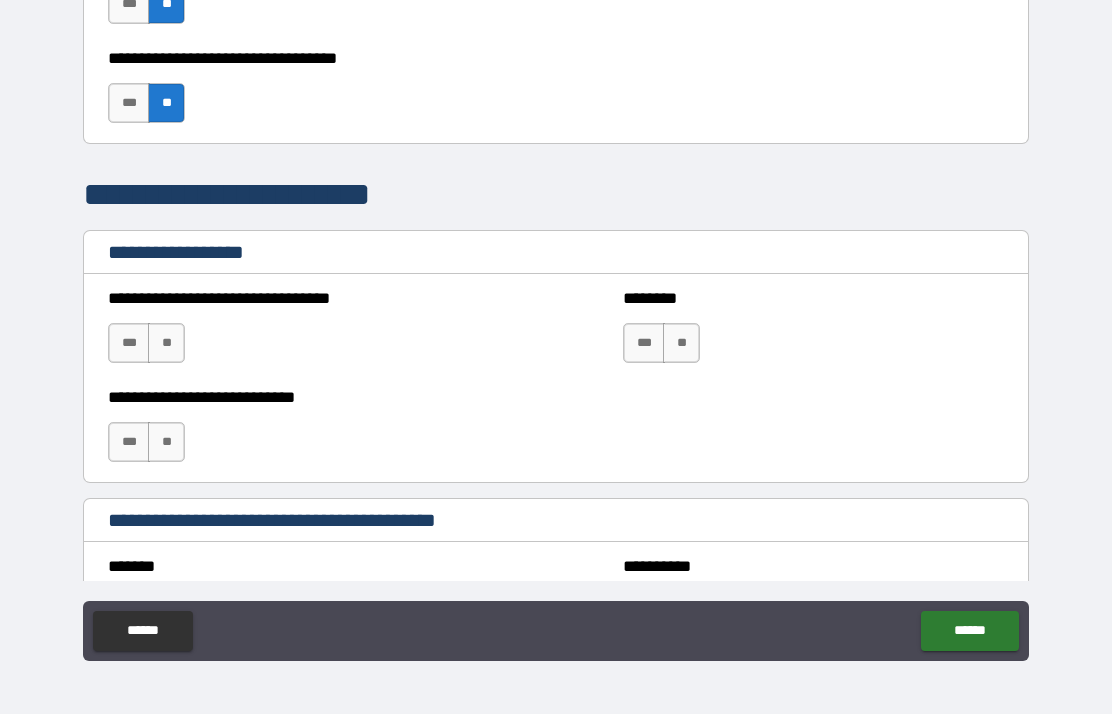 scroll, scrollTop: 1200, scrollLeft: 0, axis: vertical 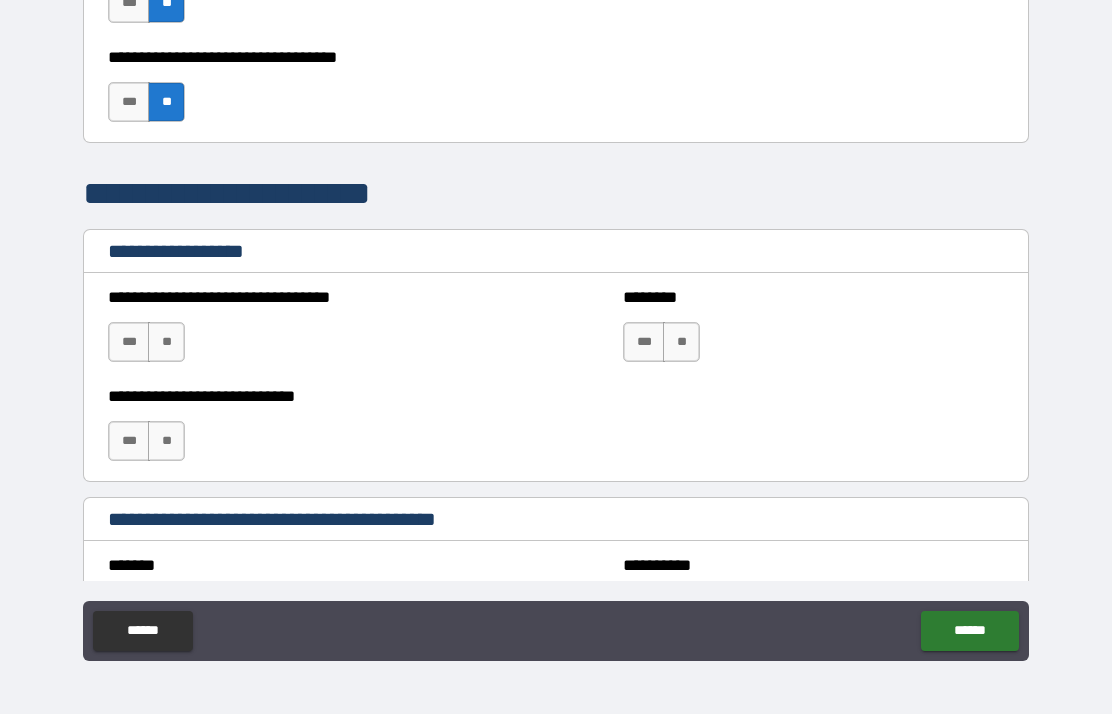 click on "**" at bounding box center [166, 342] 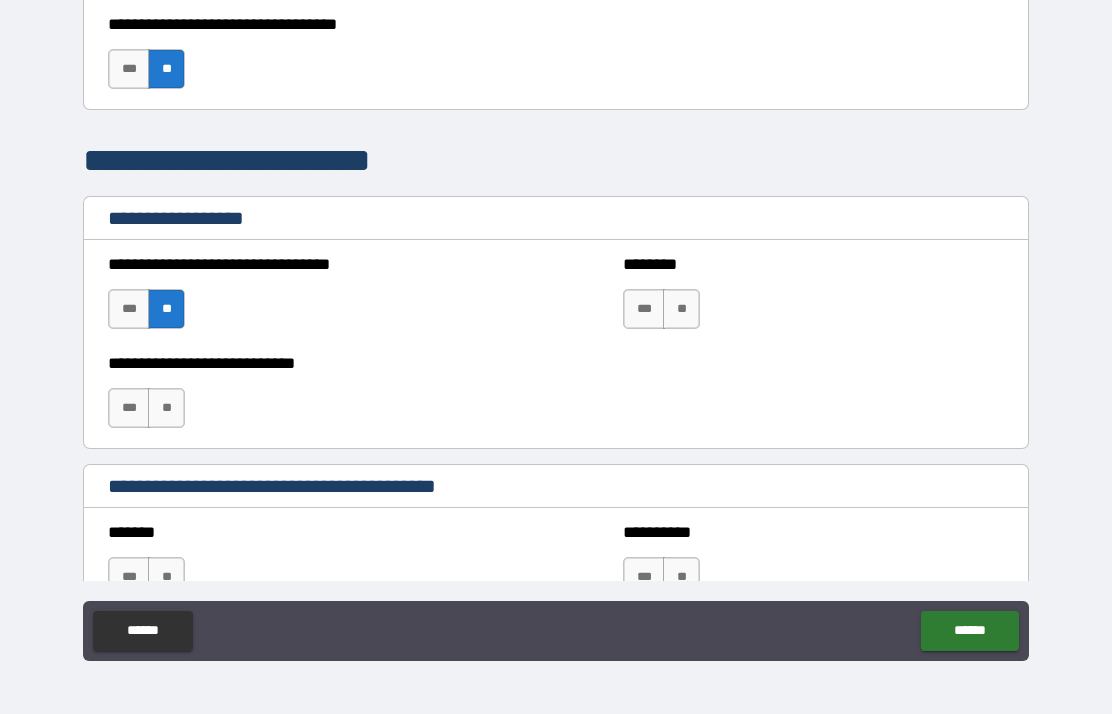 scroll, scrollTop: 1243, scrollLeft: 0, axis: vertical 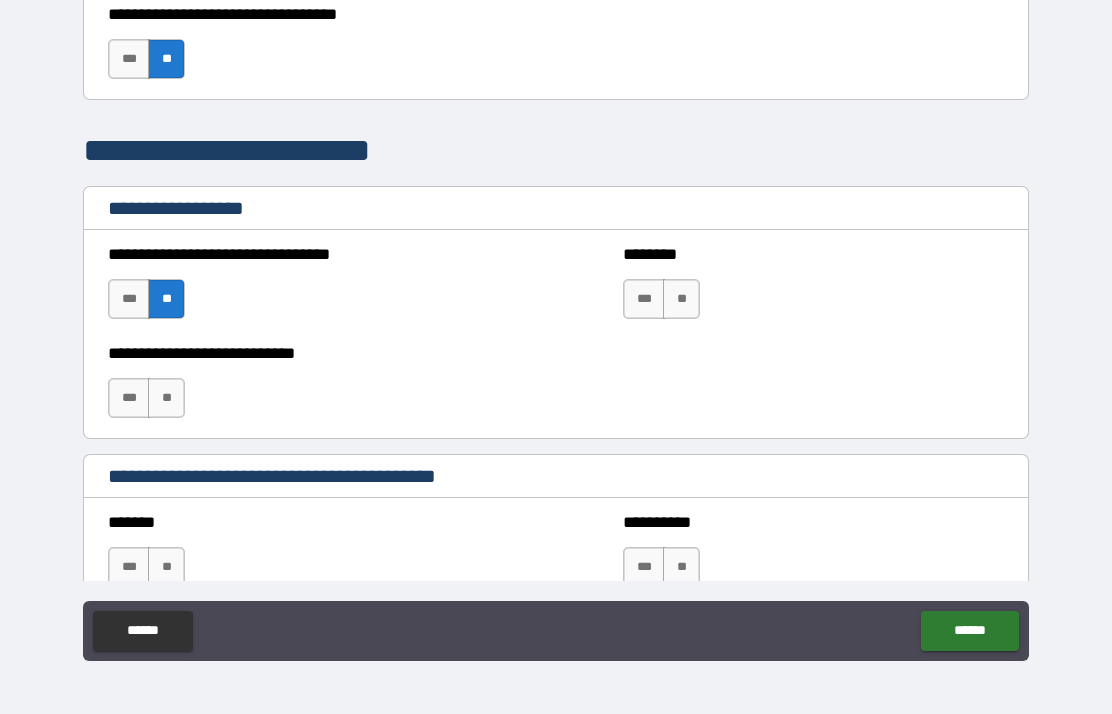 click on "**" at bounding box center [166, 398] 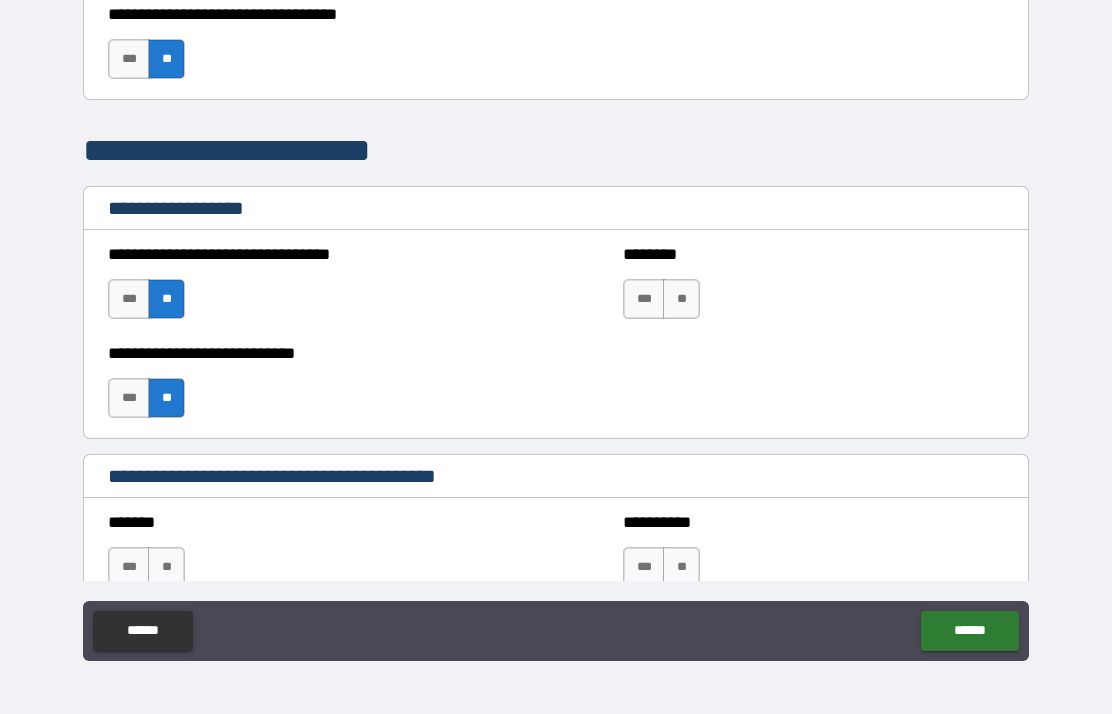 click on "**" at bounding box center [681, 299] 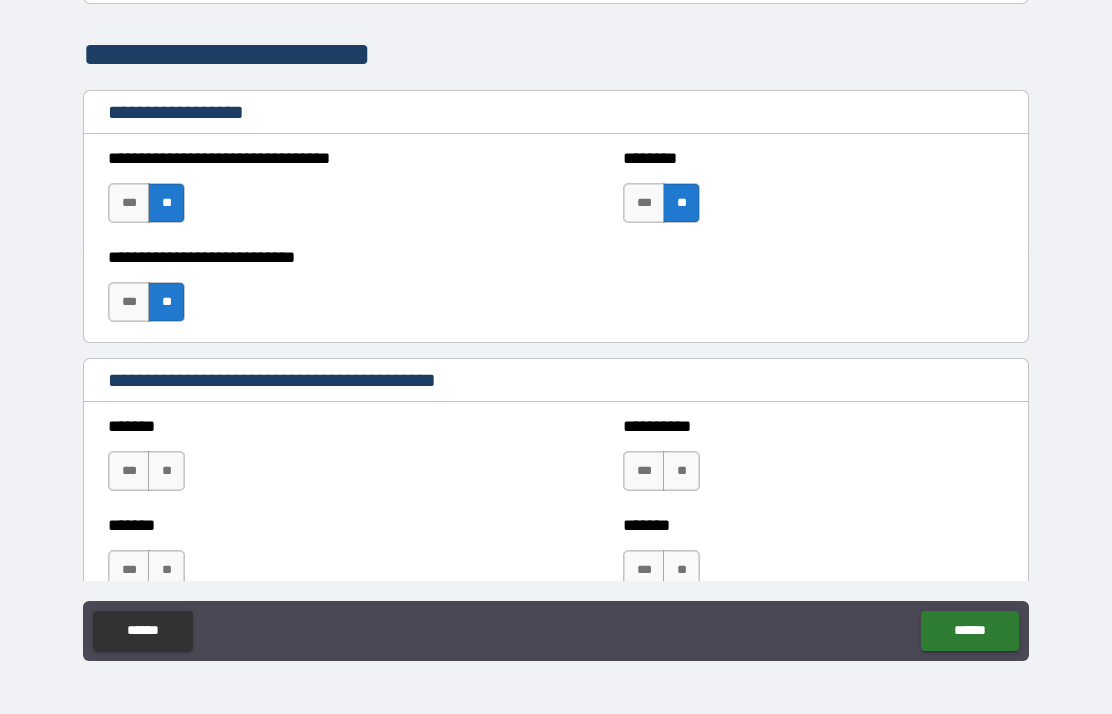 scroll, scrollTop: 1363, scrollLeft: 0, axis: vertical 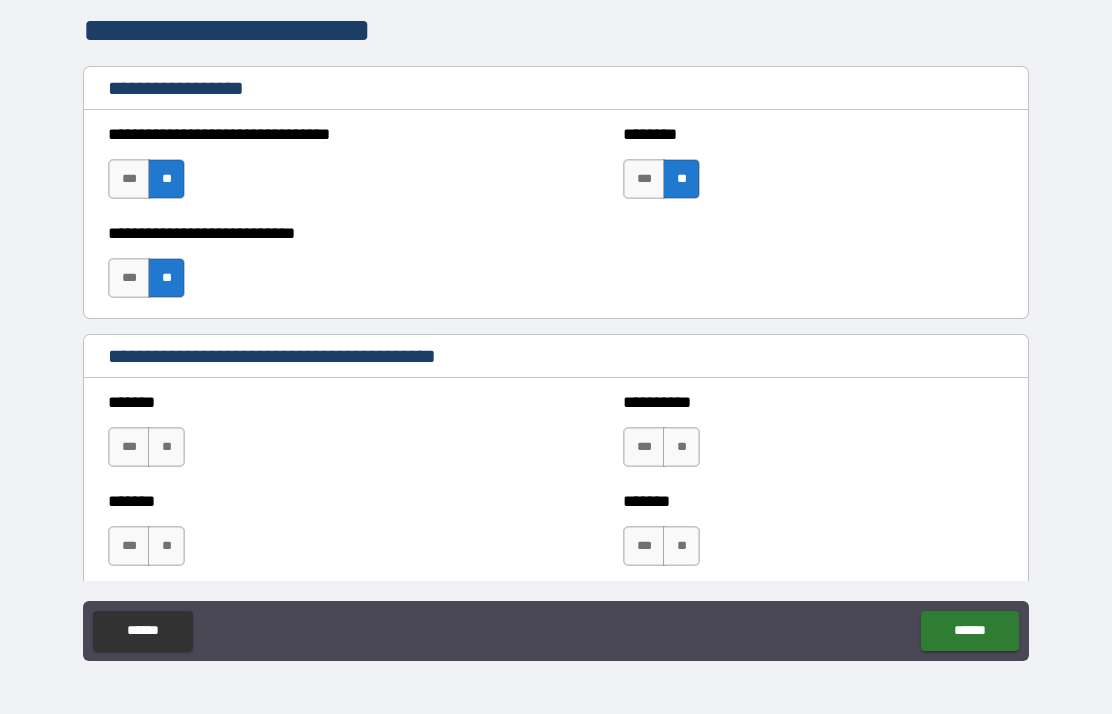 click on "**" at bounding box center [166, 447] 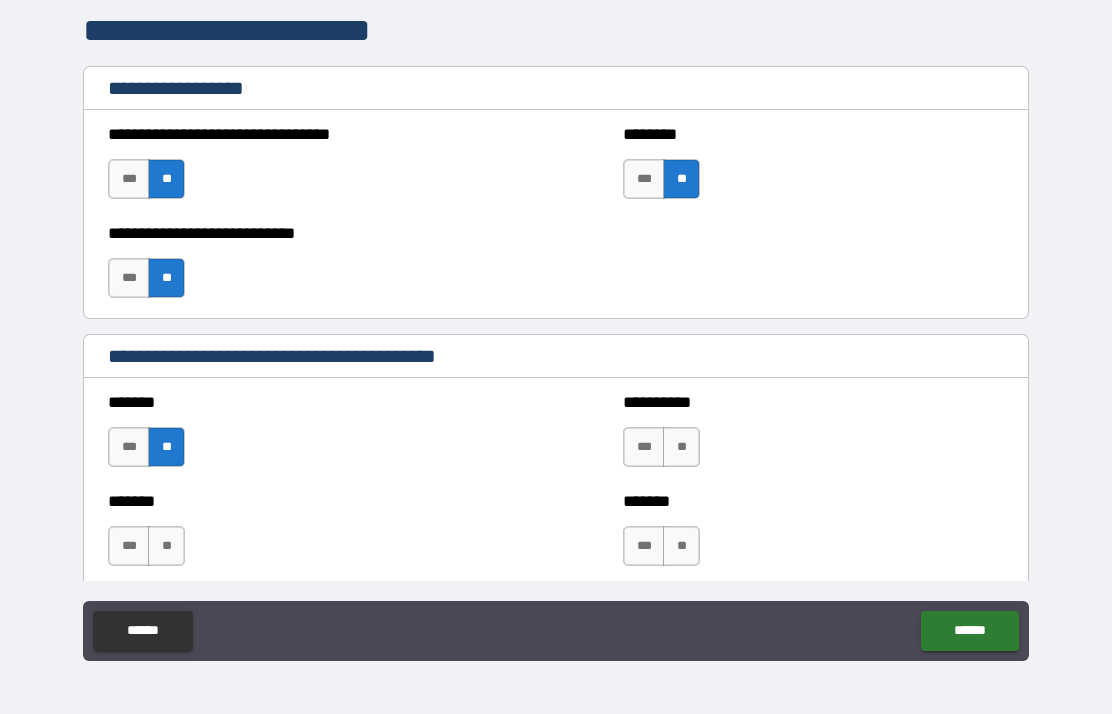 click on "**" at bounding box center (166, 546) 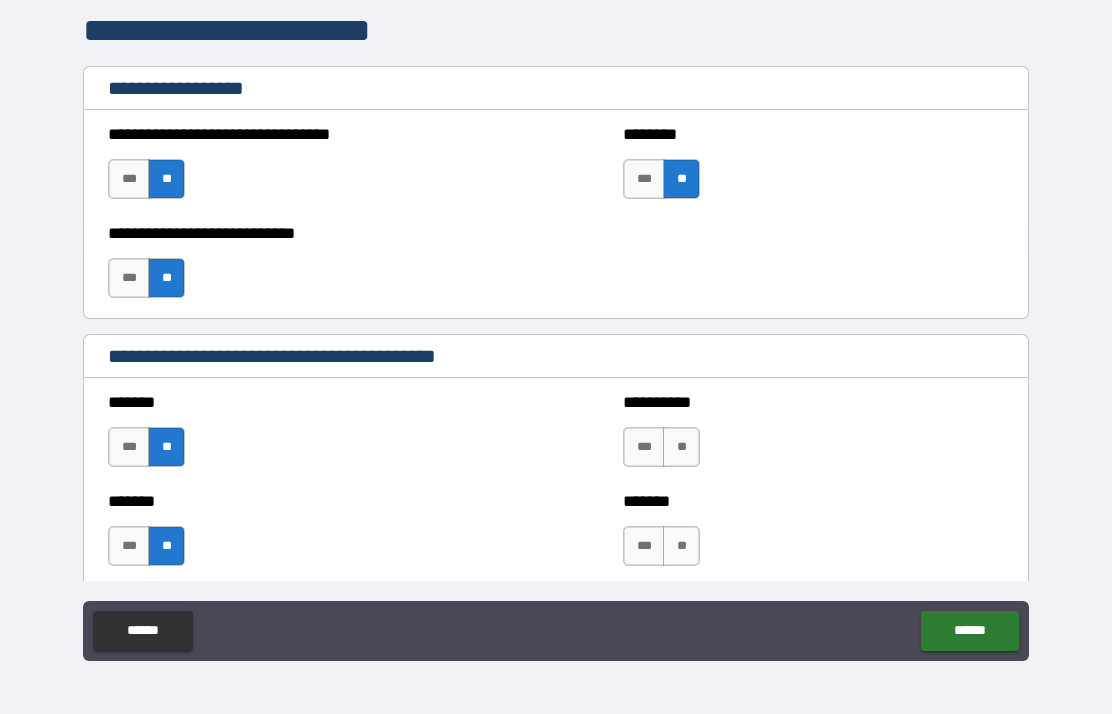 click on "**" at bounding box center (681, 447) 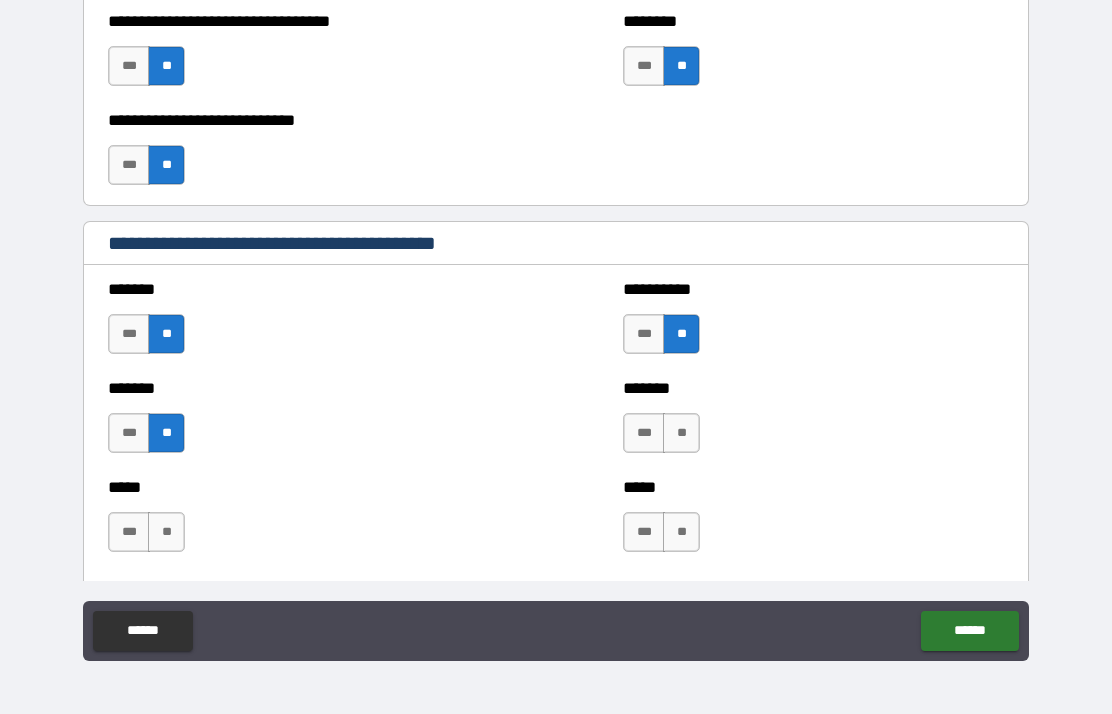 scroll, scrollTop: 1476, scrollLeft: 0, axis: vertical 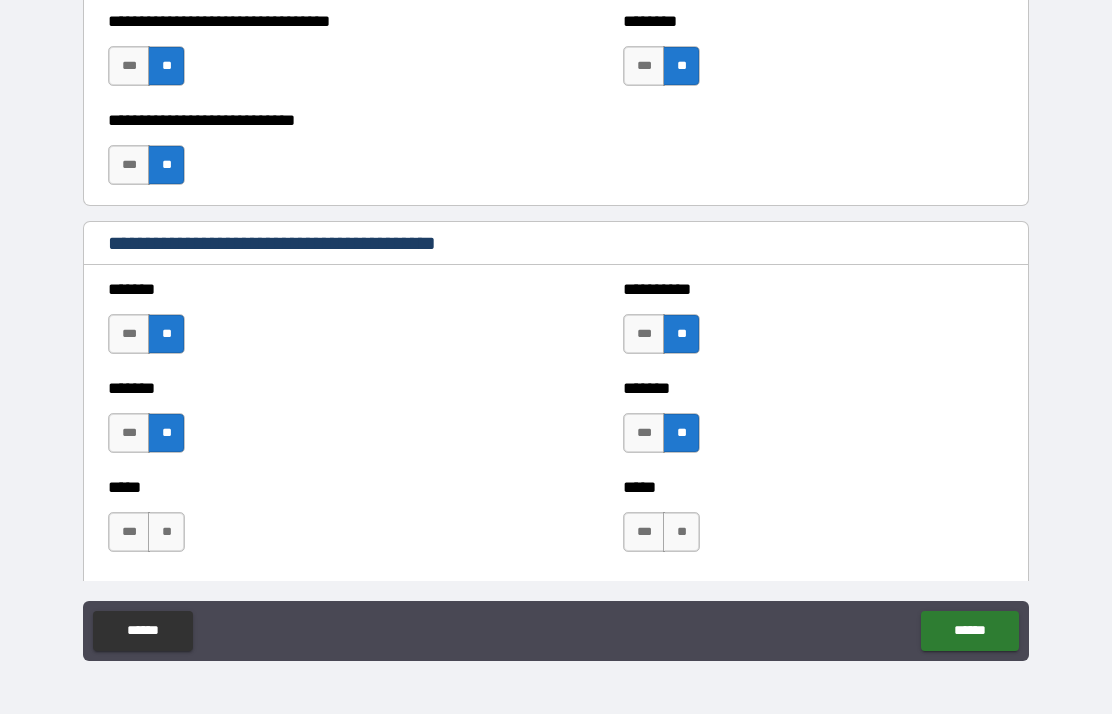 click on "**" at bounding box center (681, 532) 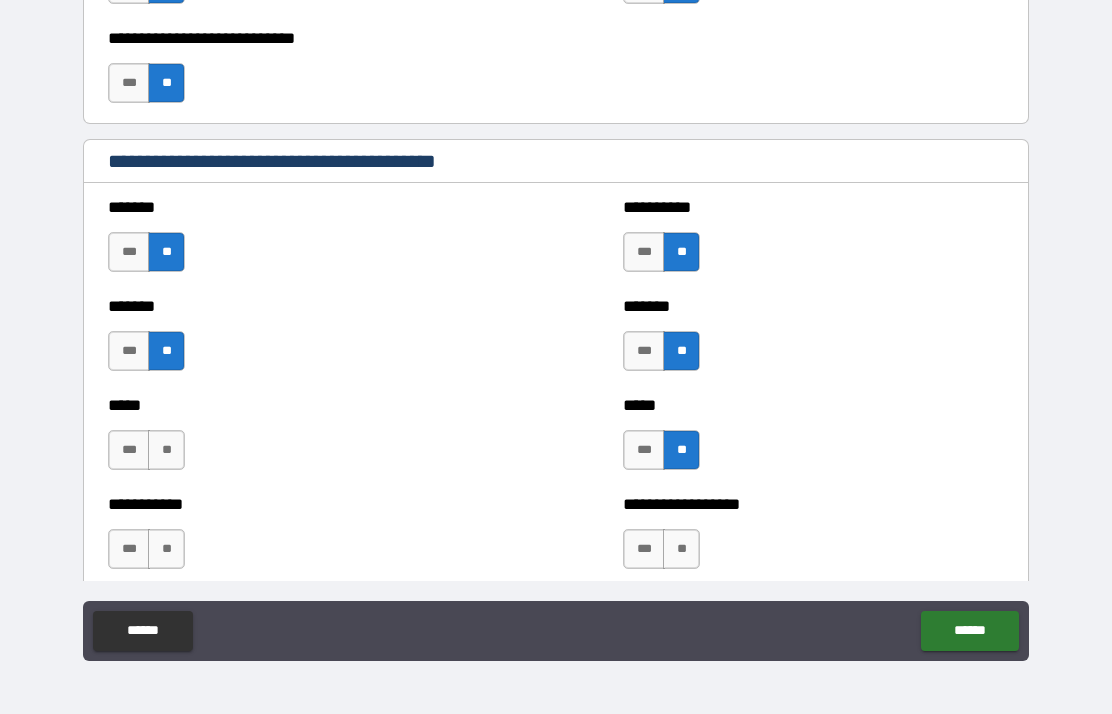 scroll, scrollTop: 1570, scrollLeft: 0, axis: vertical 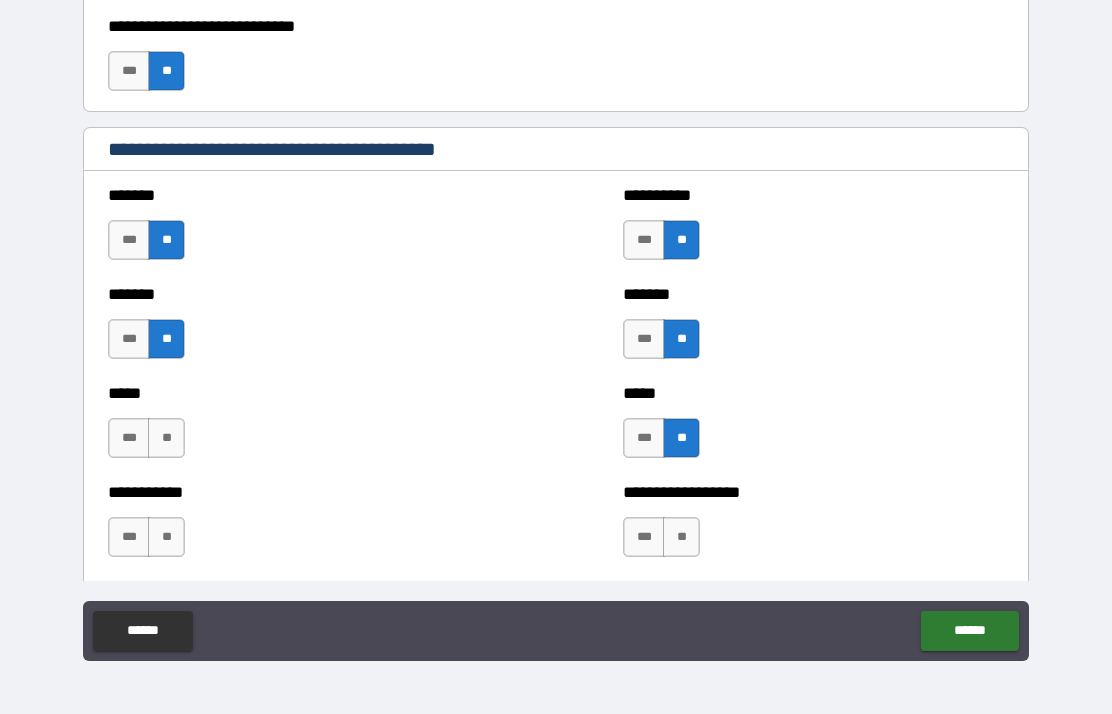 click on "**" at bounding box center (166, 438) 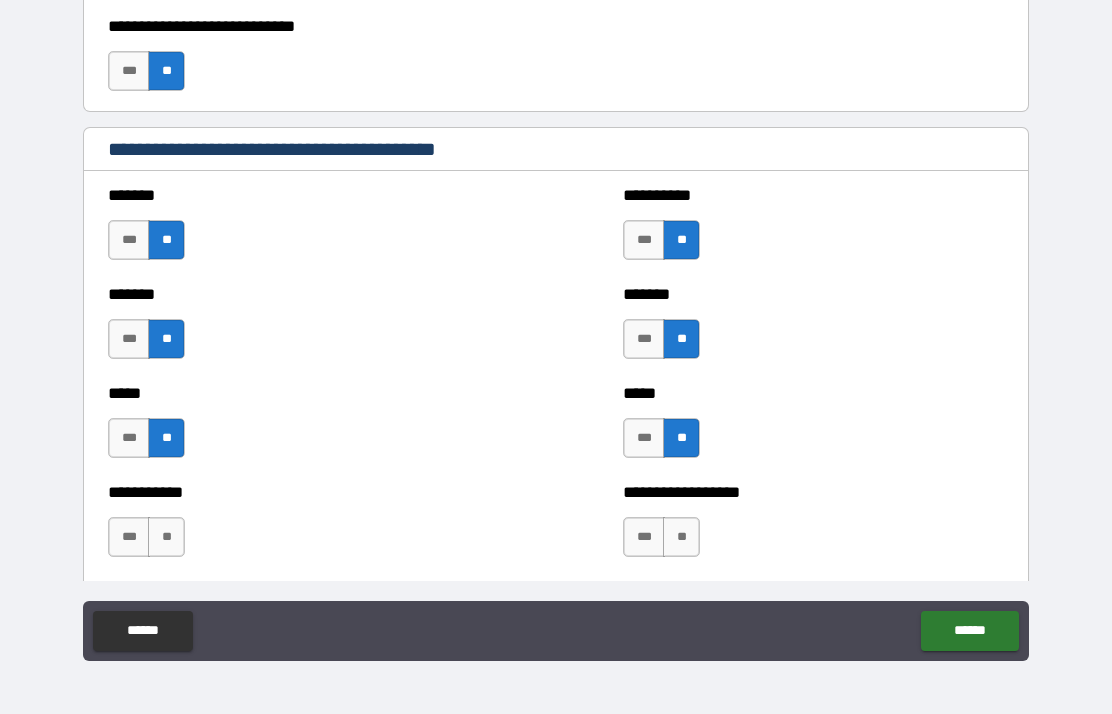 click on "**" at bounding box center (166, 537) 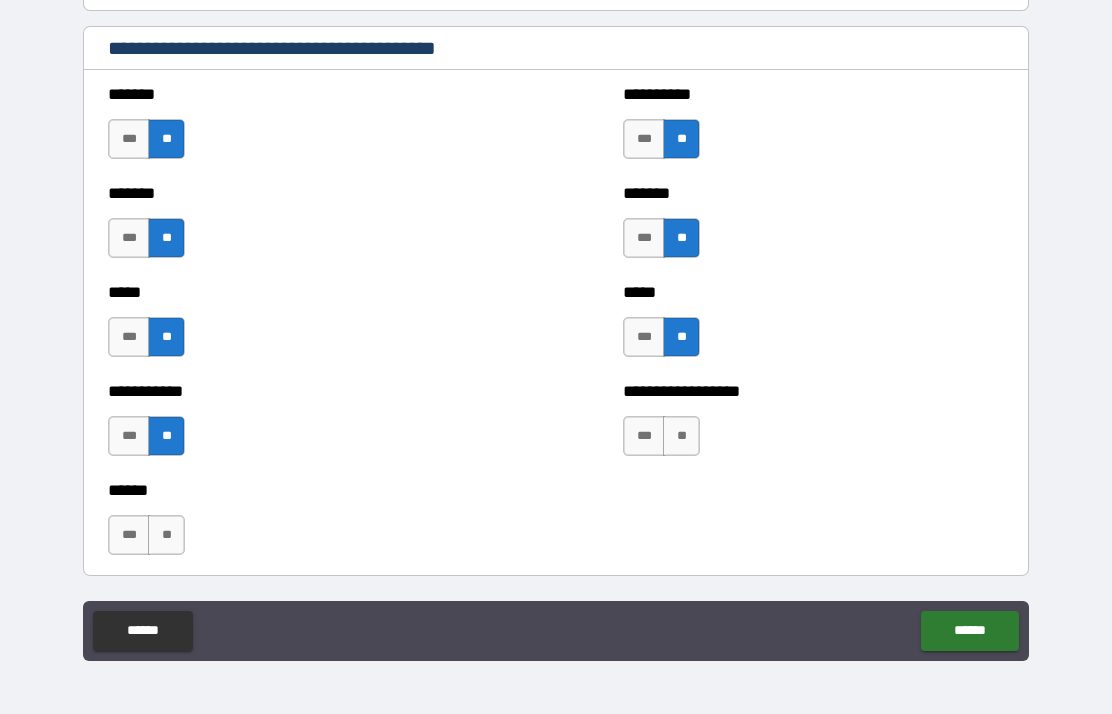 scroll, scrollTop: 1674, scrollLeft: 0, axis: vertical 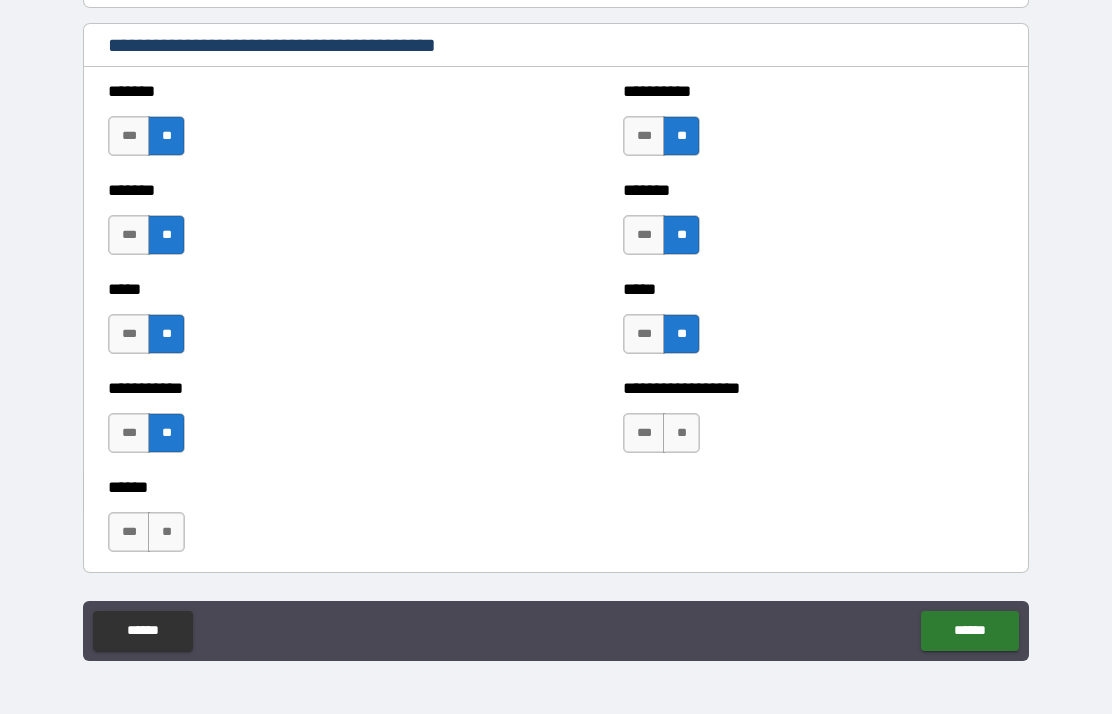 click on "**" at bounding box center [681, 433] 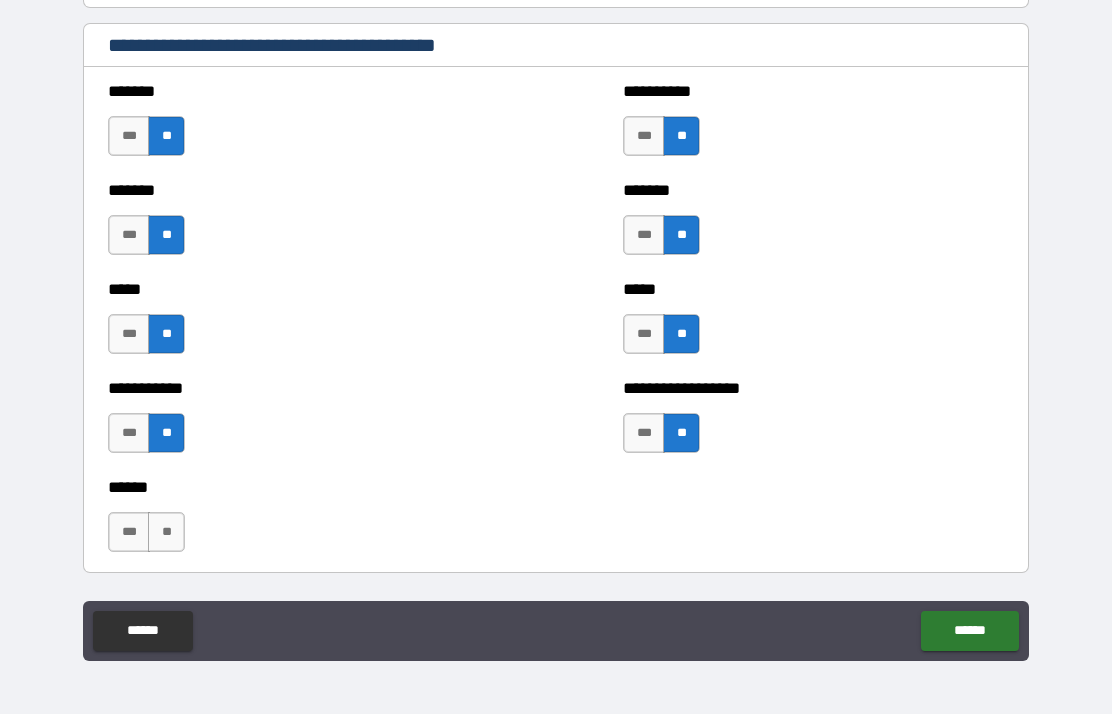 scroll, scrollTop: 1714, scrollLeft: 0, axis: vertical 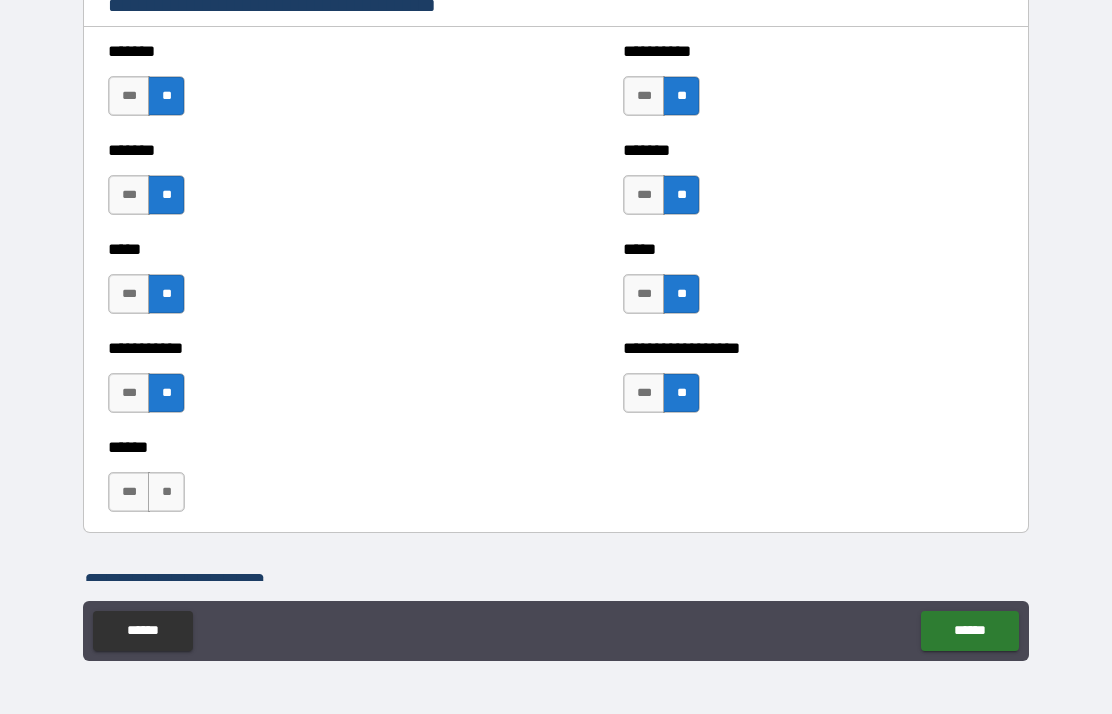 click on "**" at bounding box center (166, 492) 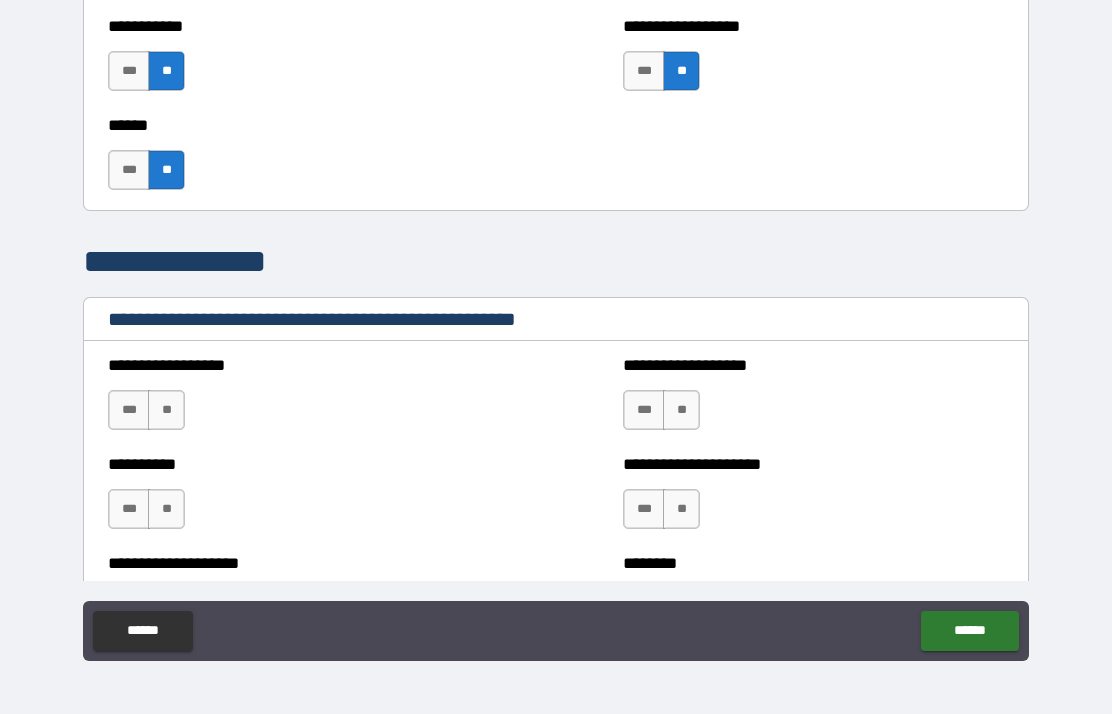 scroll, scrollTop: 2038, scrollLeft: 0, axis: vertical 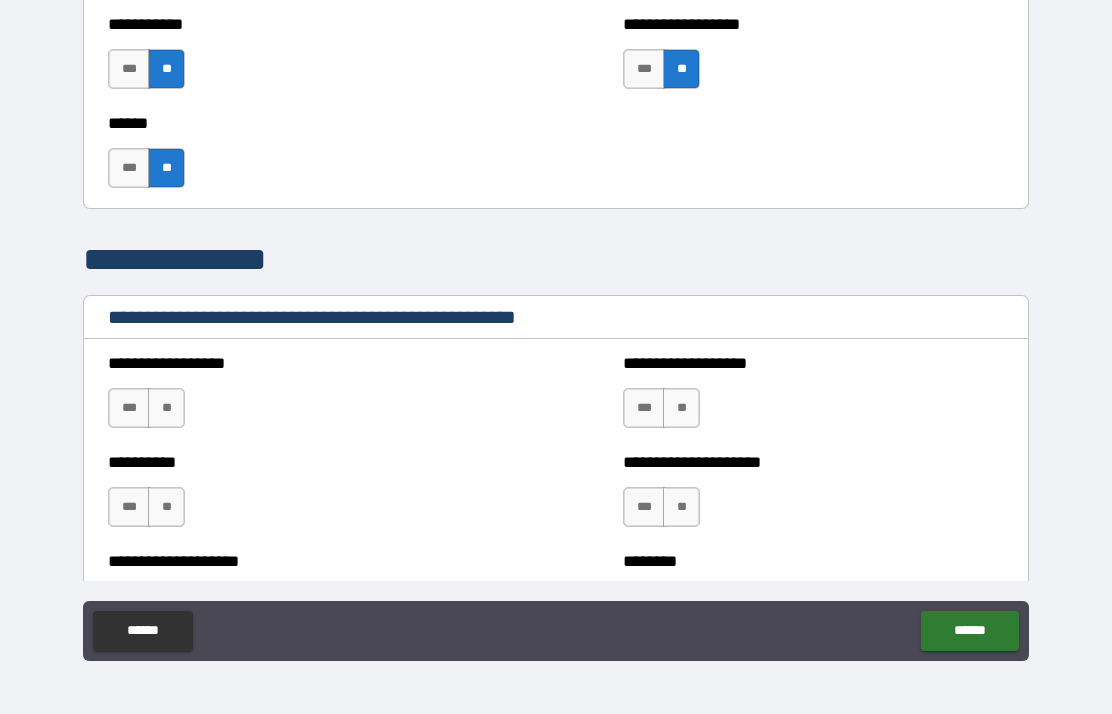 click on "**" at bounding box center (166, 408) 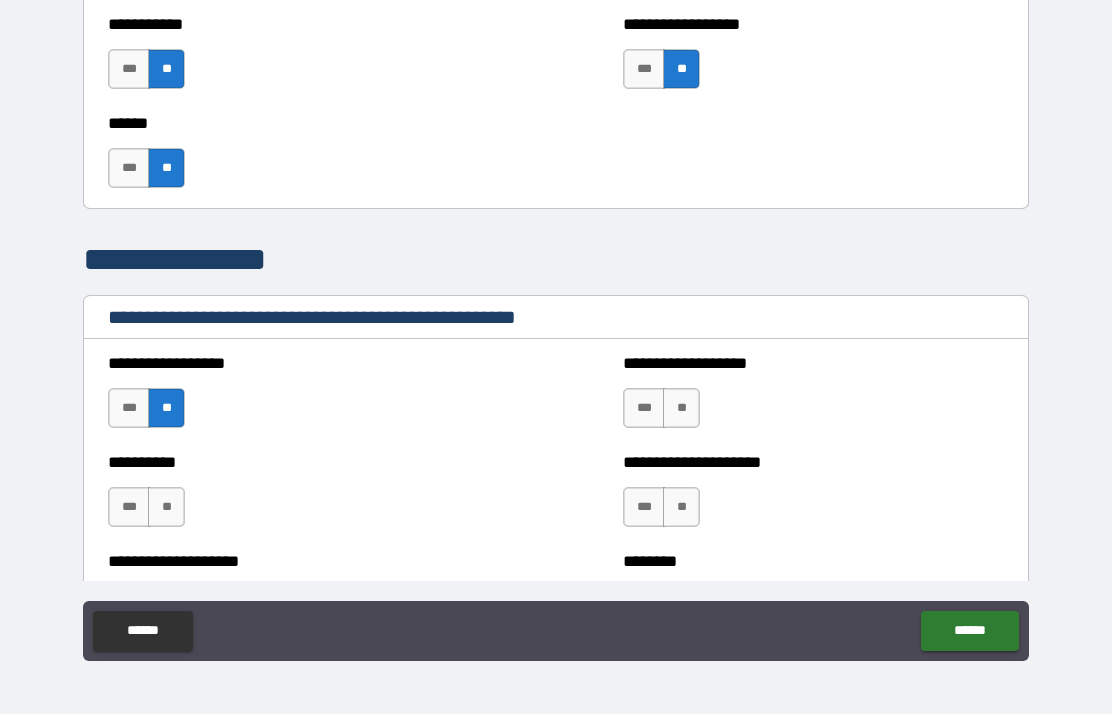 click on "**" at bounding box center [166, 507] 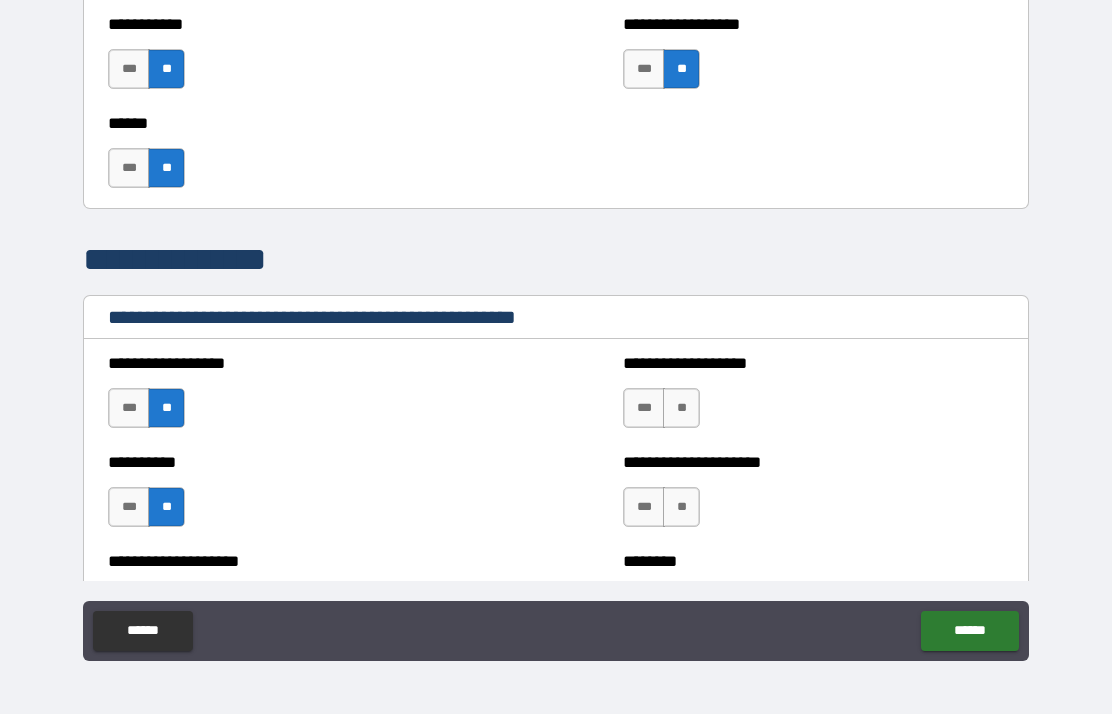 click on "**" at bounding box center [681, 408] 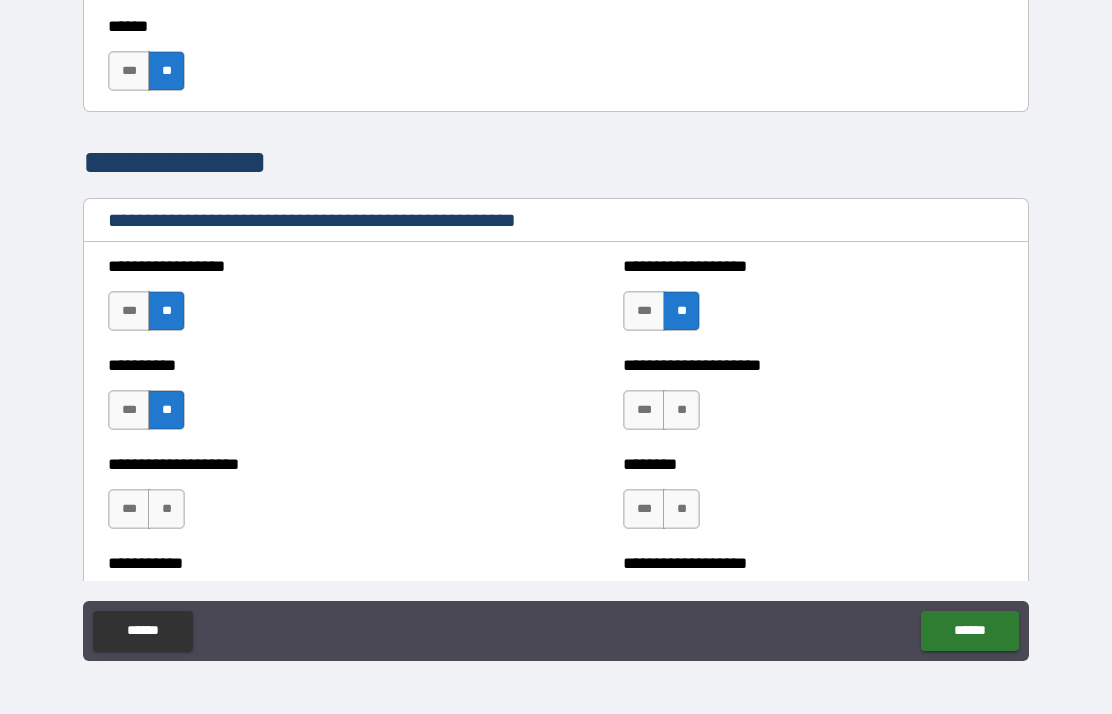 scroll, scrollTop: 2142, scrollLeft: 0, axis: vertical 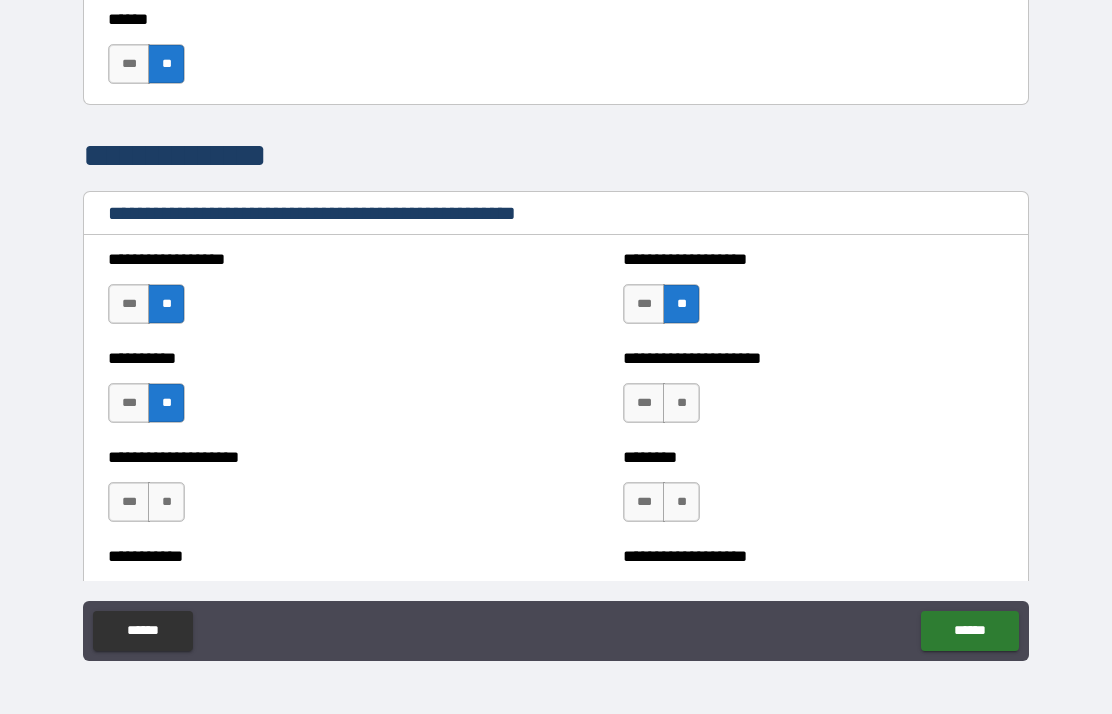 click on "**" at bounding box center (681, 403) 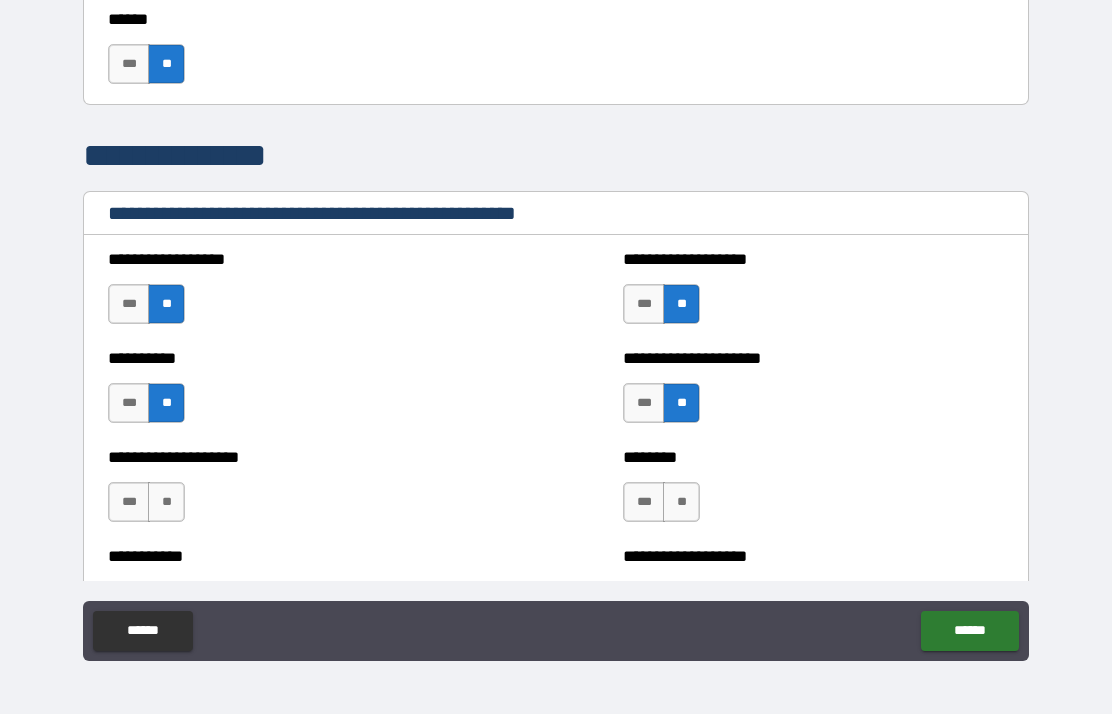 click on "**" at bounding box center [681, 502] 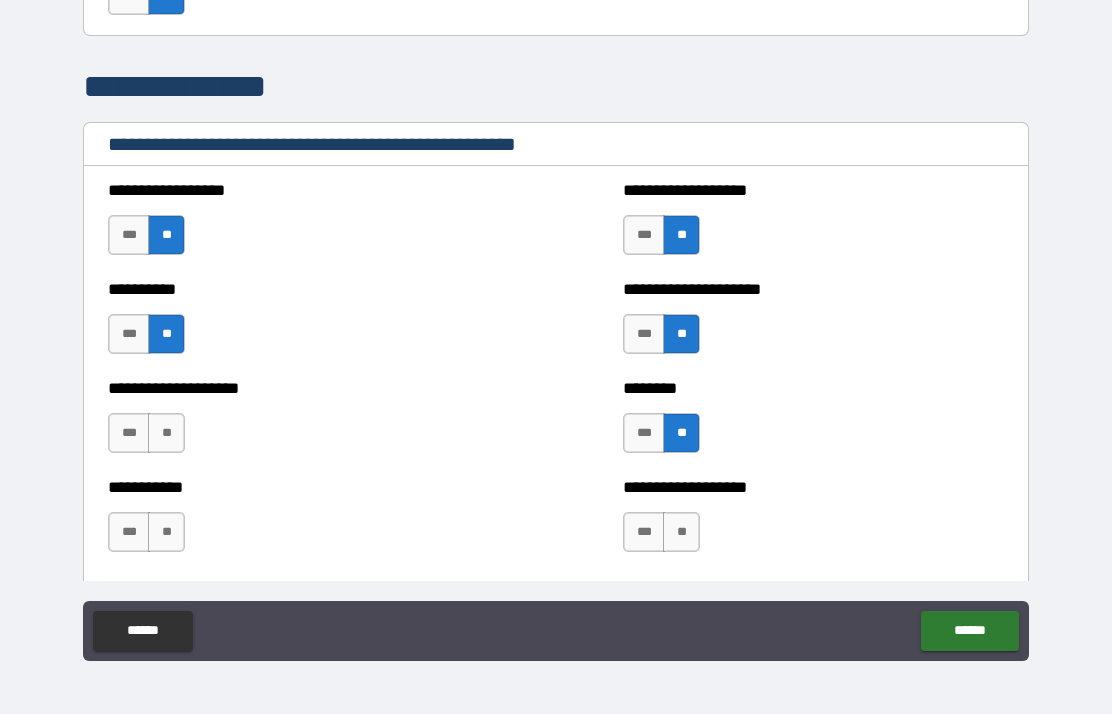 scroll, scrollTop: 2228, scrollLeft: 0, axis: vertical 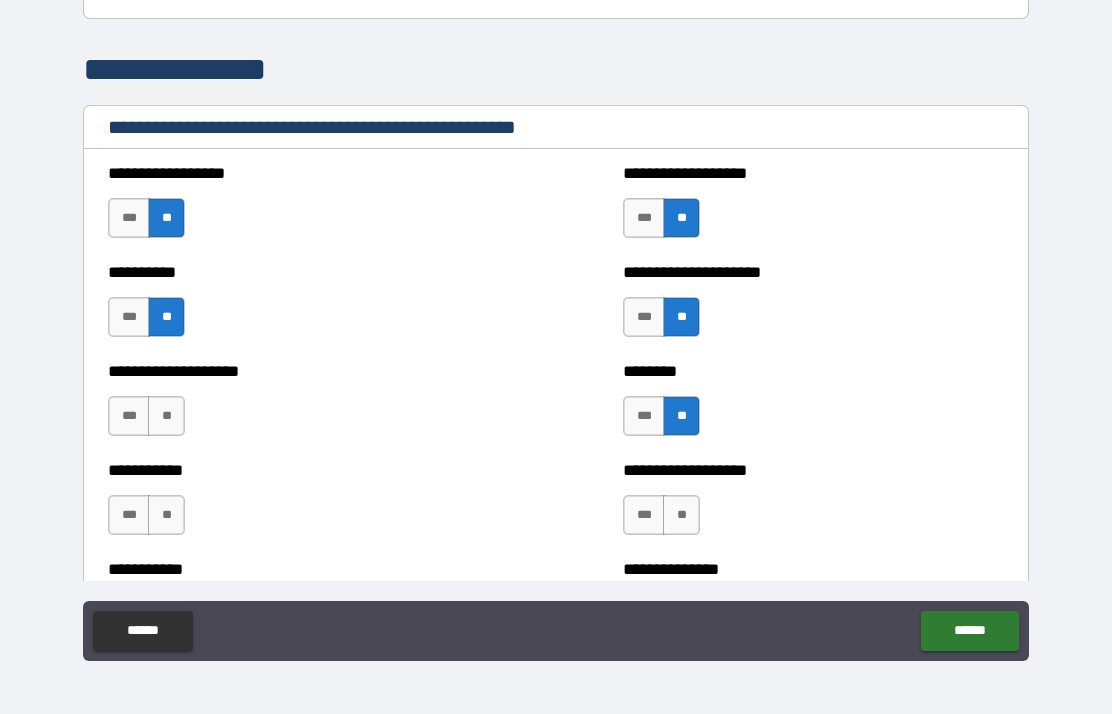 click on "**" at bounding box center (166, 416) 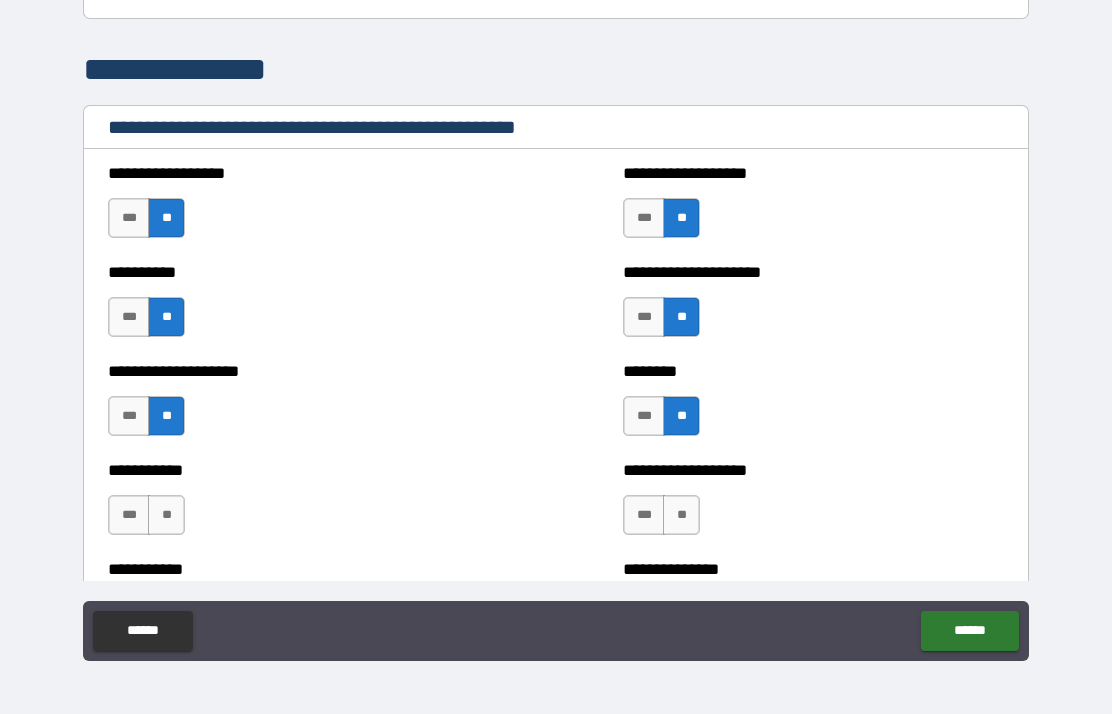 click on "**" at bounding box center (166, 515) 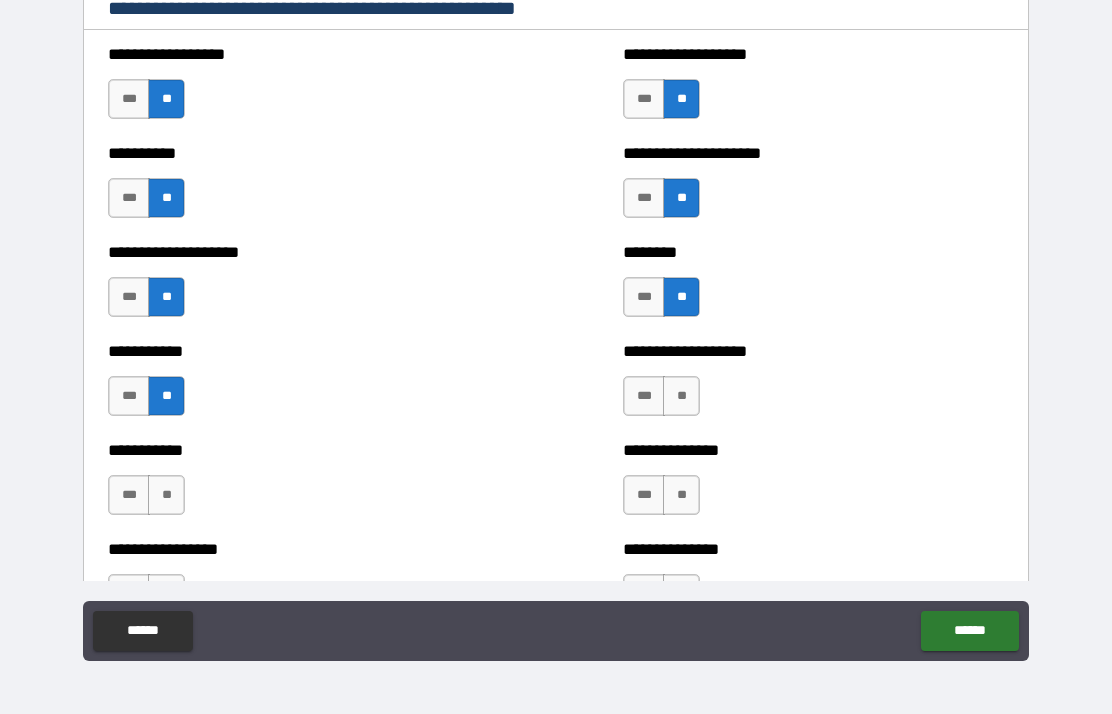 click on "**" at bounding box center [166, 495] 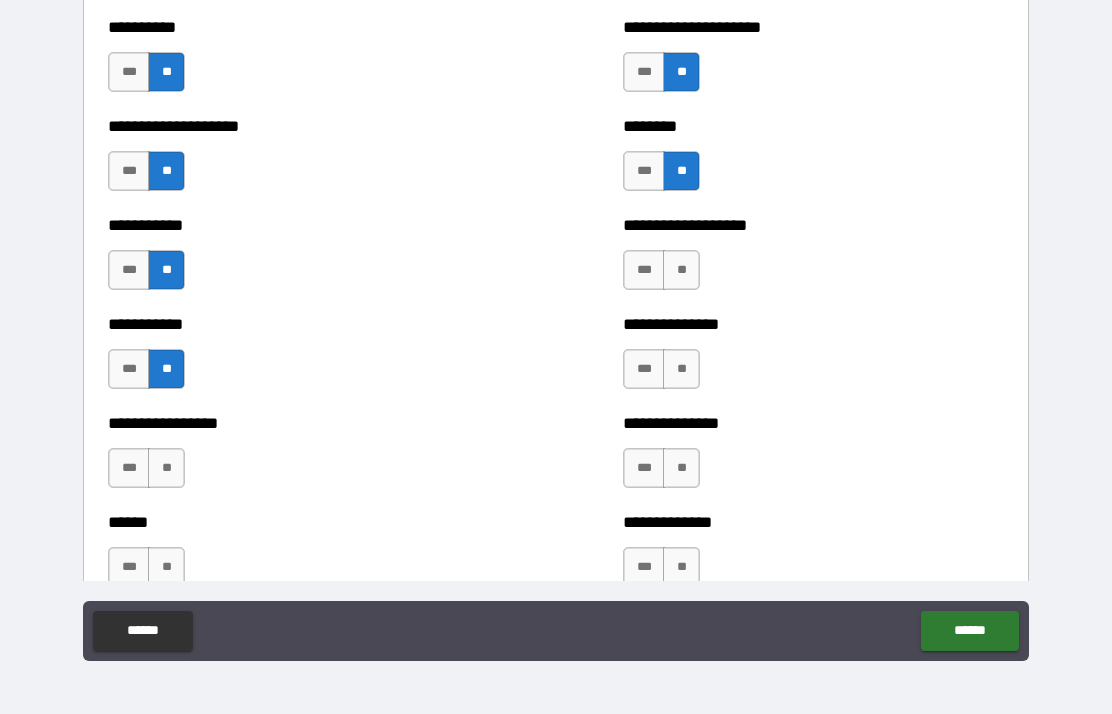 click on "**" at bounding box center (166, 468) 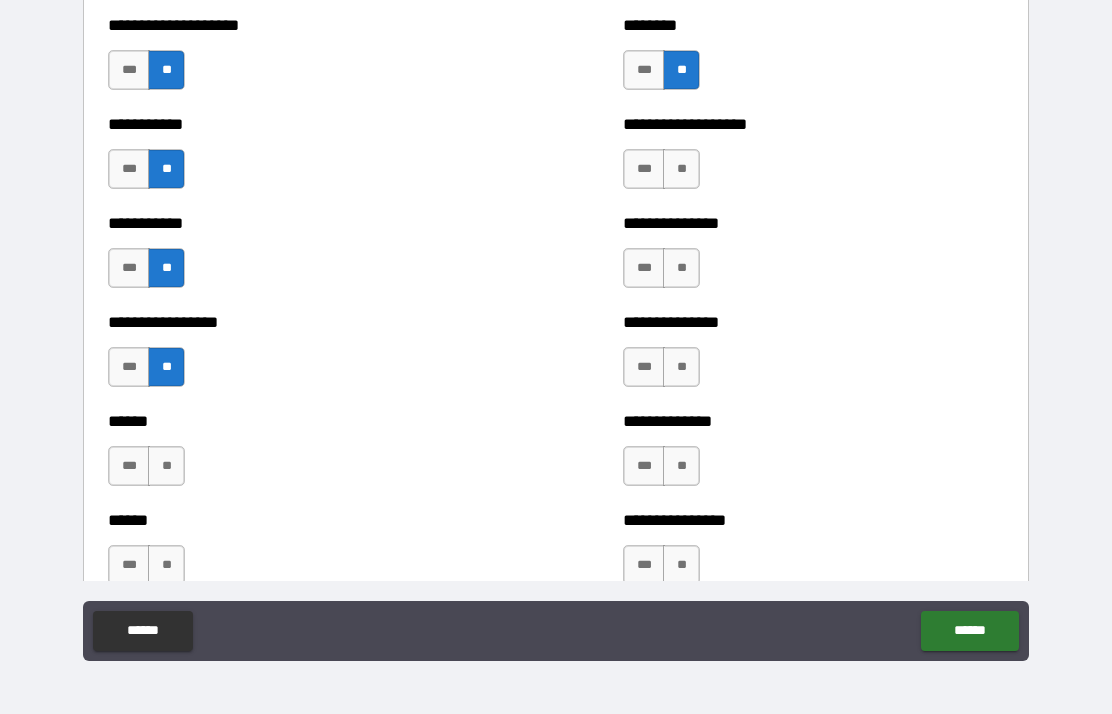 click on "**" at bounding box center [166, 466] 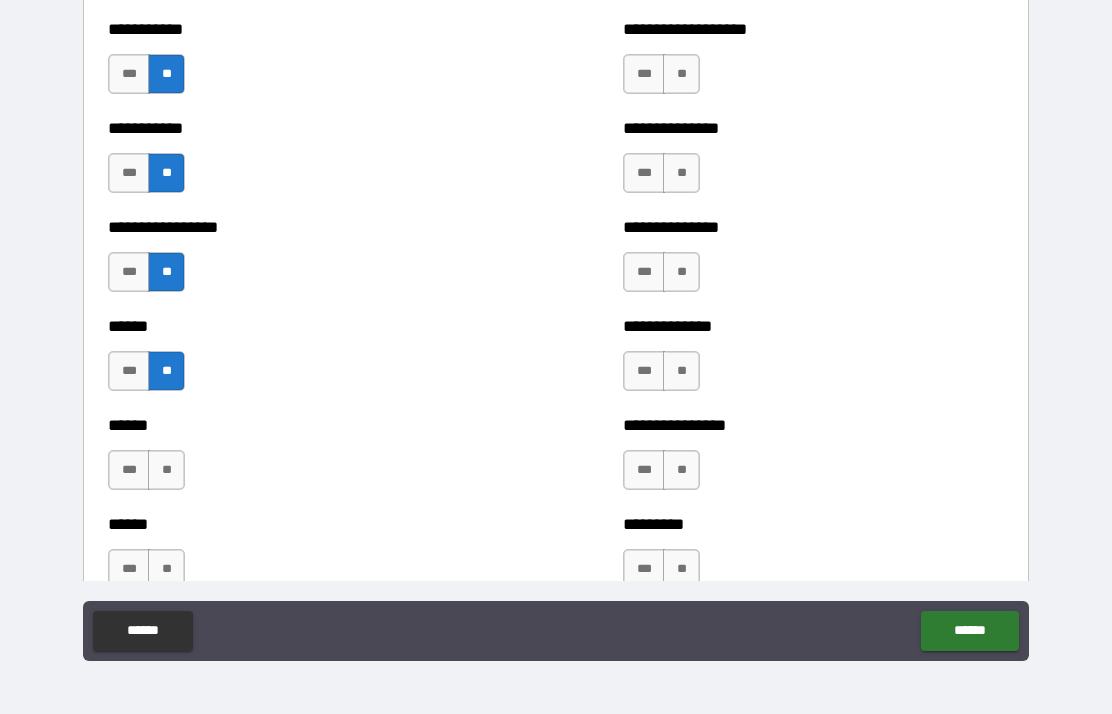 click on "**" at bounding box center (166, 470) 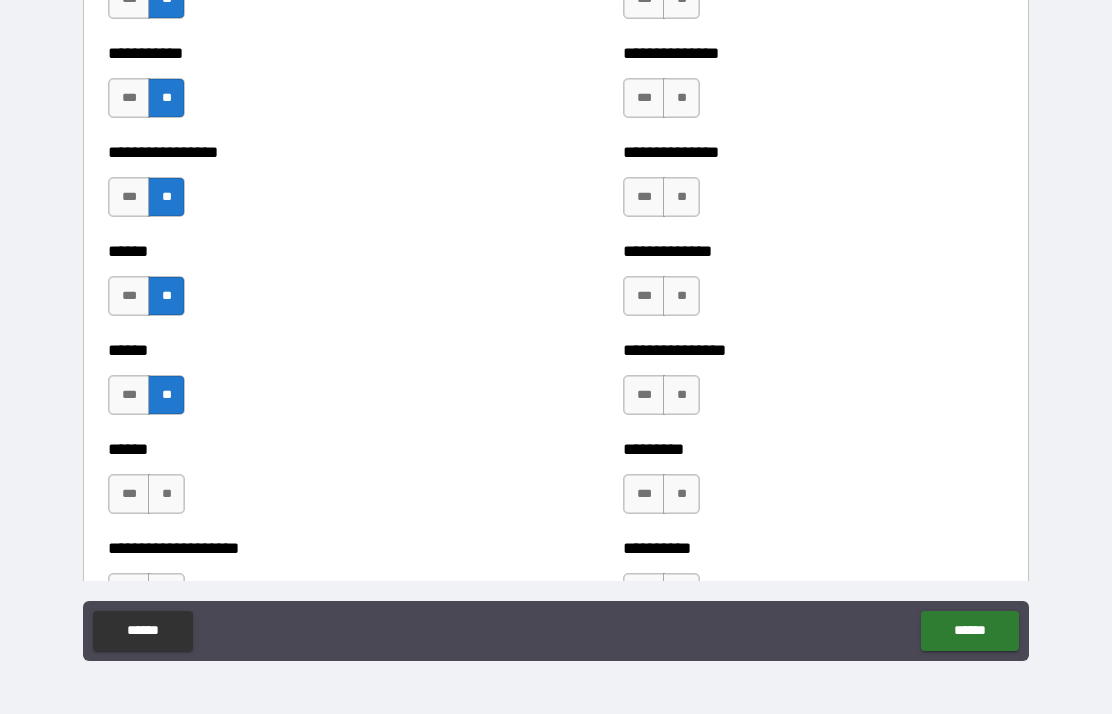 click on "**" at bounding box center (166, 494) 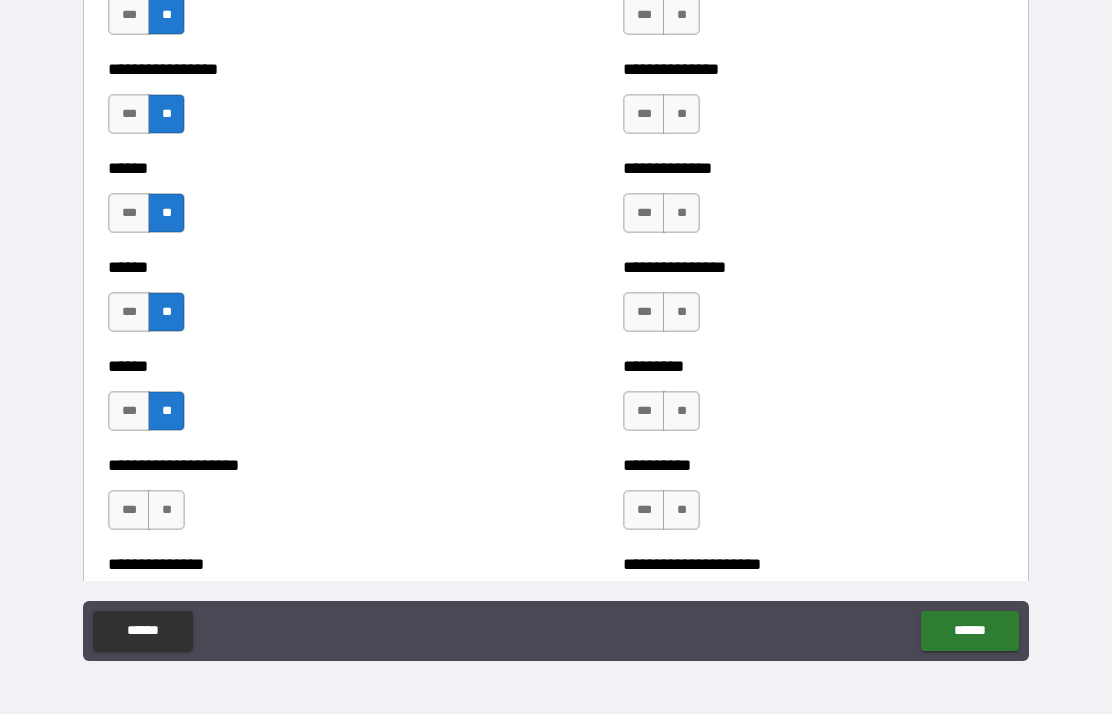 click on "**" at bounding box center [166, 510] 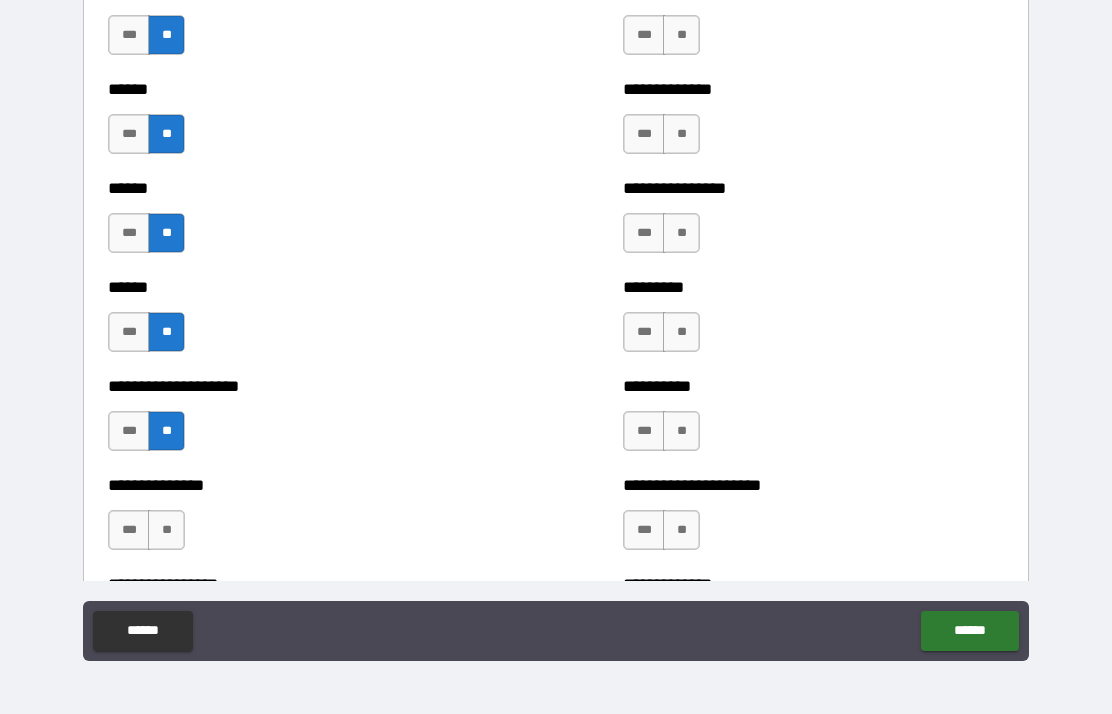 click on "**" at bounding box center (166, 530) 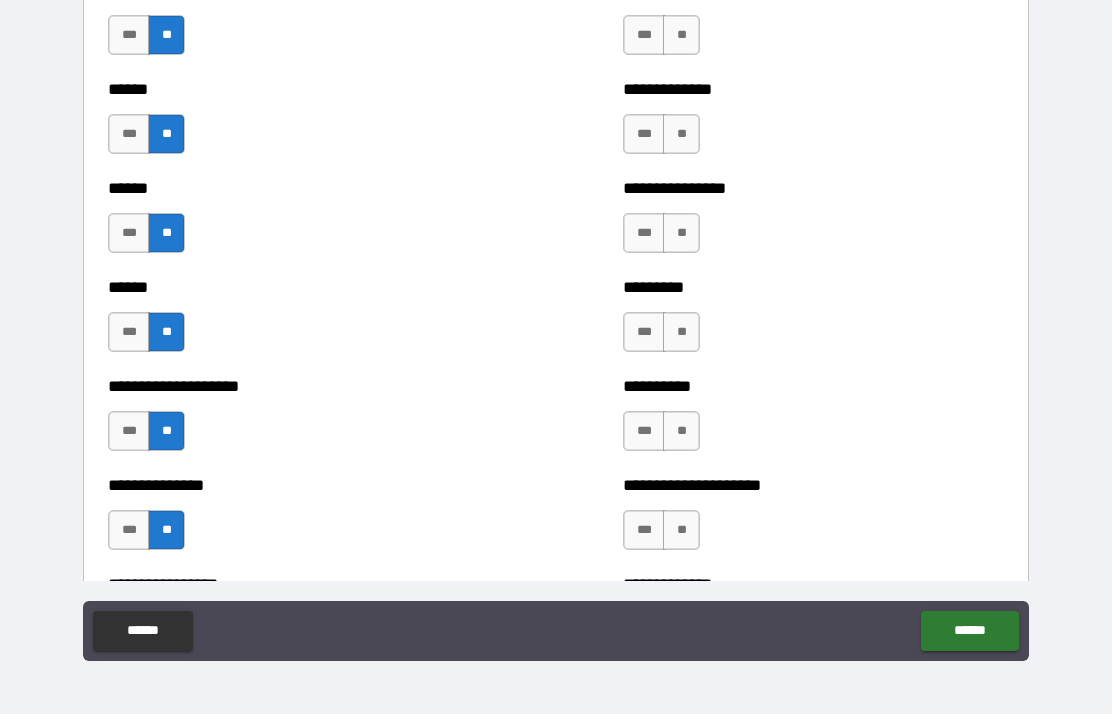 scroll, scrollTop: 3012, scrollLeft: 0, axis: vertical 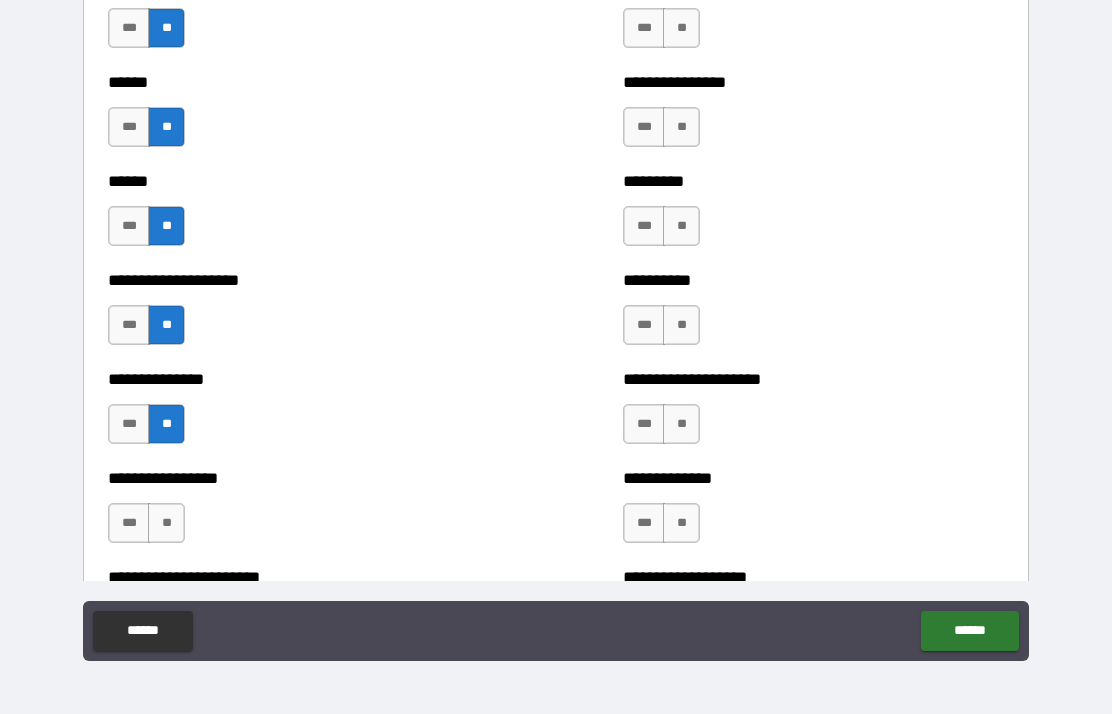 click on "**" at bounding box center (166, 523) 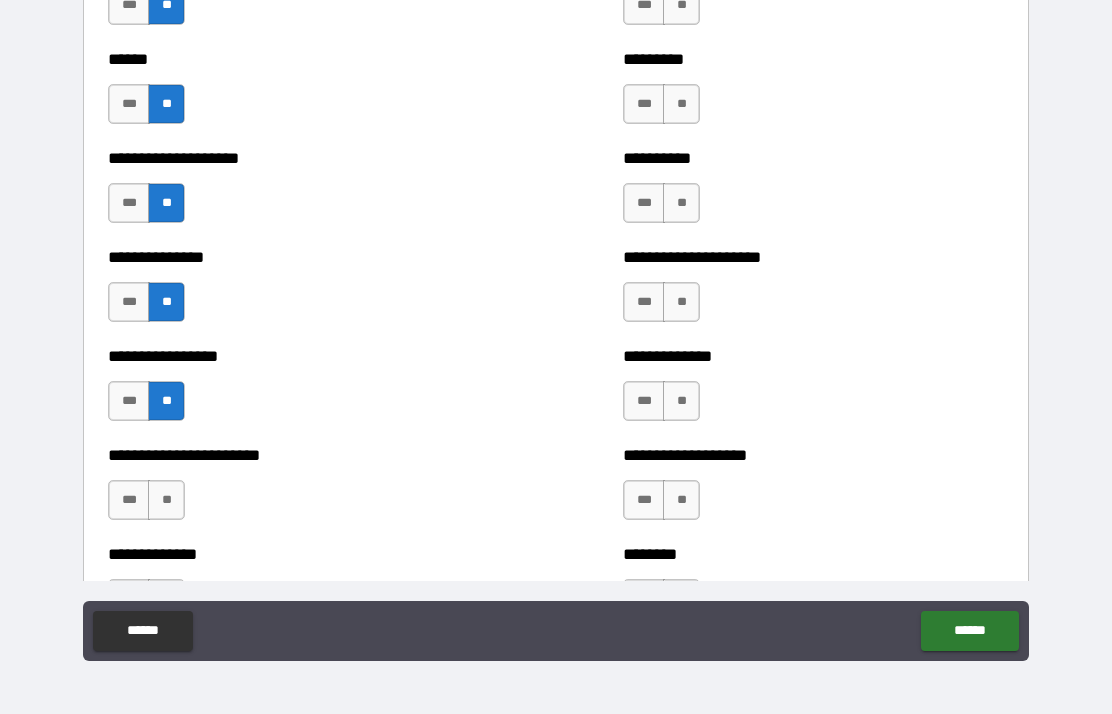 click on "**" at bounding box center (166, 500) 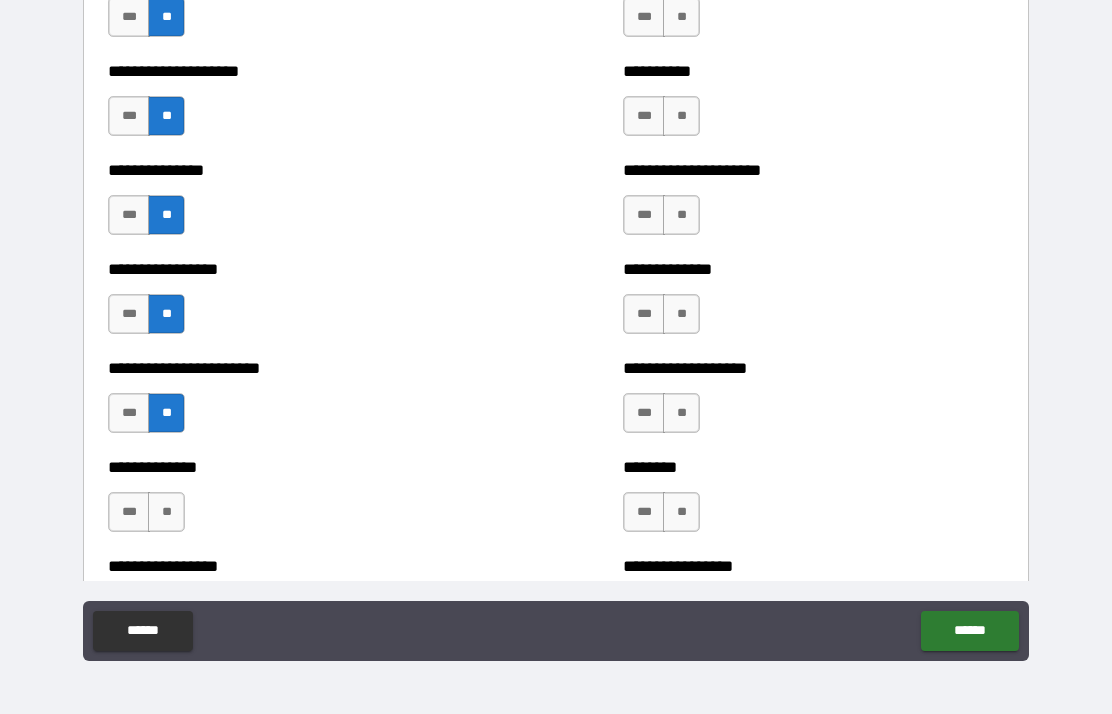 click on "**" at bounding box center (166, 512) 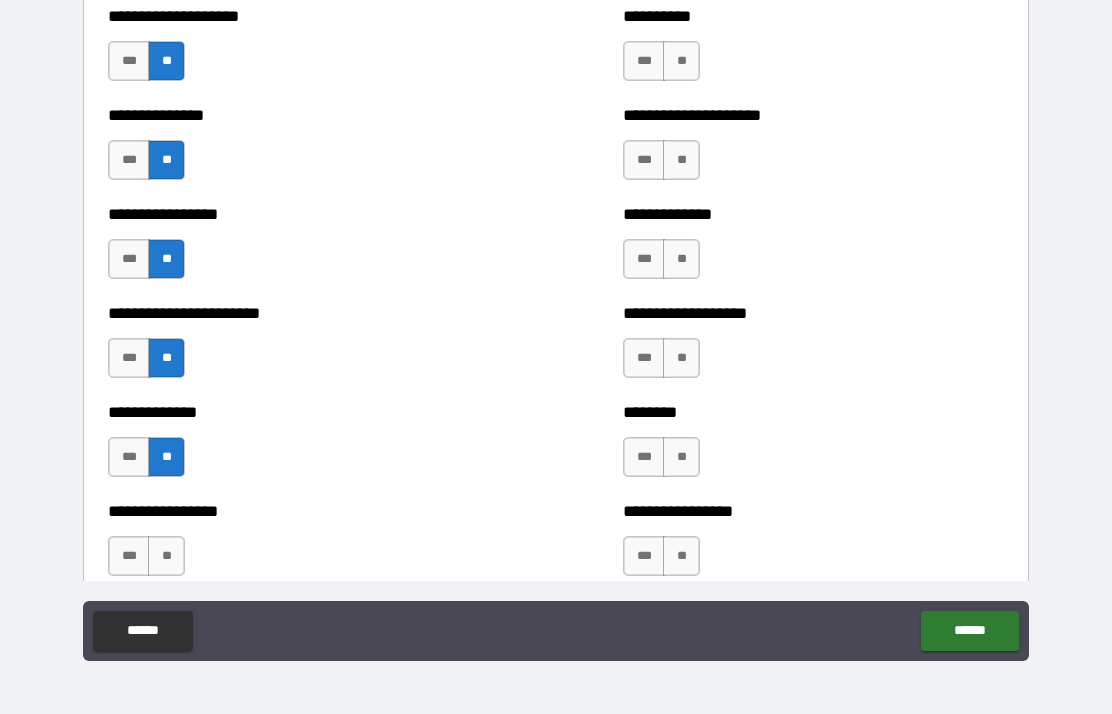 click on "**" at bounding box center (166, 556) 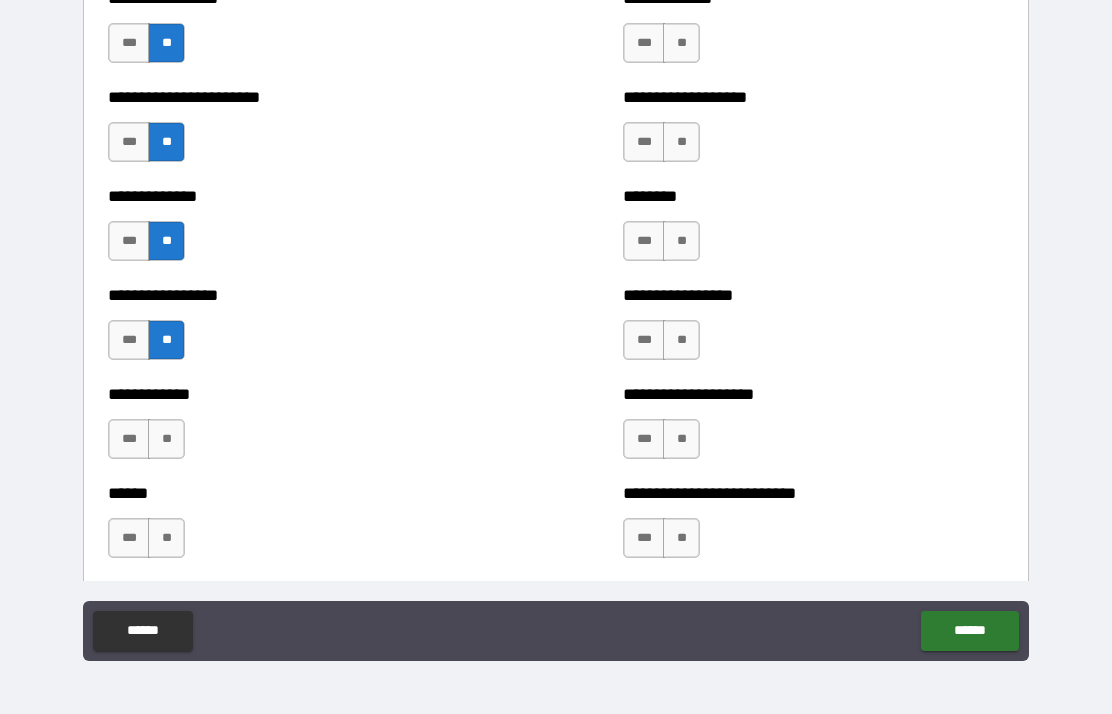 scroll, scrollTop: 3492, scrollLeft: 0, axis: vertical 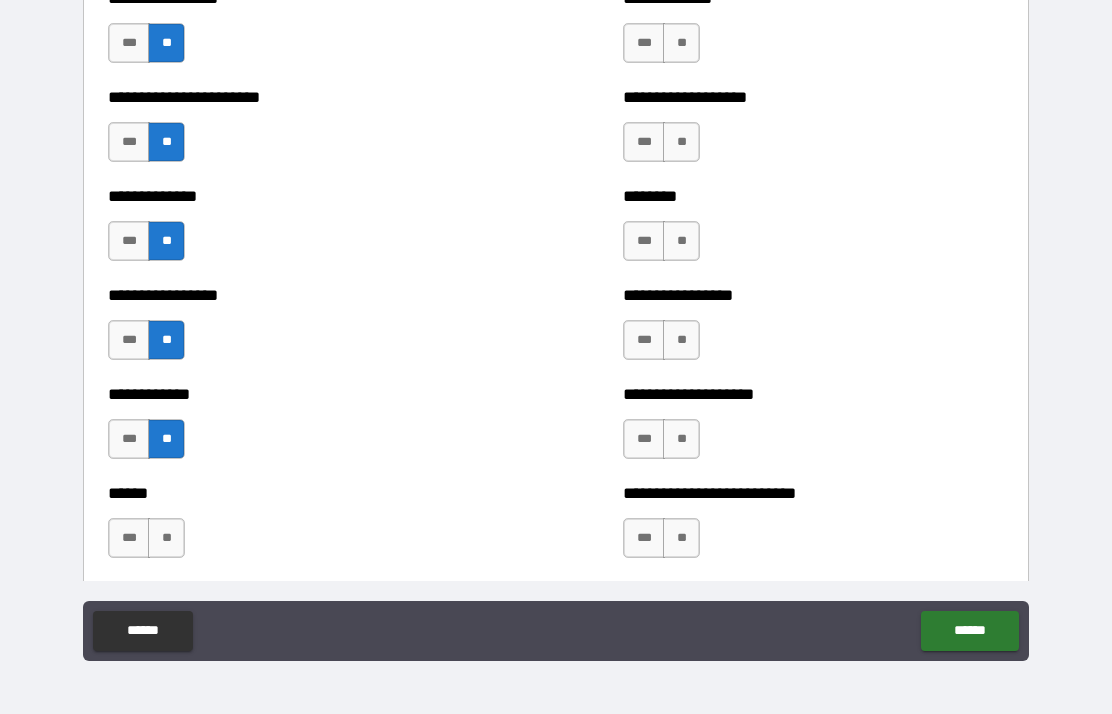click on "**" at bounding box center (166, 538) 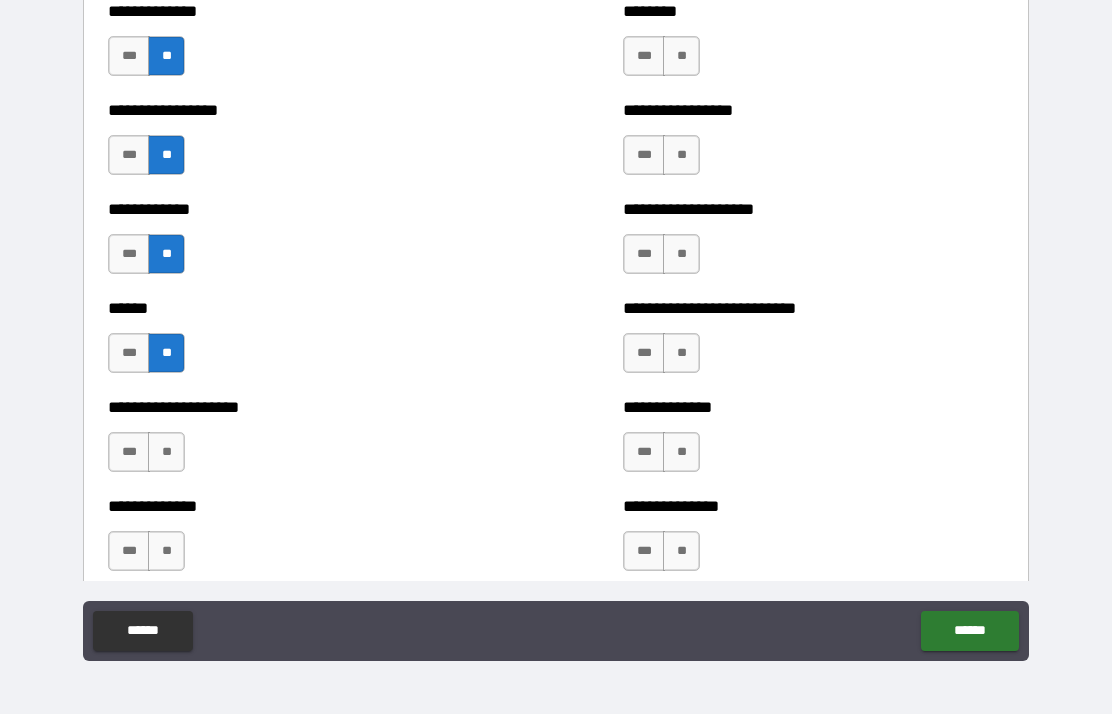 scroll, scrollTop: 3686, scrollLeft: 0, axis: vertical 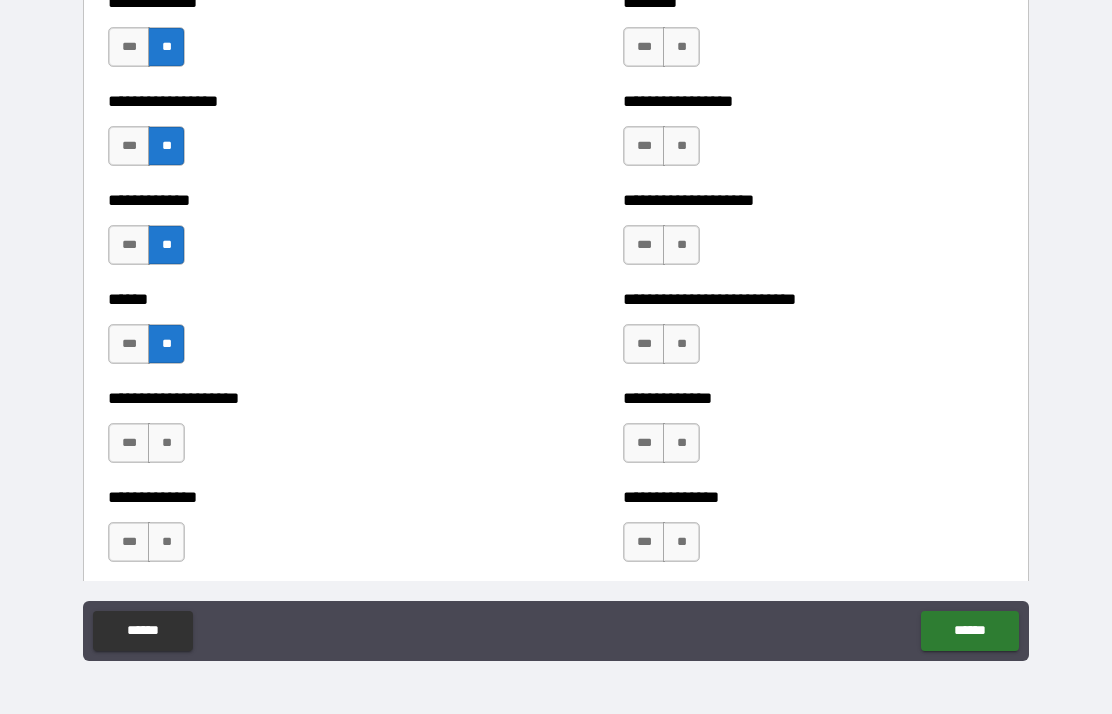 click on "**" at bounding box center [166, 443] 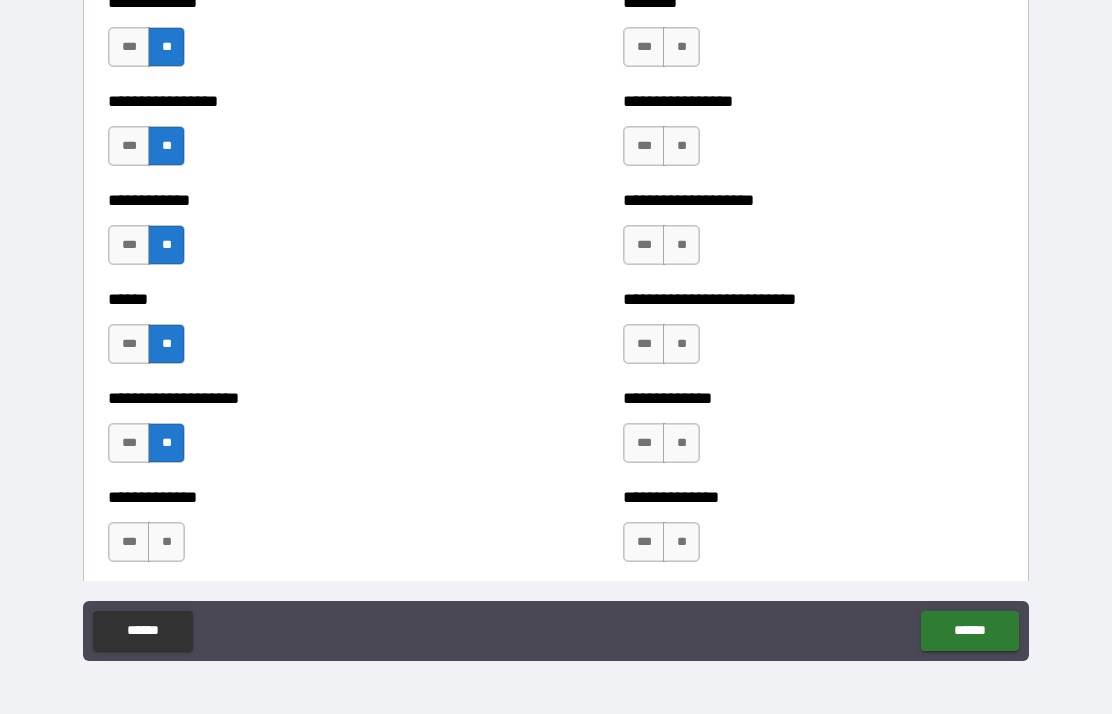 click on "**" at bounding box center [166, 542] 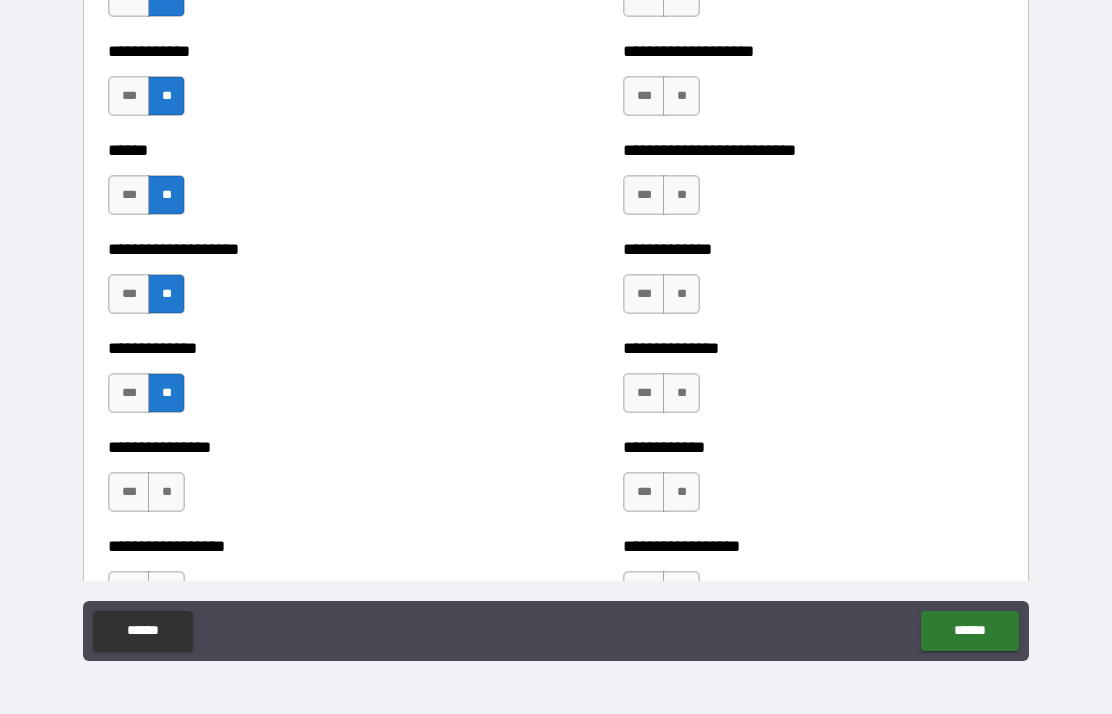 click on "**" at bounding box center (166, 492) 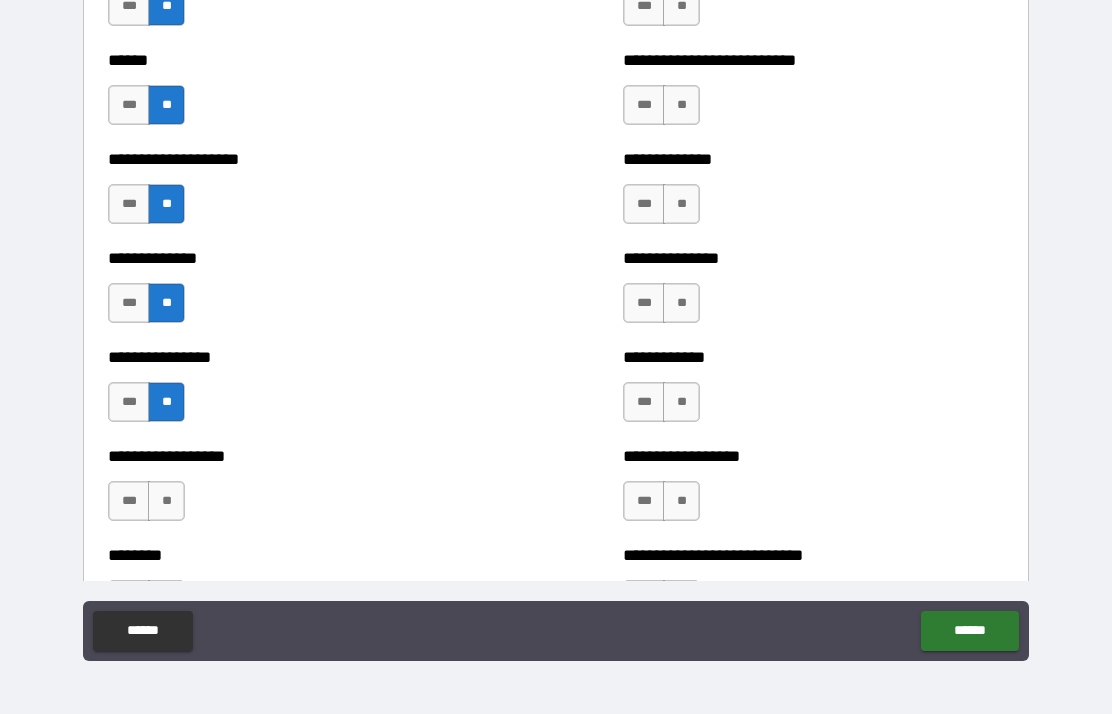 click on "**" at bounding box center (166, 501) 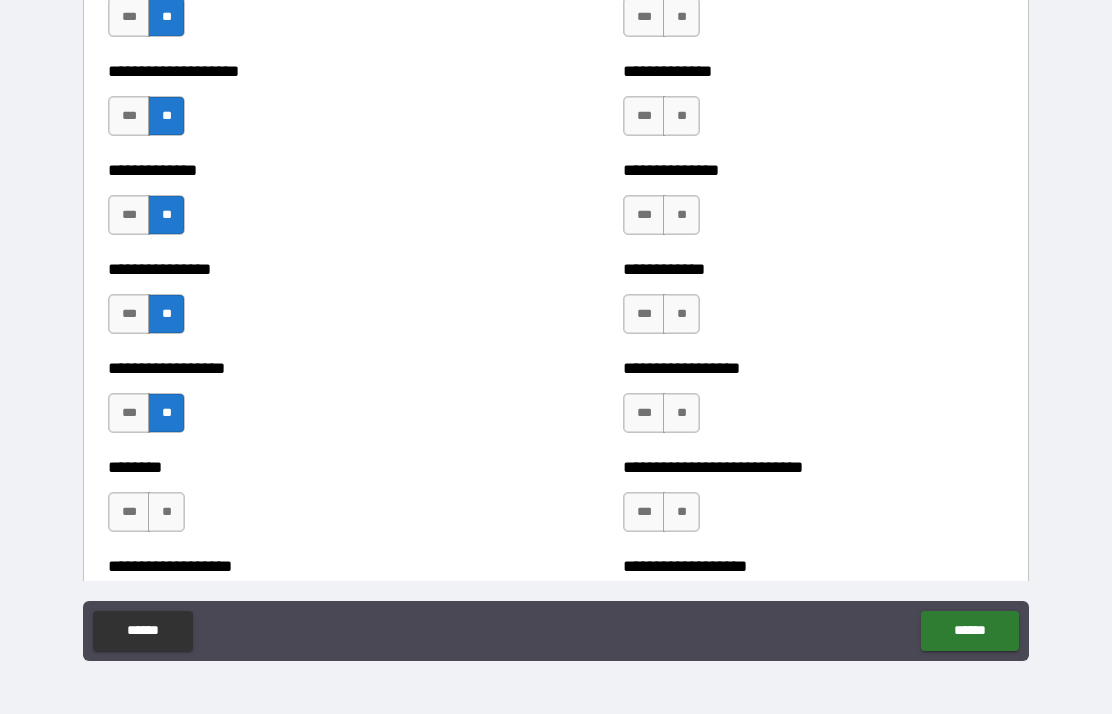 click on "**" at bounding box center [166, 512] 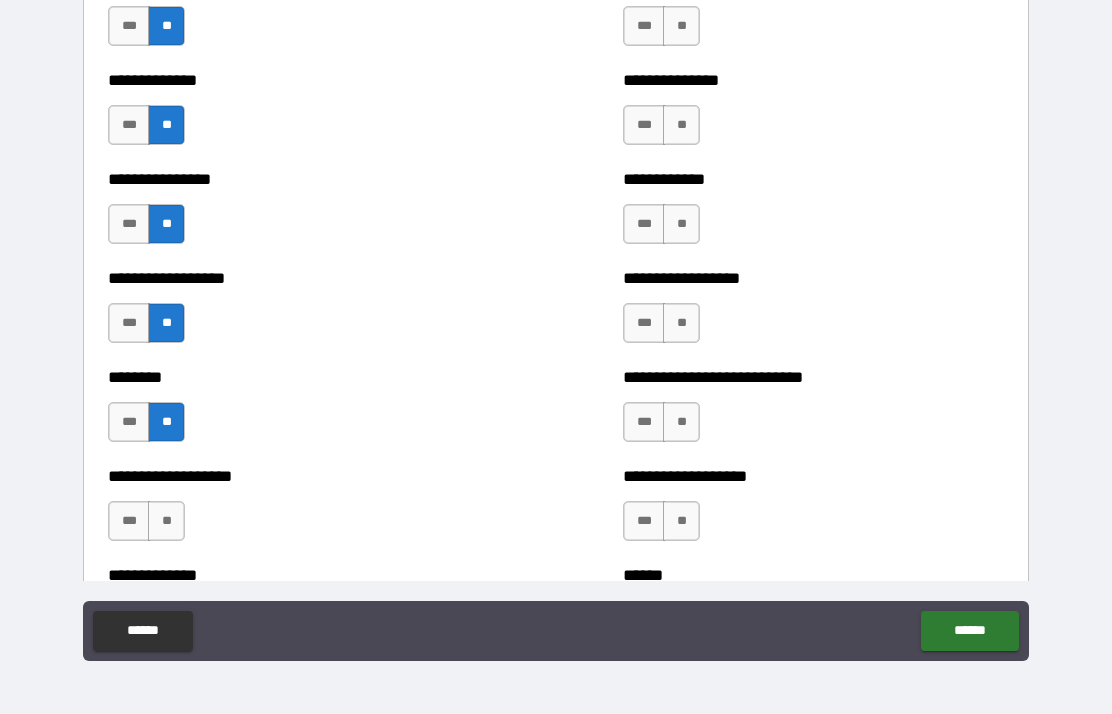 click on "**" at bounding box center [166, 521] 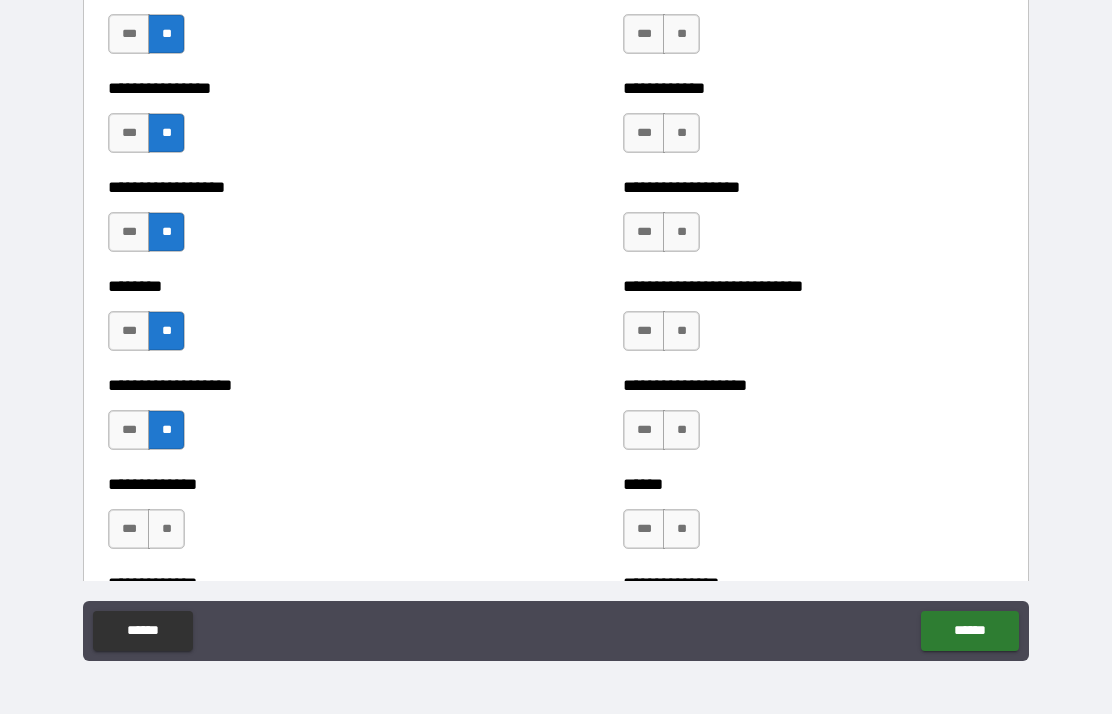 click on "**" at bounding box center [166, 529] 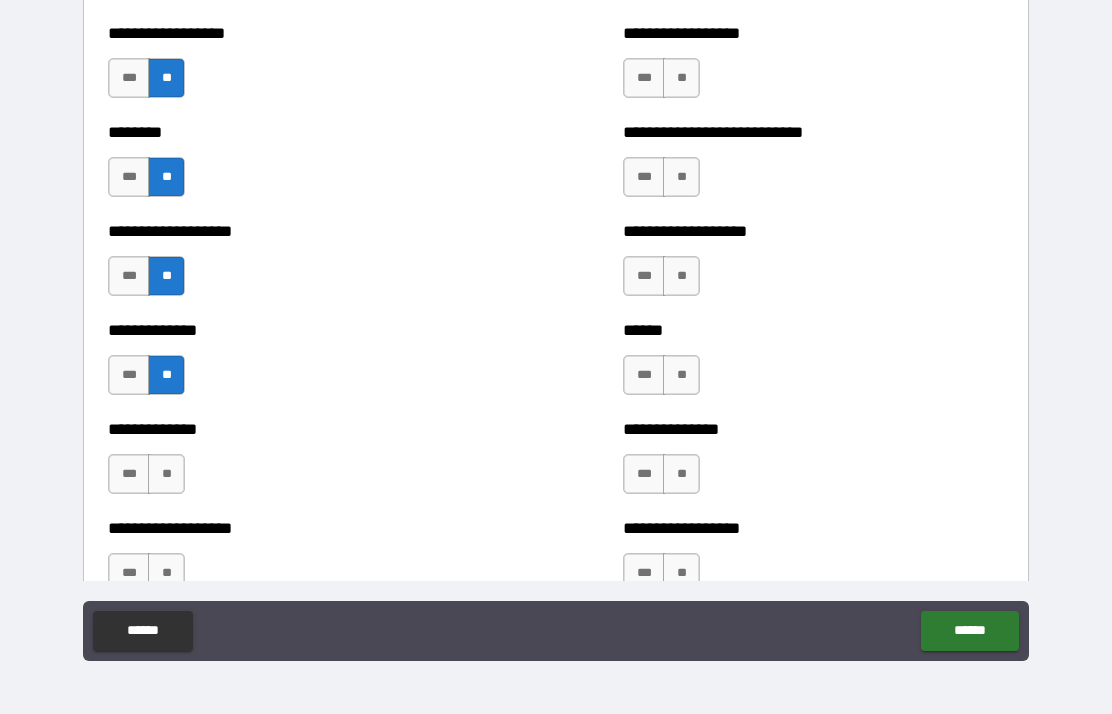 click on "**" at bounding box center (166, 474) 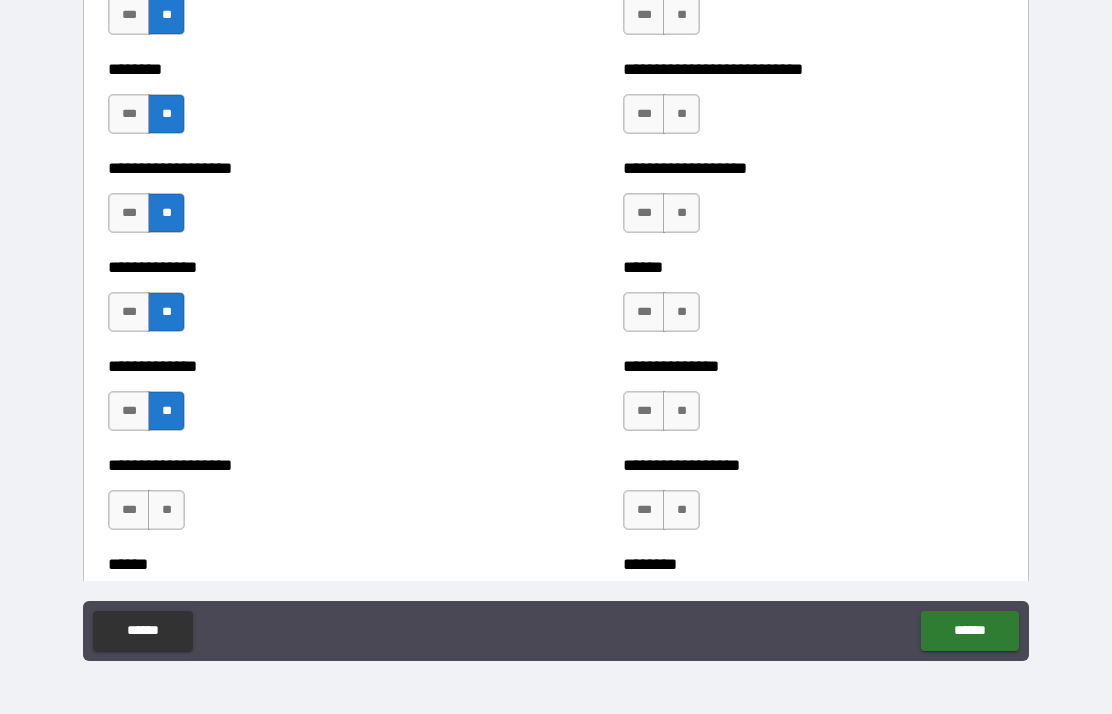 click on "**" at bounding box center [166, 510] 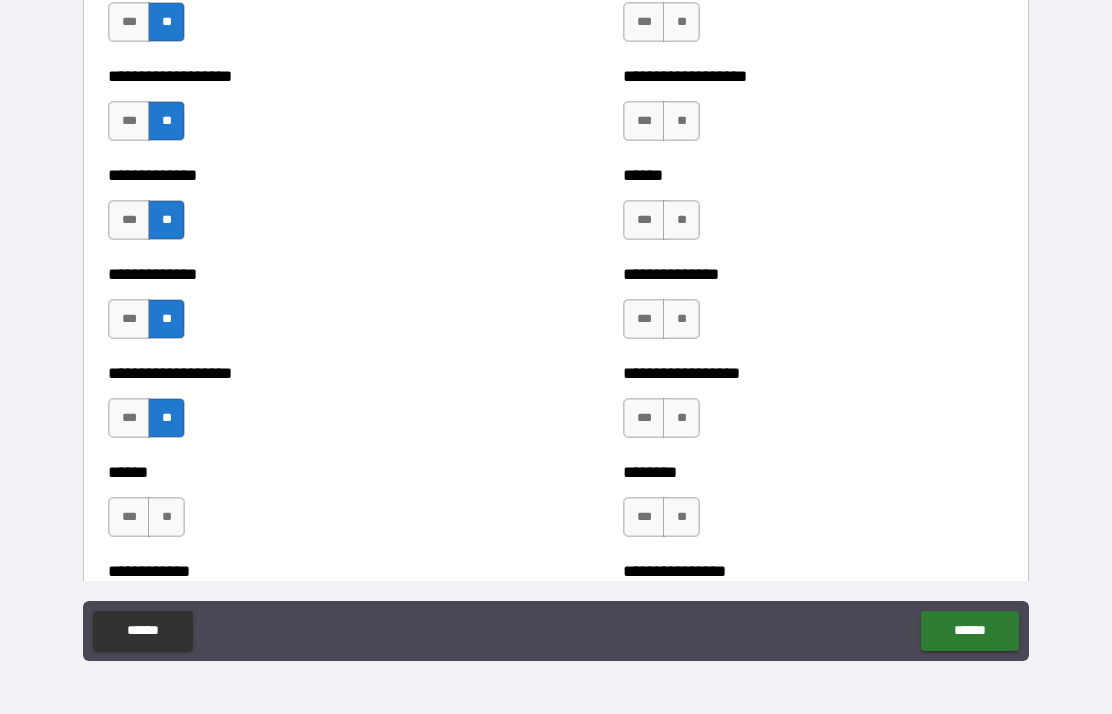 click on "**" at bounding box center [166, 517] 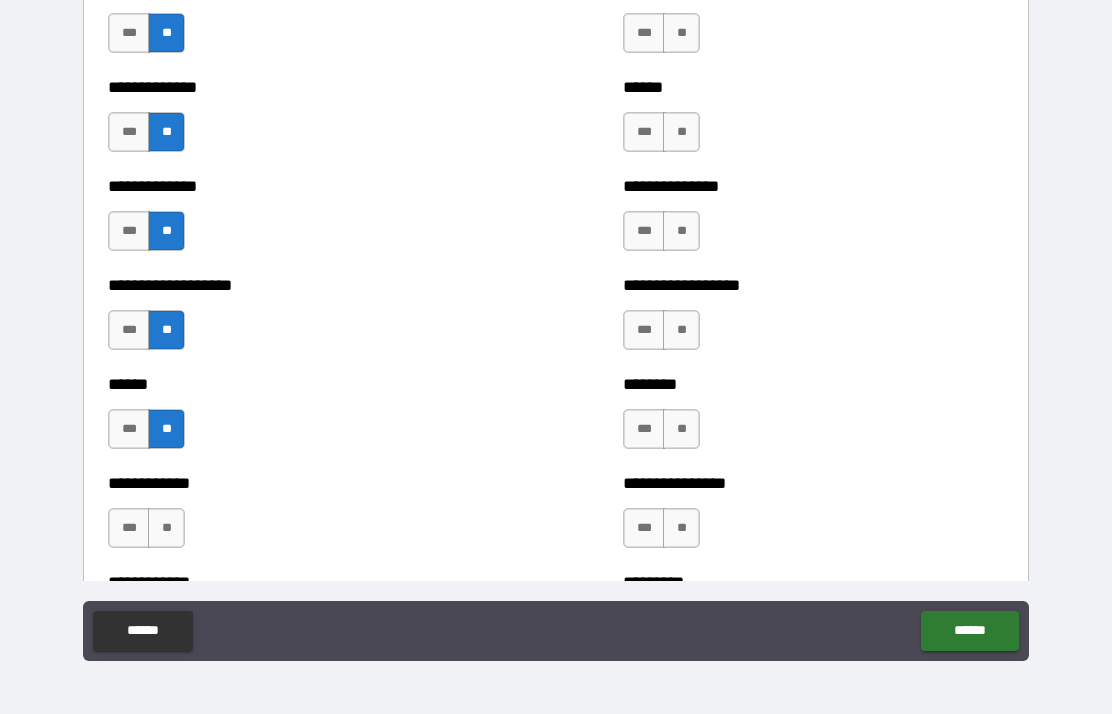 click on "**" at bounding box center [166, 528] 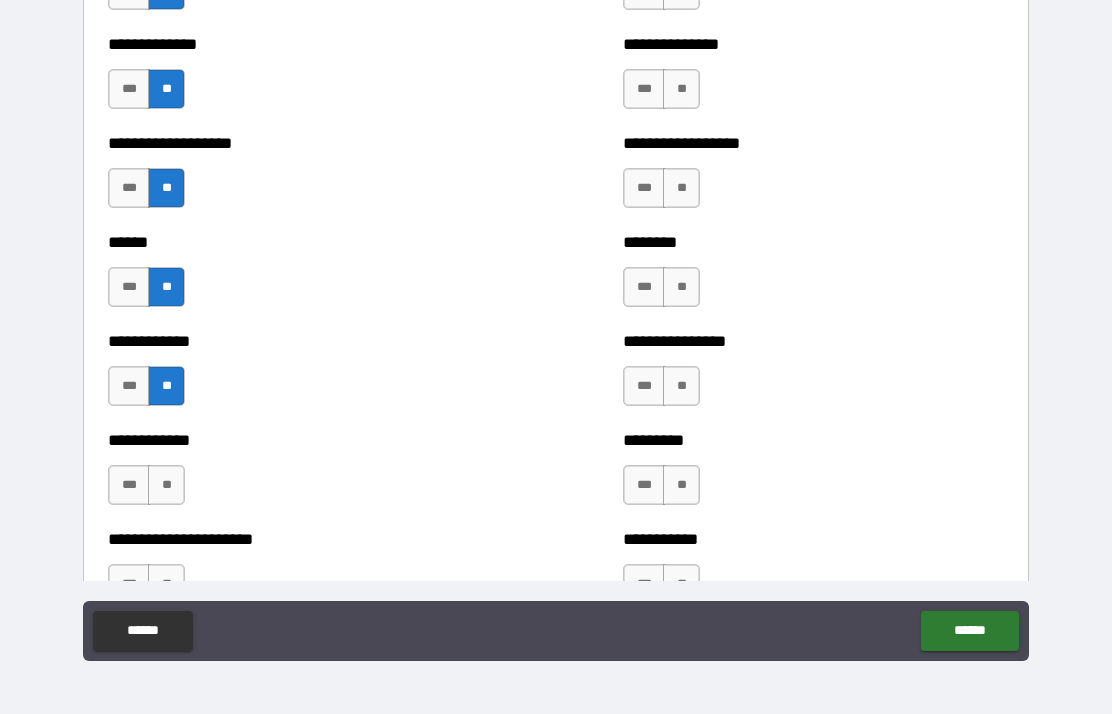 scroll, scrollTop: 4745, scrollLeft: 0, axis: vertical 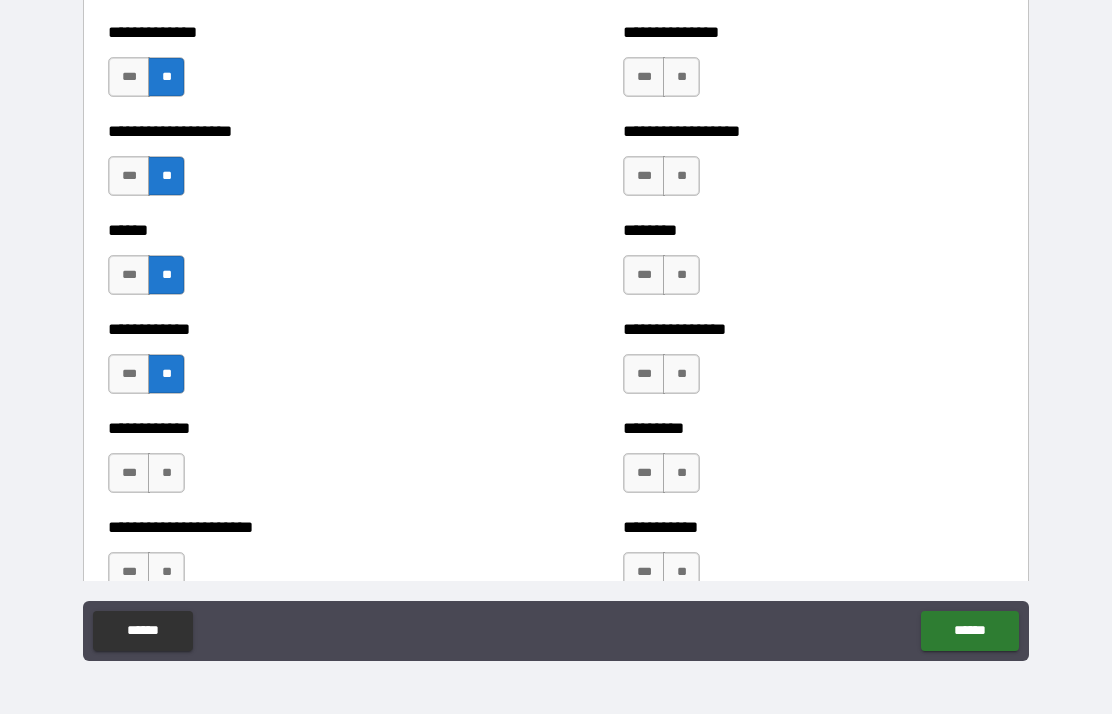 click on "**" at bounding box center (166, 473) 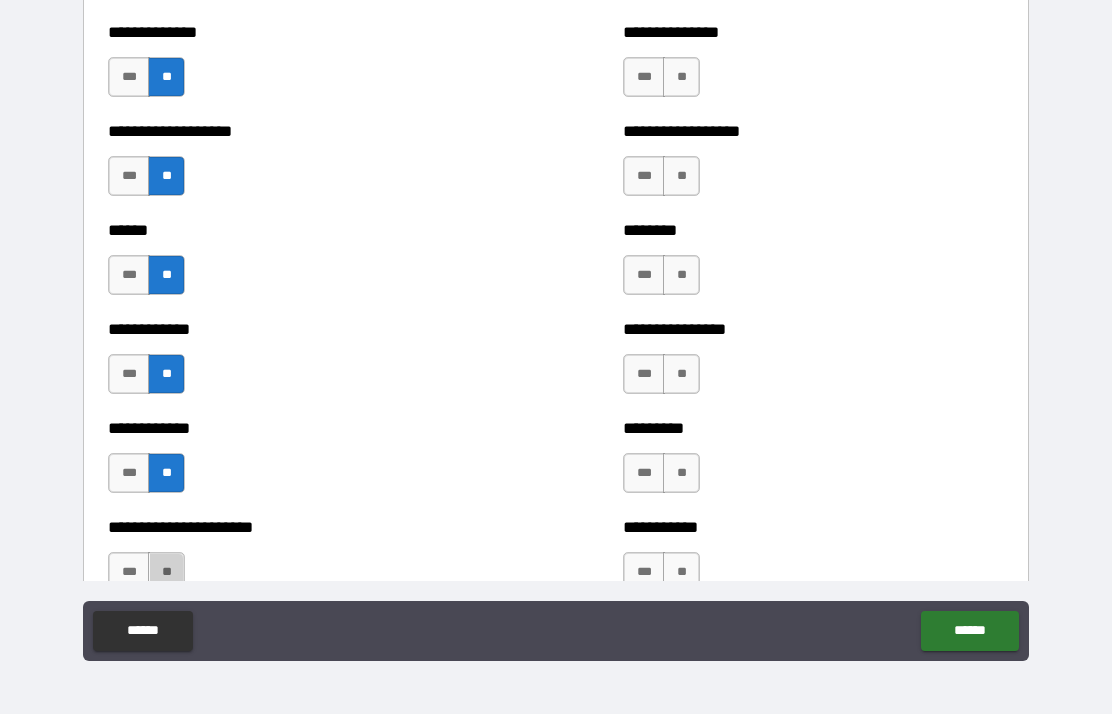 click on "**" at bounding box center [166, 572] 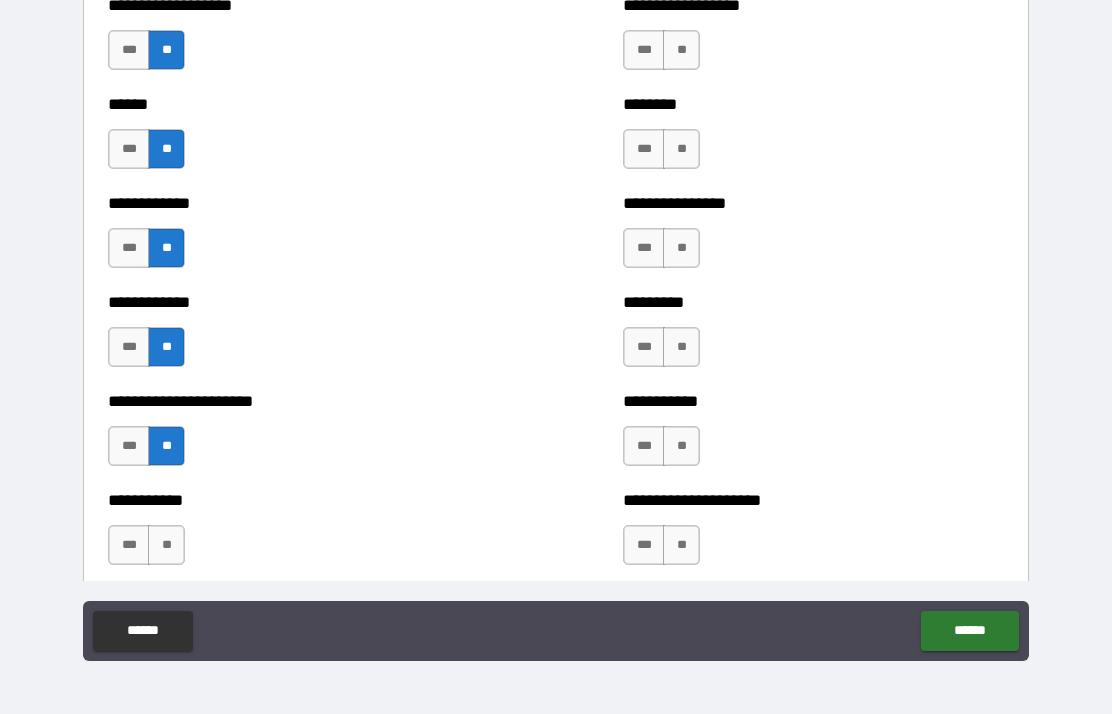 click on "**" at bounding box center (166, 545) 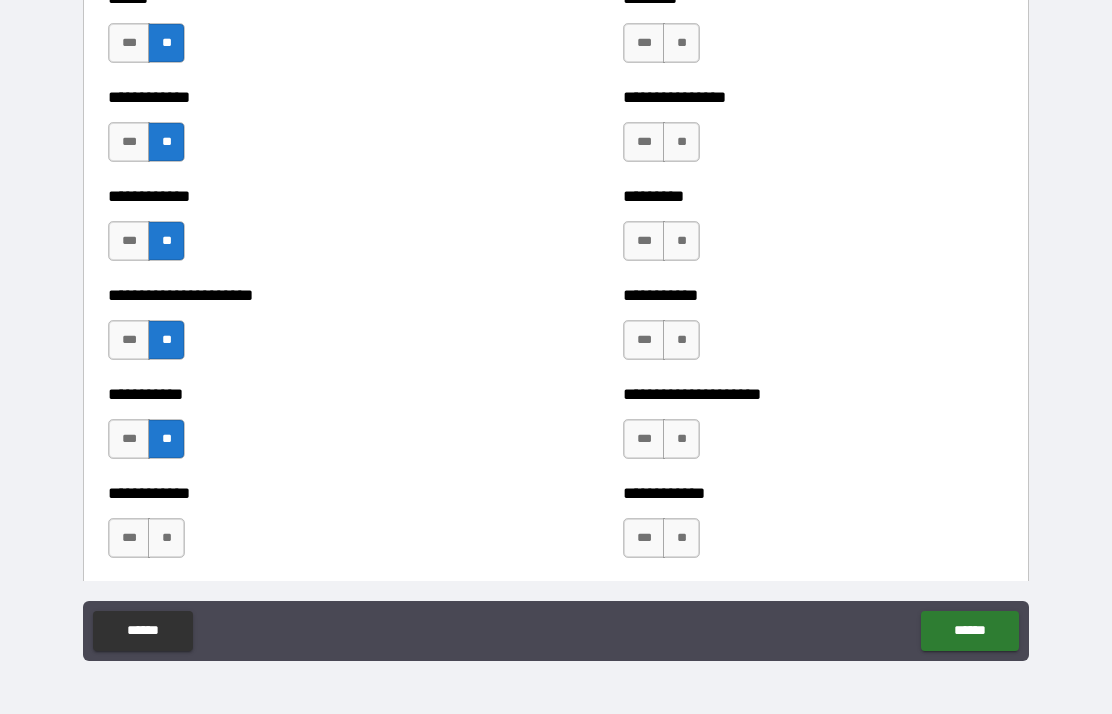 click on "**" at bounding box center (166, 538) 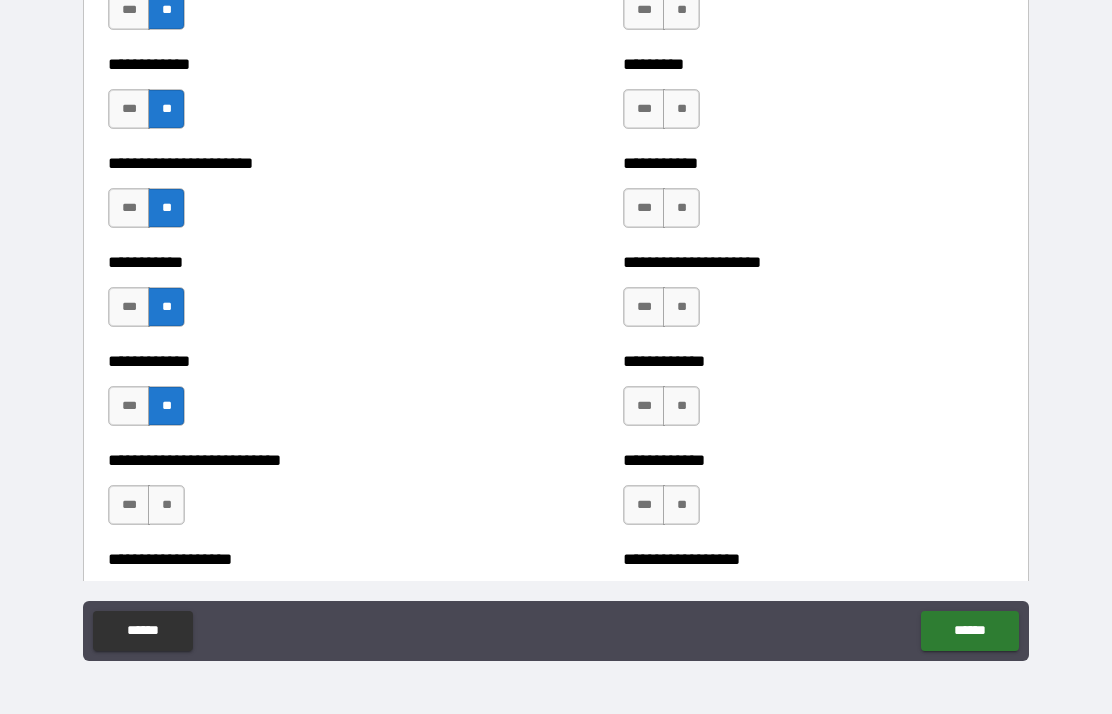 click on "**" at bounding box center (166, 505) 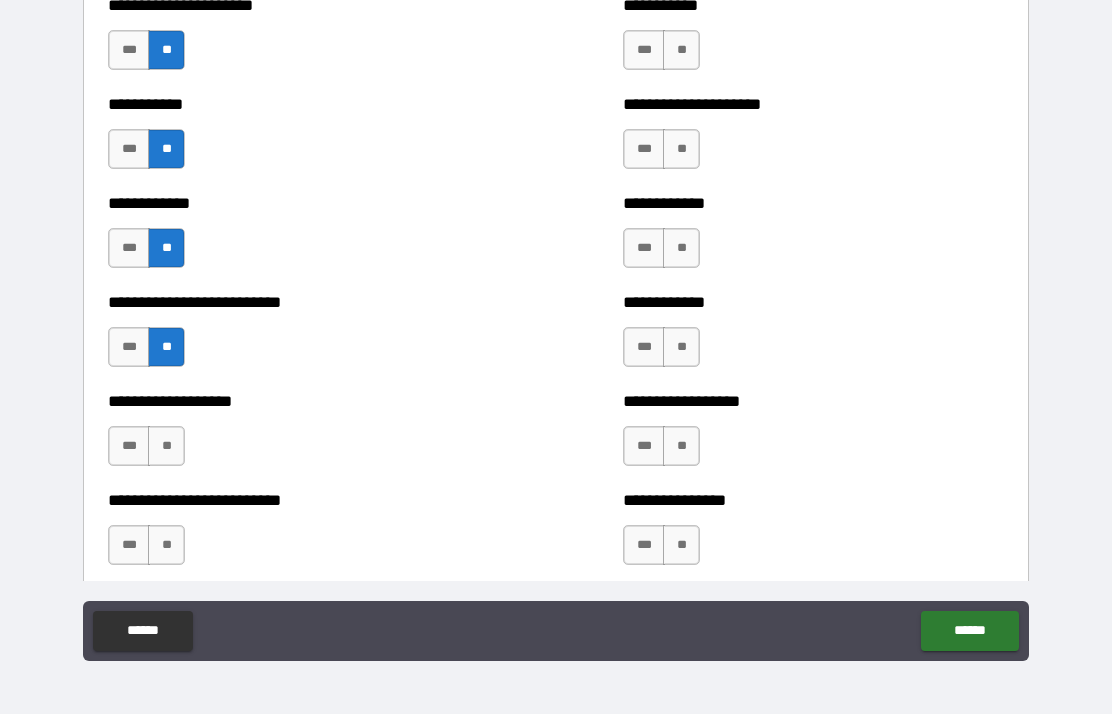 scroll, scrollTop: 5267, scrollLeft: 0, axis: vertical 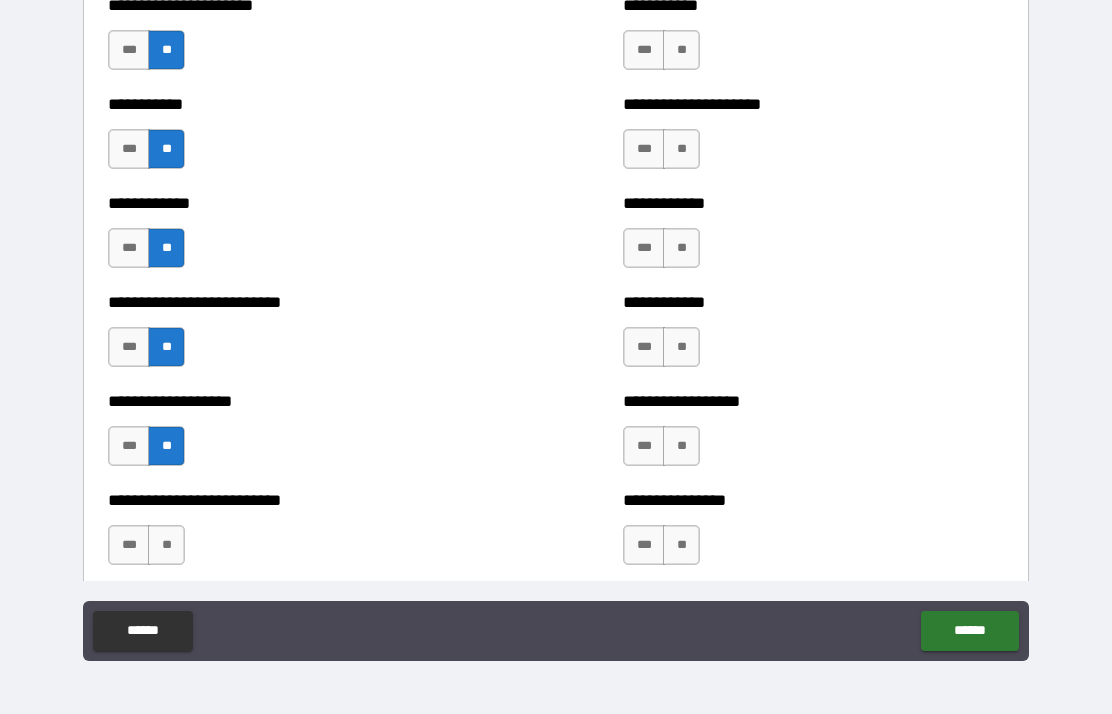 click on "**" at bounding box center [166, 545] 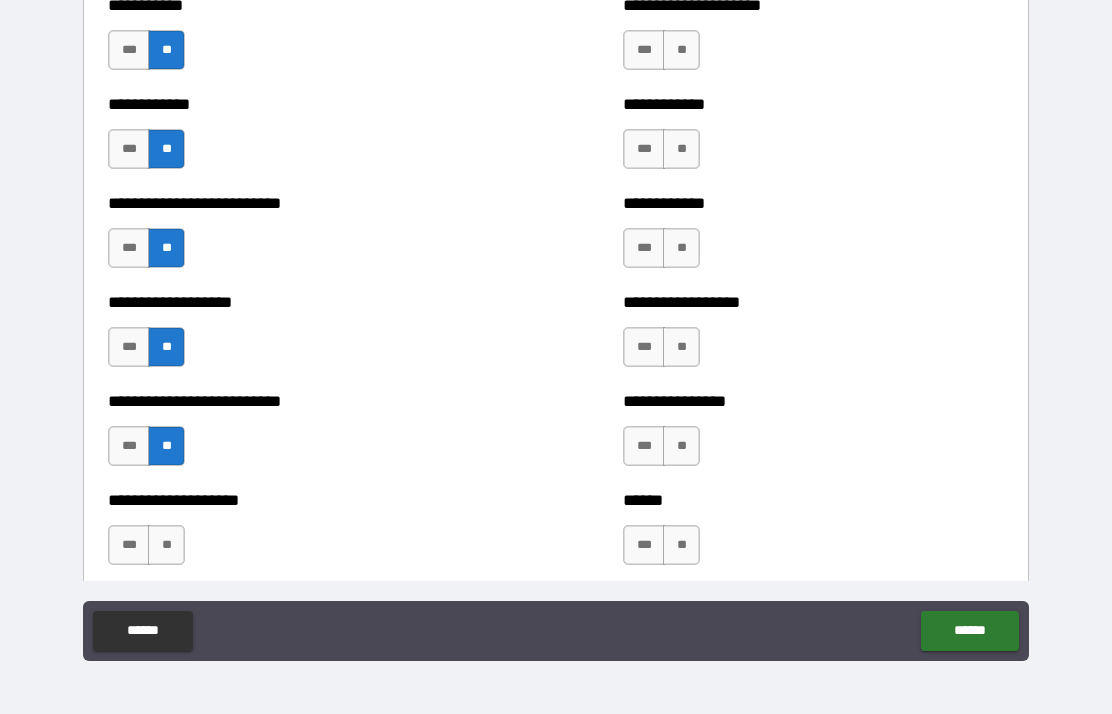 click on "**" at bounding box center [166, 545] 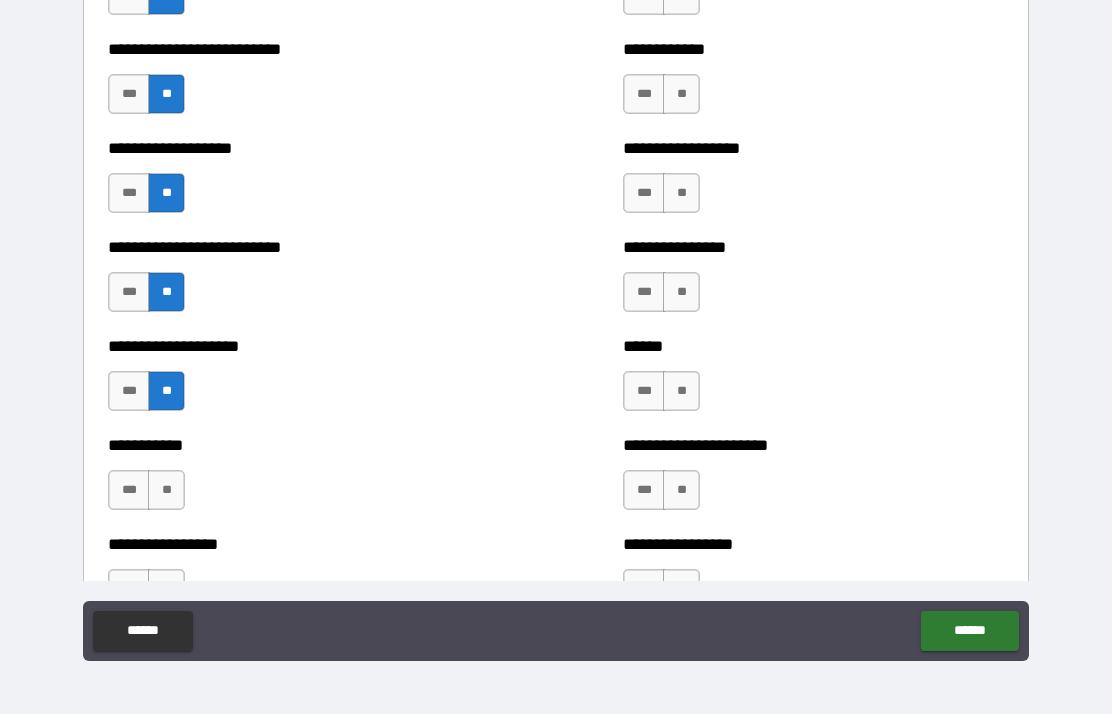 click on "**" at bounding box center (166, 490) 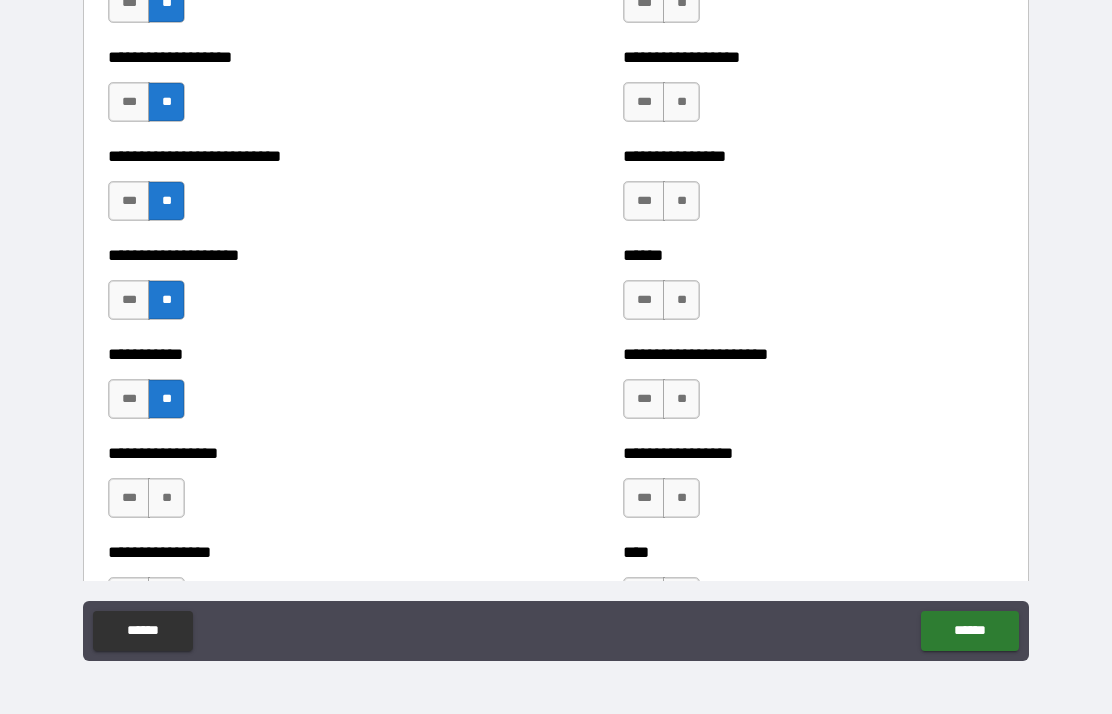 click on "**" at bounding box center [166, 498] 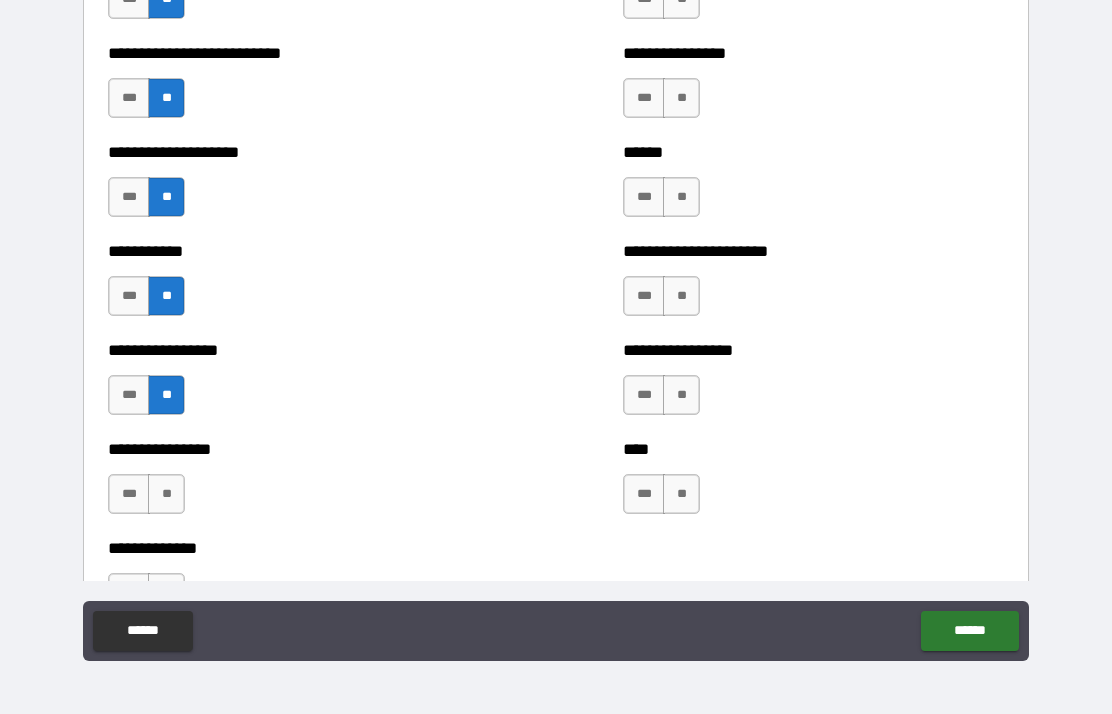 click on "**" at bounding box center [166, 494] 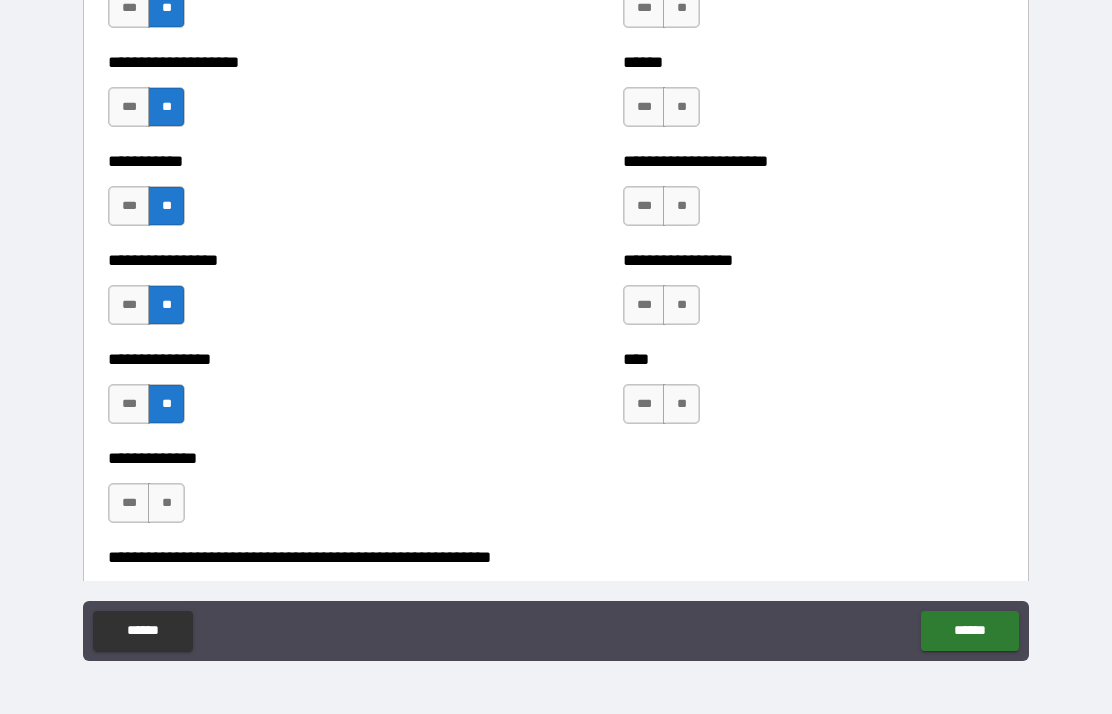 click on "**" at bounding box center [166, 503] 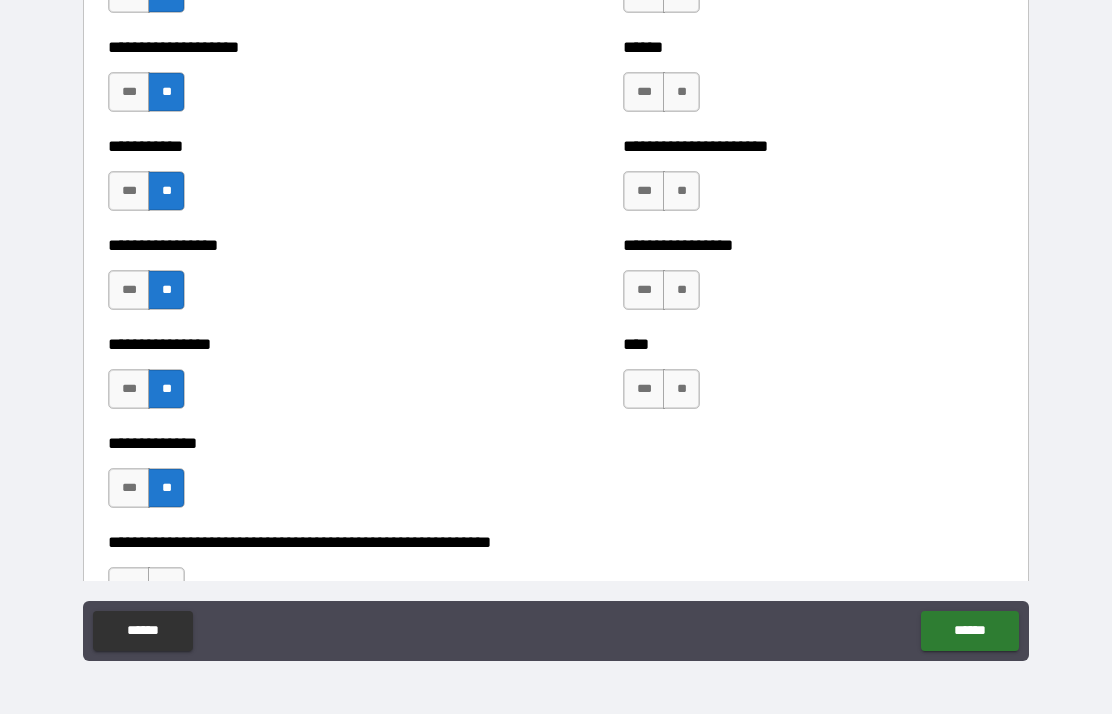 scroll, scrollTop: 5777, scrollLeft: 0, axis: vertical 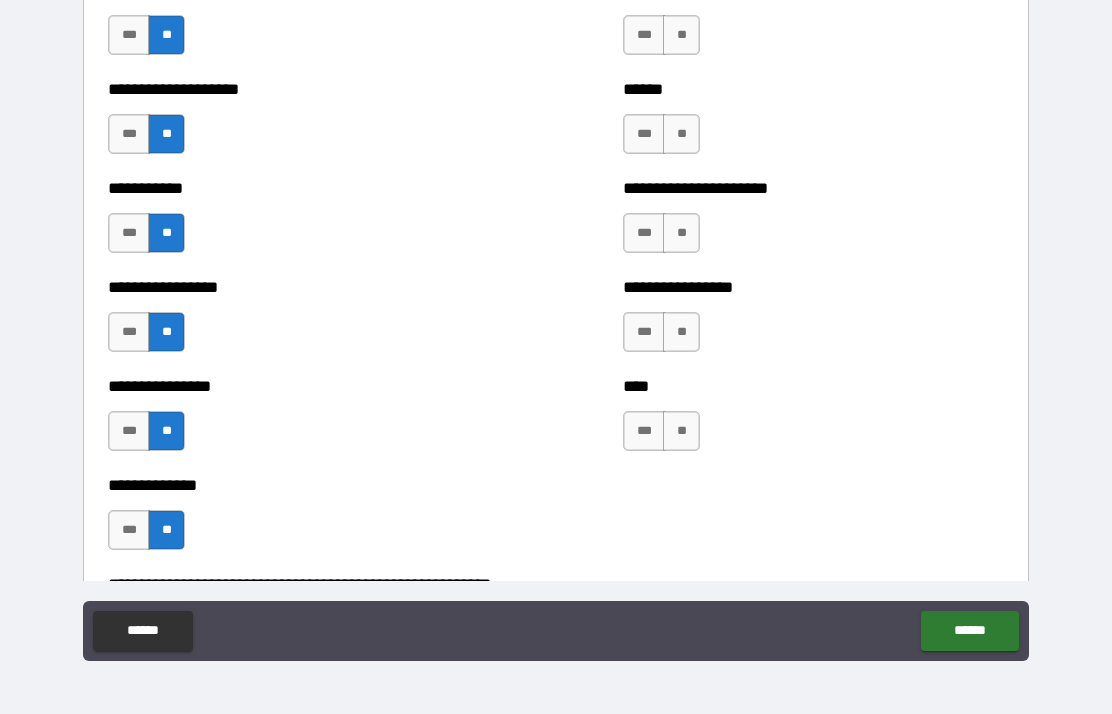 click on "**" at bounding box center (681, 431) 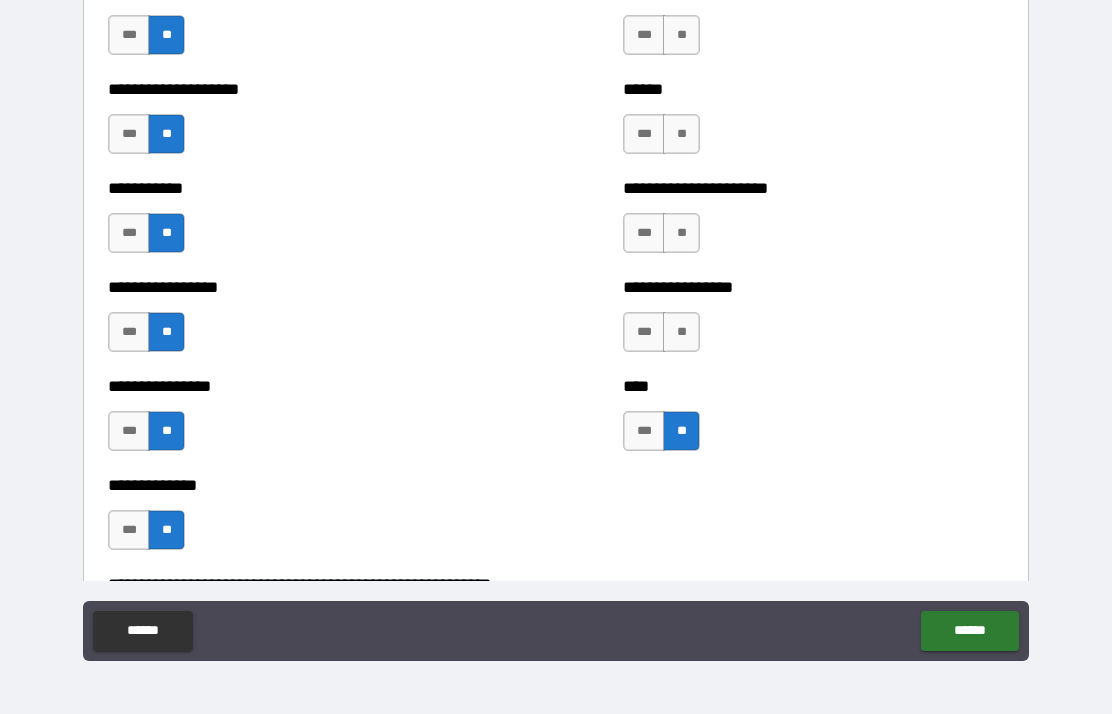 click on "**" at bounding box center (681, 332) 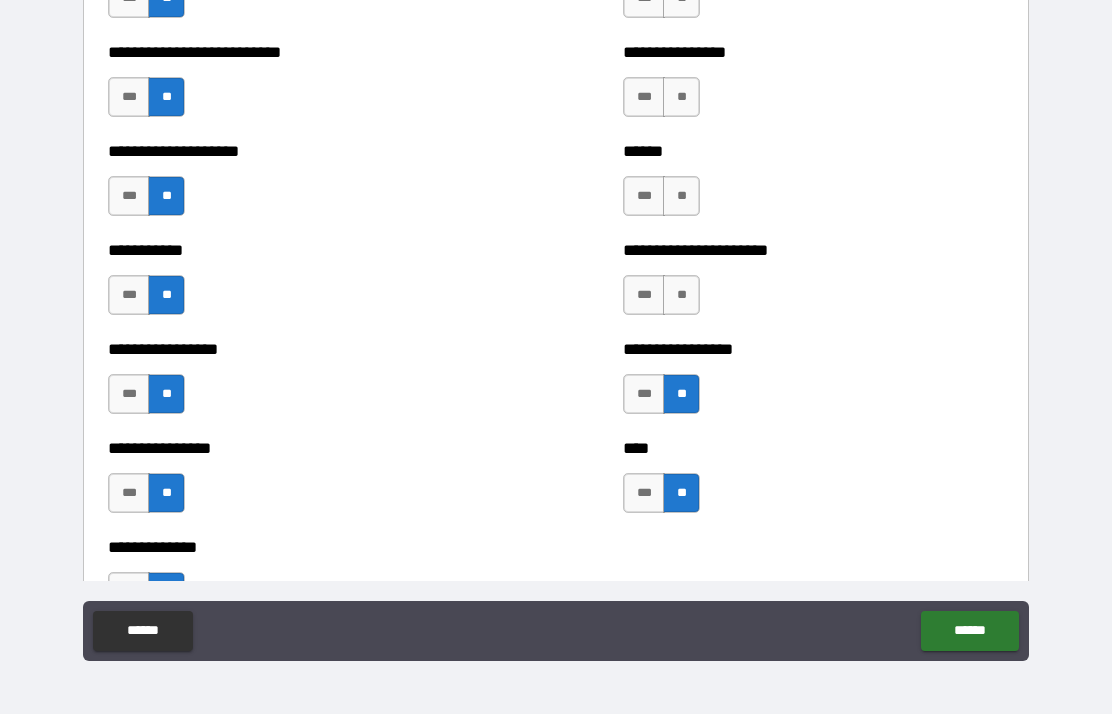 scroll, scrollTop: 5701, scrollLeft: 0, axis: vertical 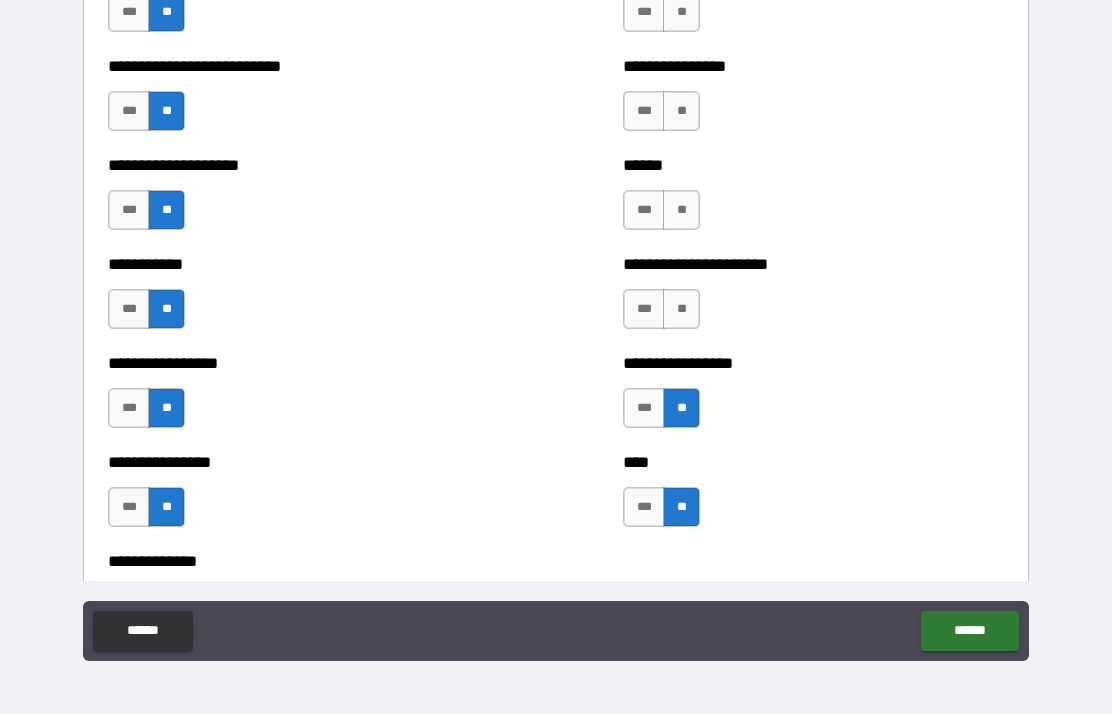 click on "**" at bounding box center [681, 309] 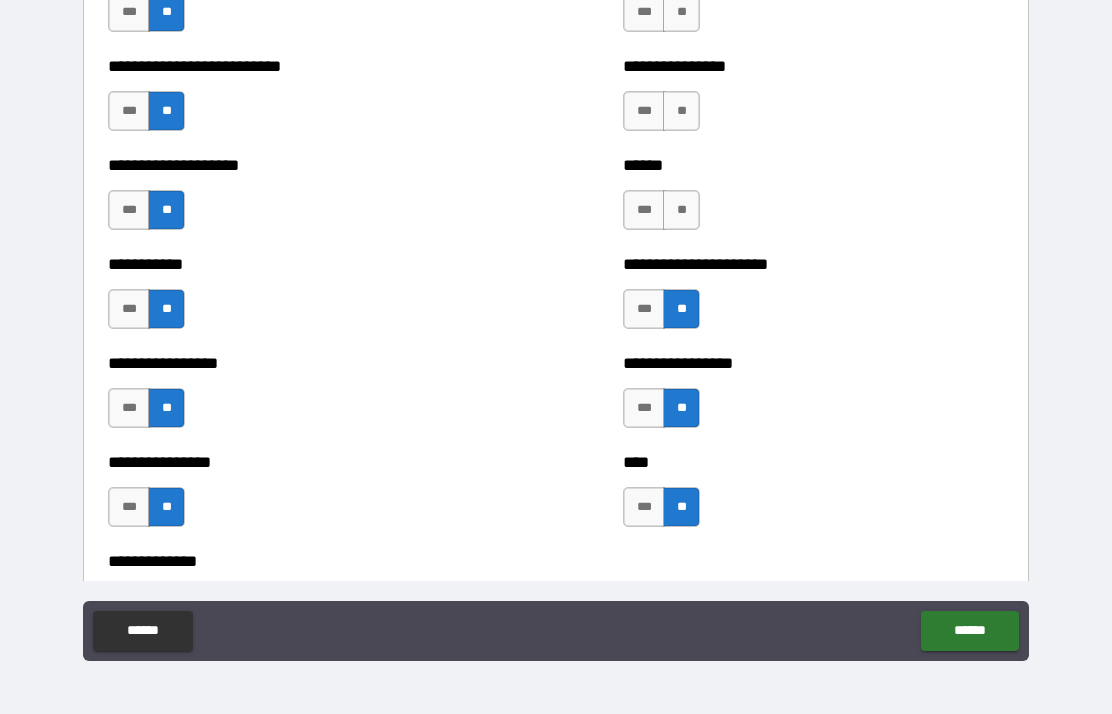 click on "**" at bounding box center (681, 210) 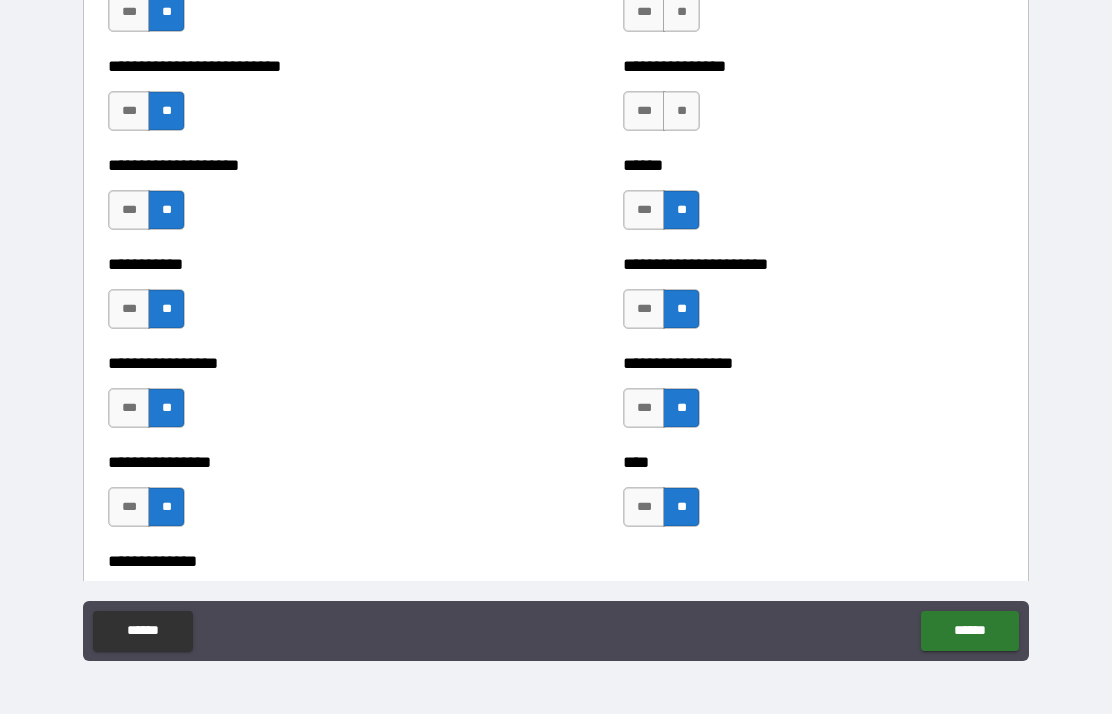 click on "**" at bounding box center (681, 111) 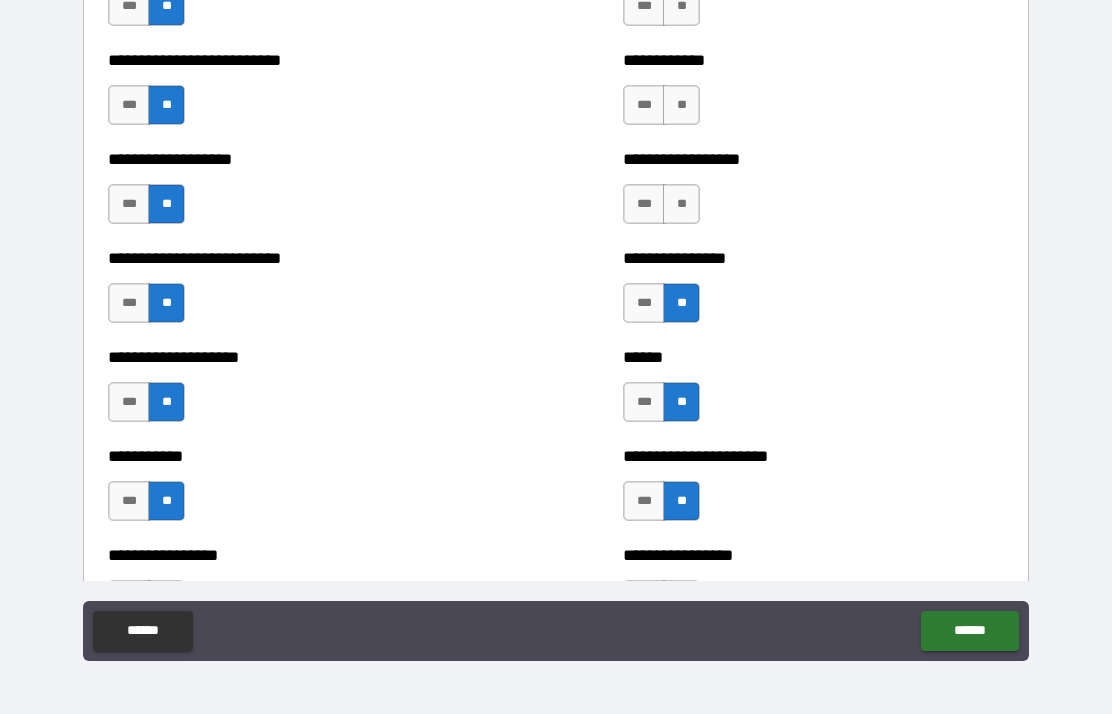 scroll, scrollTop: 5501, scrollLeft: 0, axis: vertical 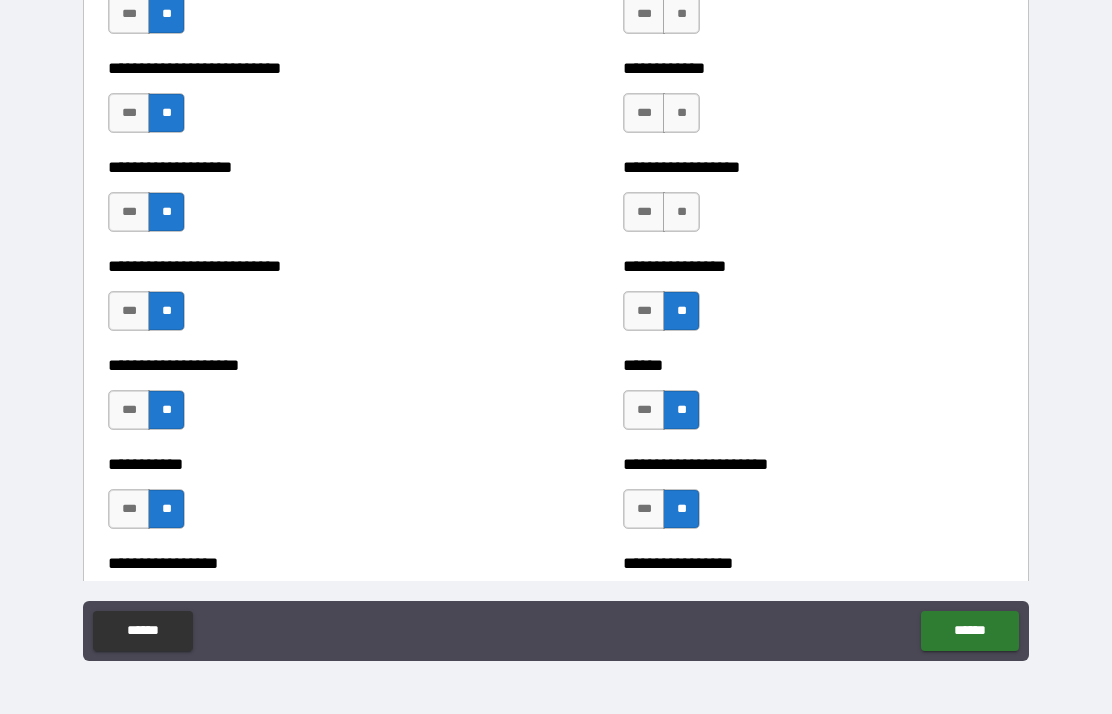 click on "**" at bounding box center [681, 212] 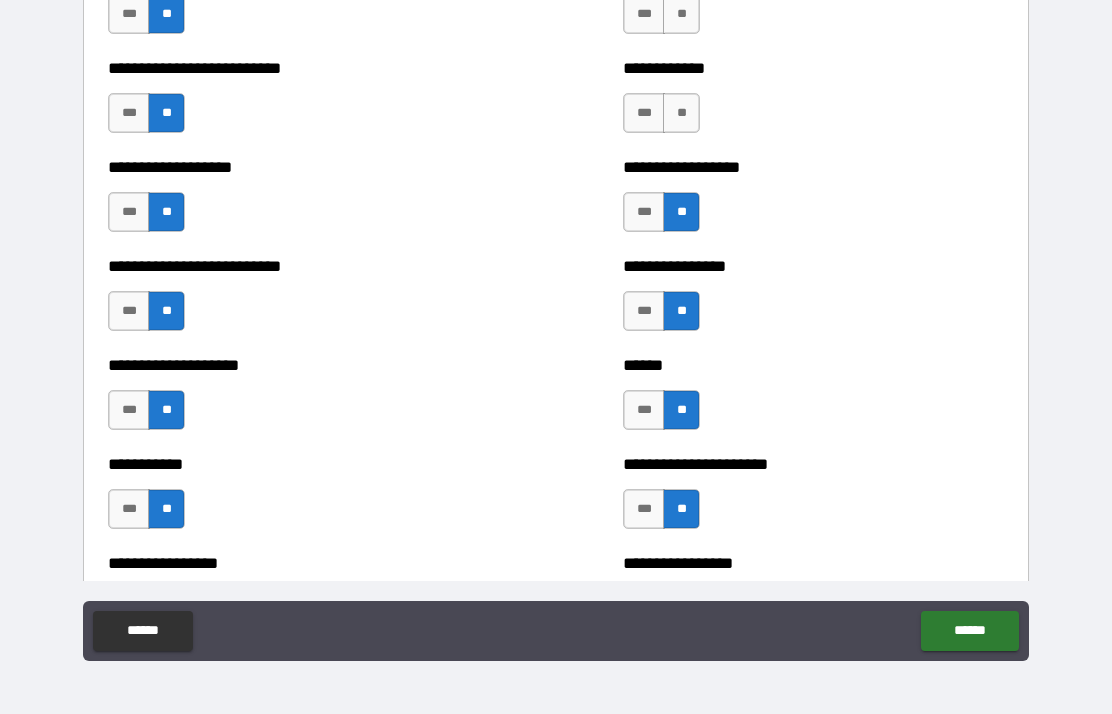 click on "**" at bounding box center [681, 113] 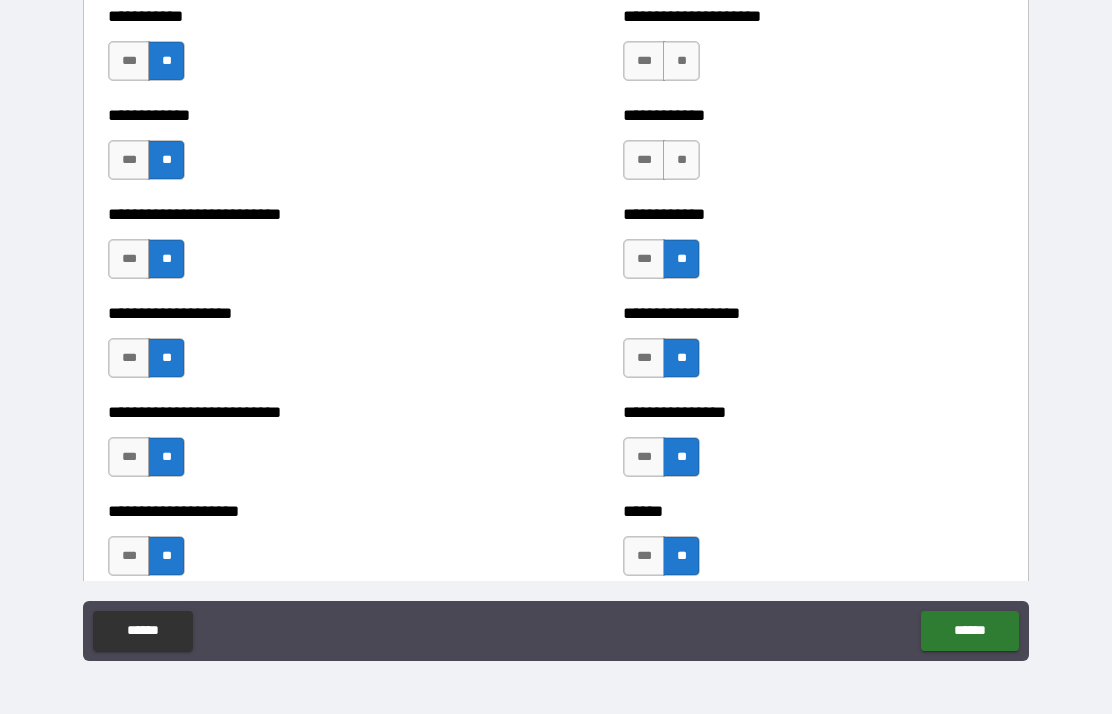 scroll, scrollTop: 5299, scrollLeft: 0, axis: vertical 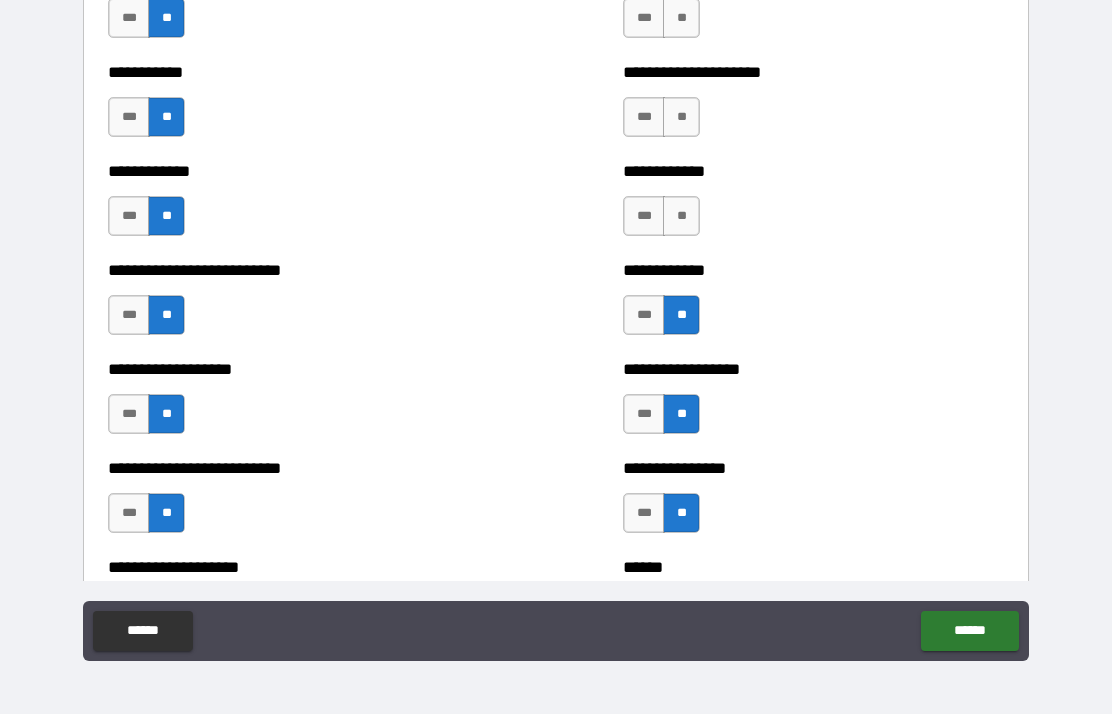 click on "**" at bounding box center (681, 216) 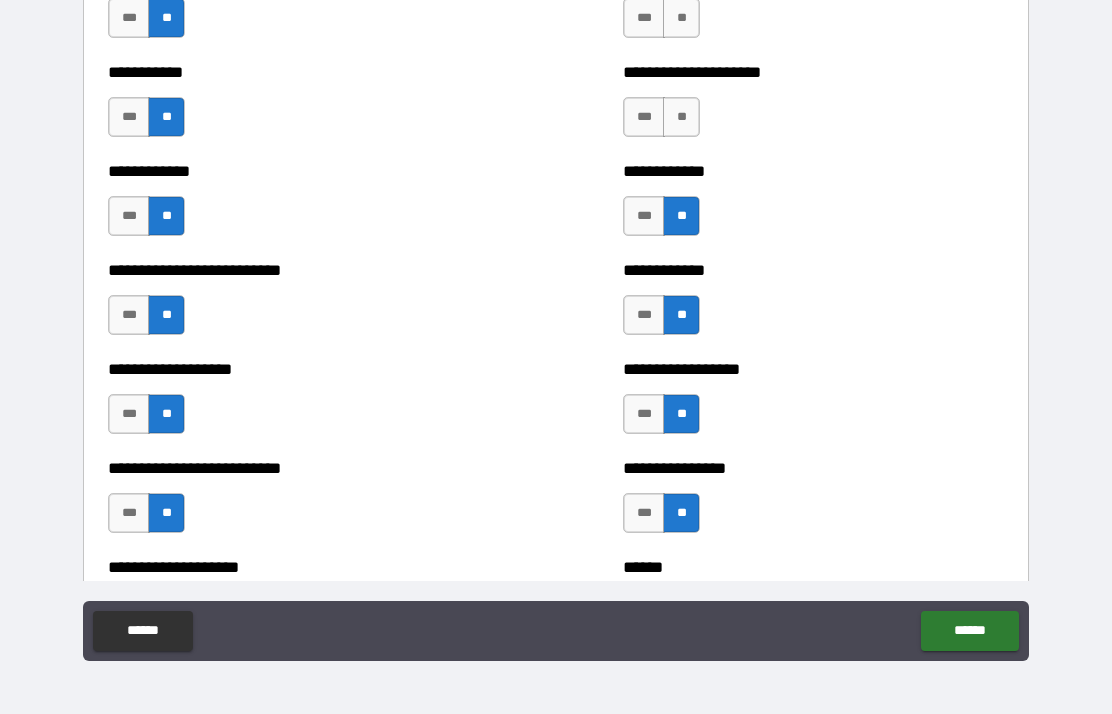 click on "**" at bounding box center [681, 117] 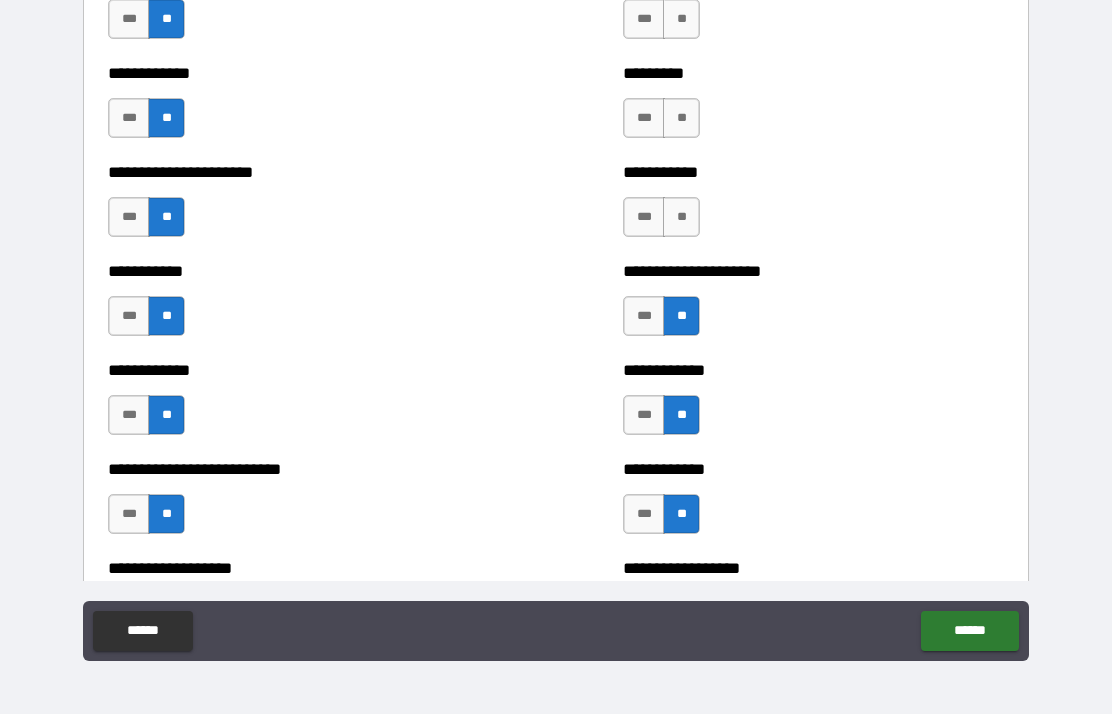 scroll, scrollTop: 5099, scrollLeft: 0, axis: vertical 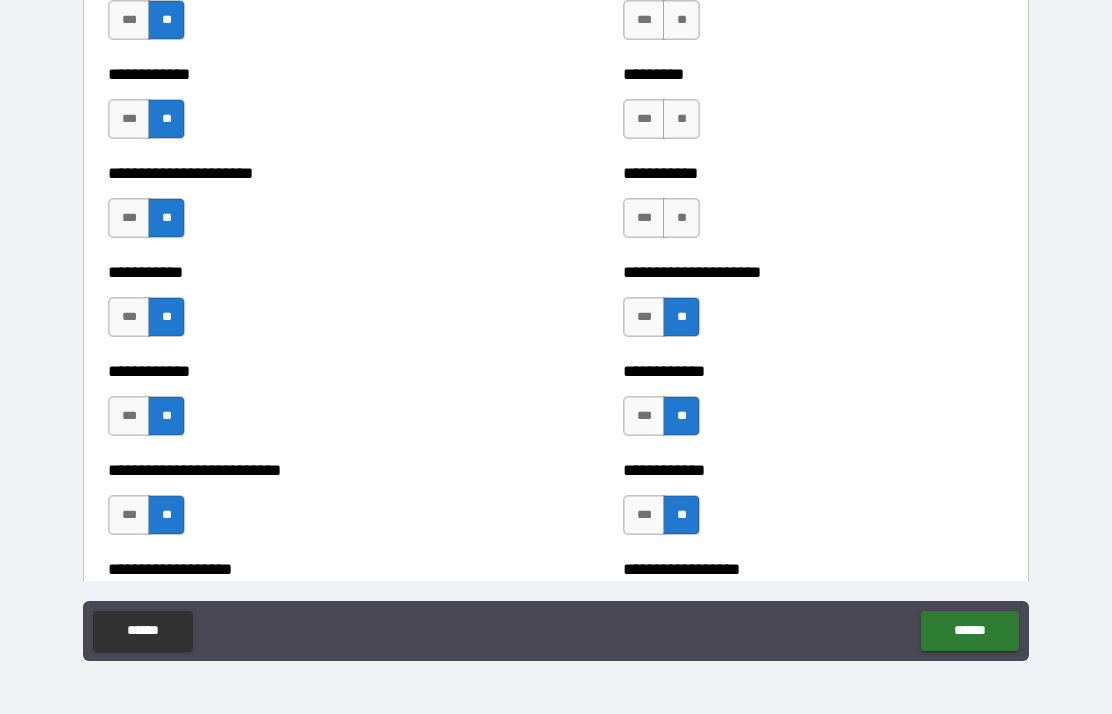 click on "**" at bounding box center [681, 218] 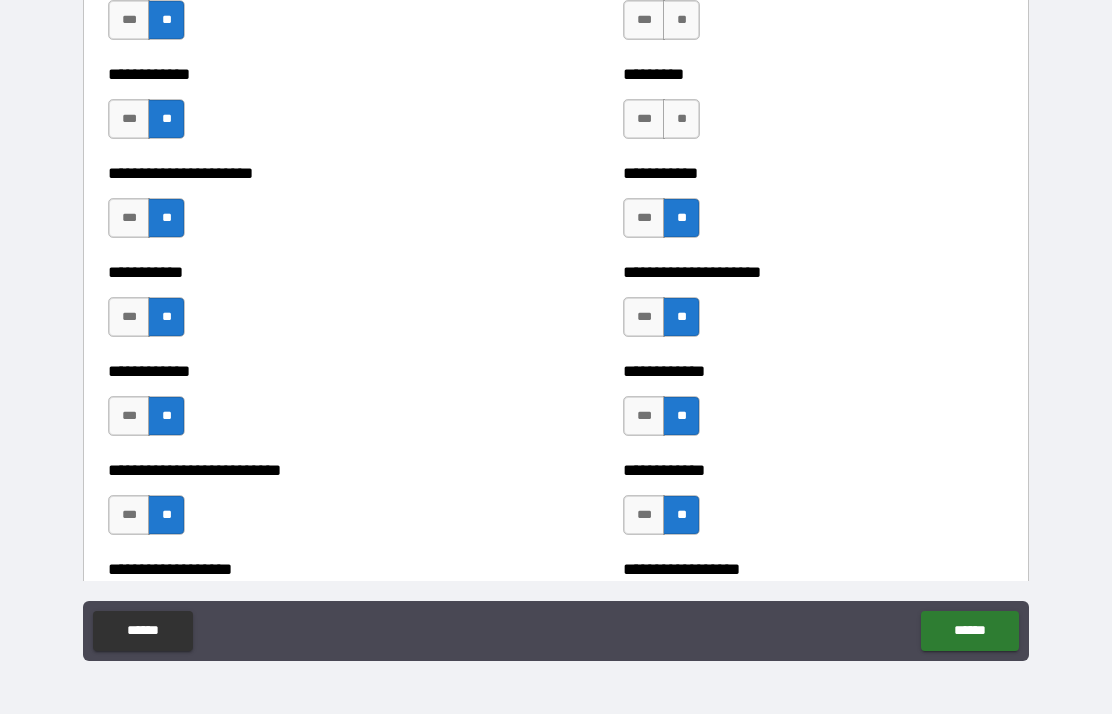 click on "**" at bounding box center (681, 119) 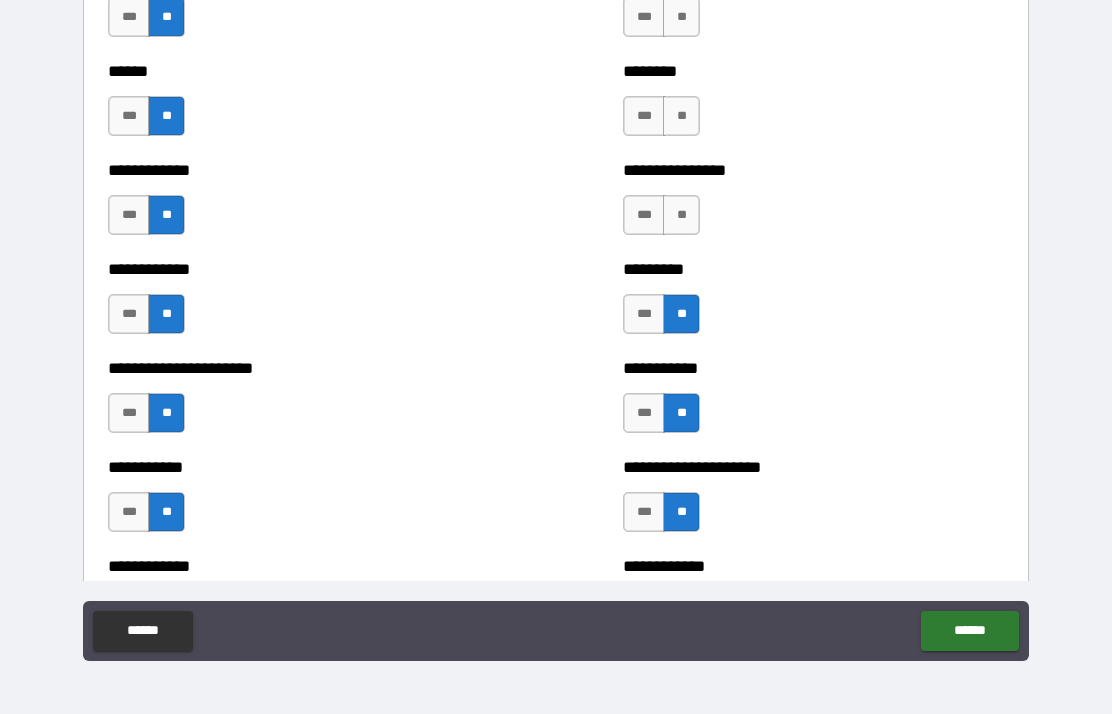 scroll, scrollTop: 4891, scrollLeft: 0, axis: vertical 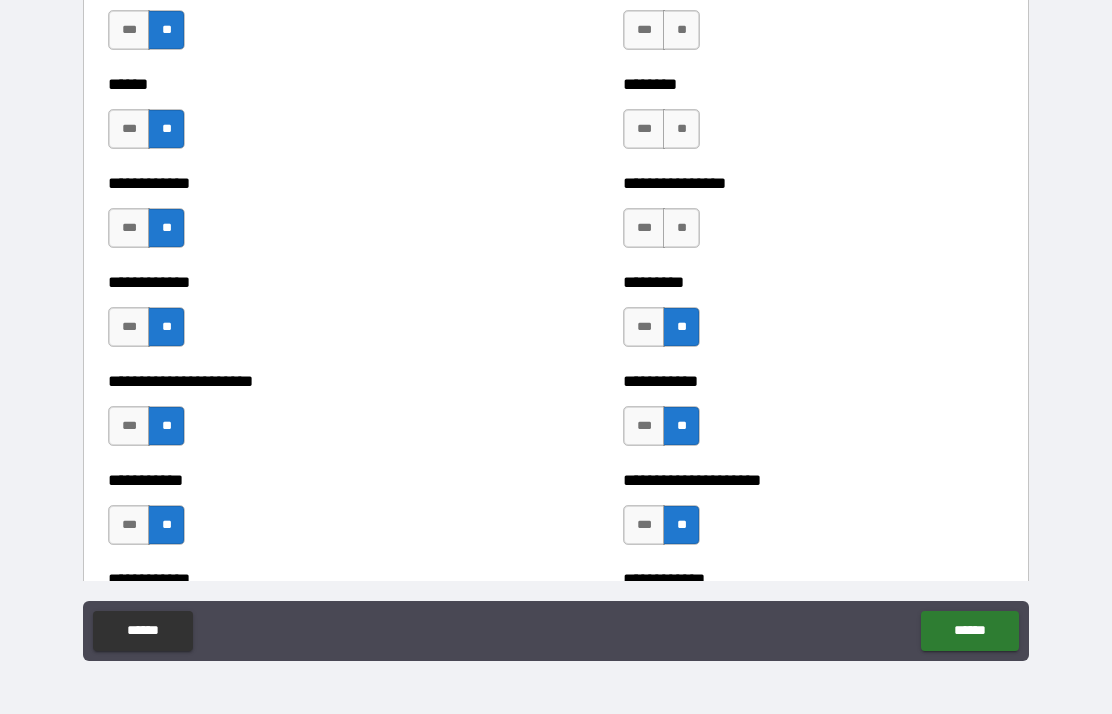 click on "***" at bounding box center [644, 228] 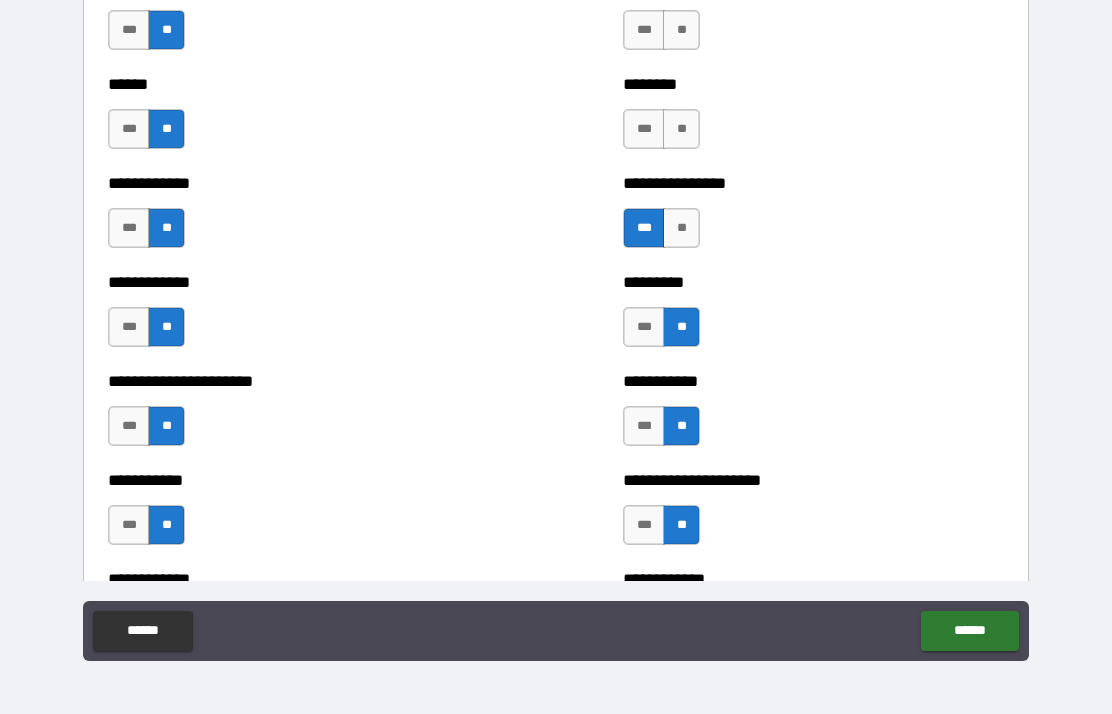 click on "**" at bounding box center (681, 129) 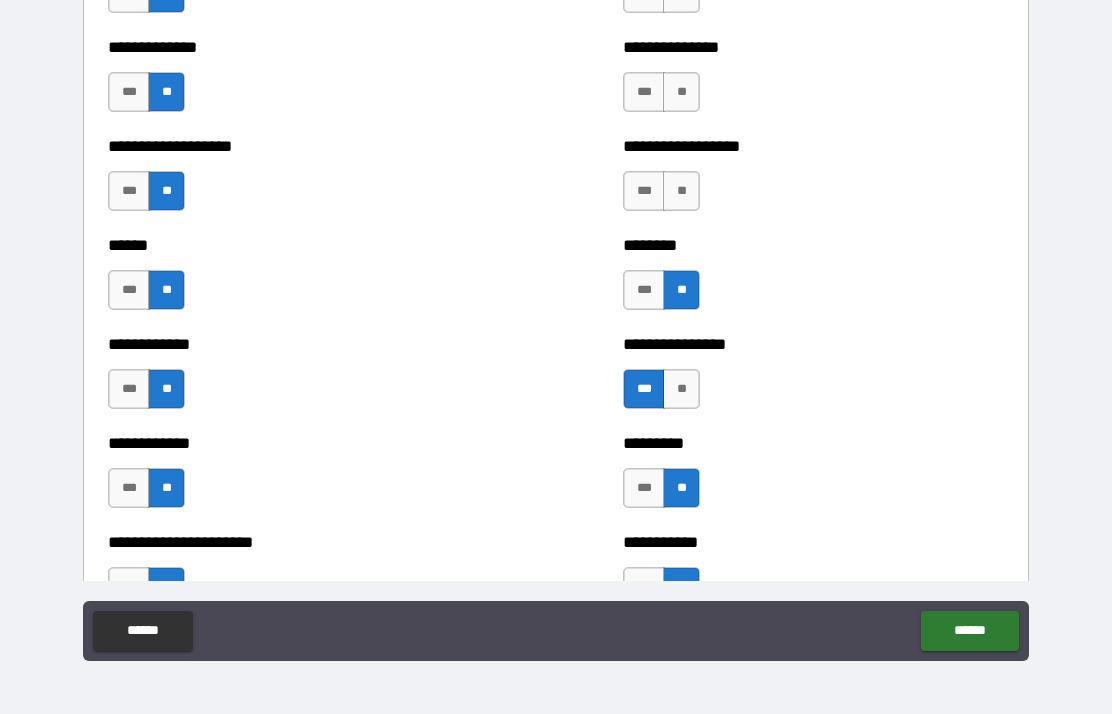 scroll, scrollTop: 4733, scrollLeft: 0, axis: vertical 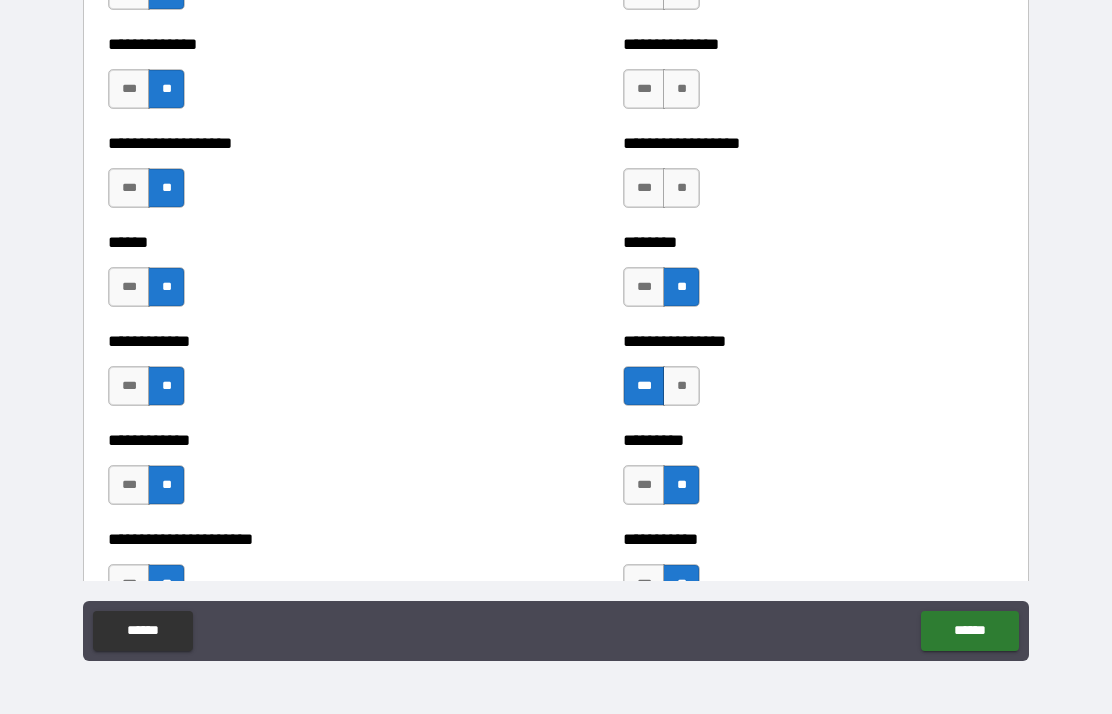click on "**" at bounding box center [681, 188] 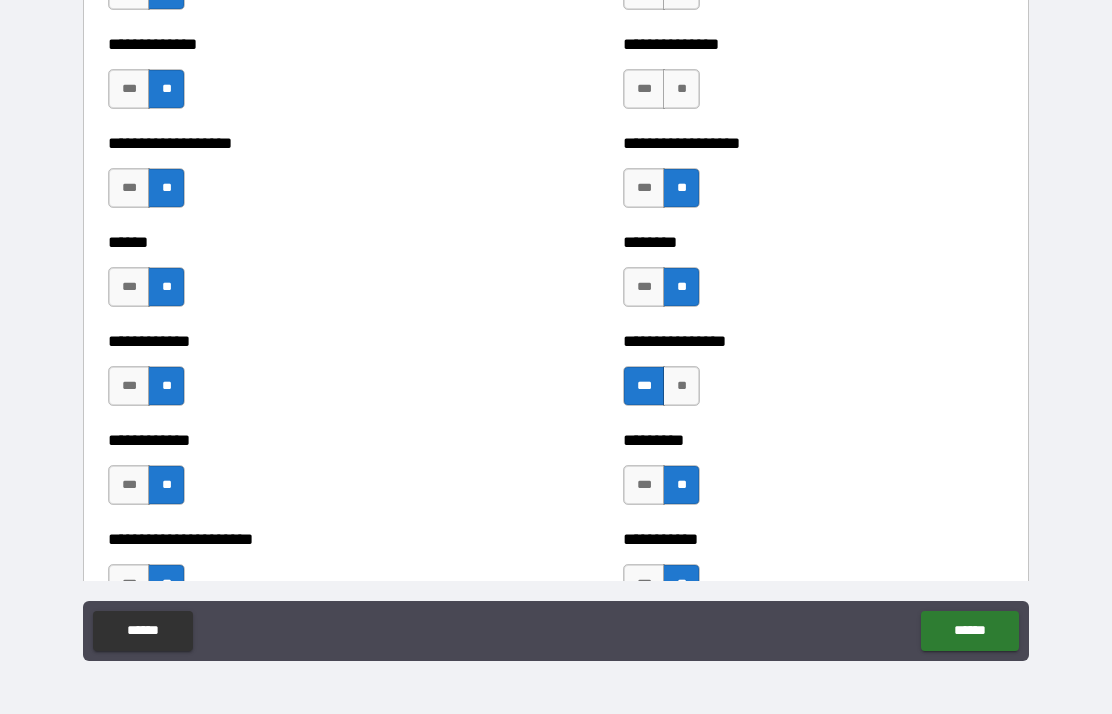 click on "**" at bounding box center [681, 89] 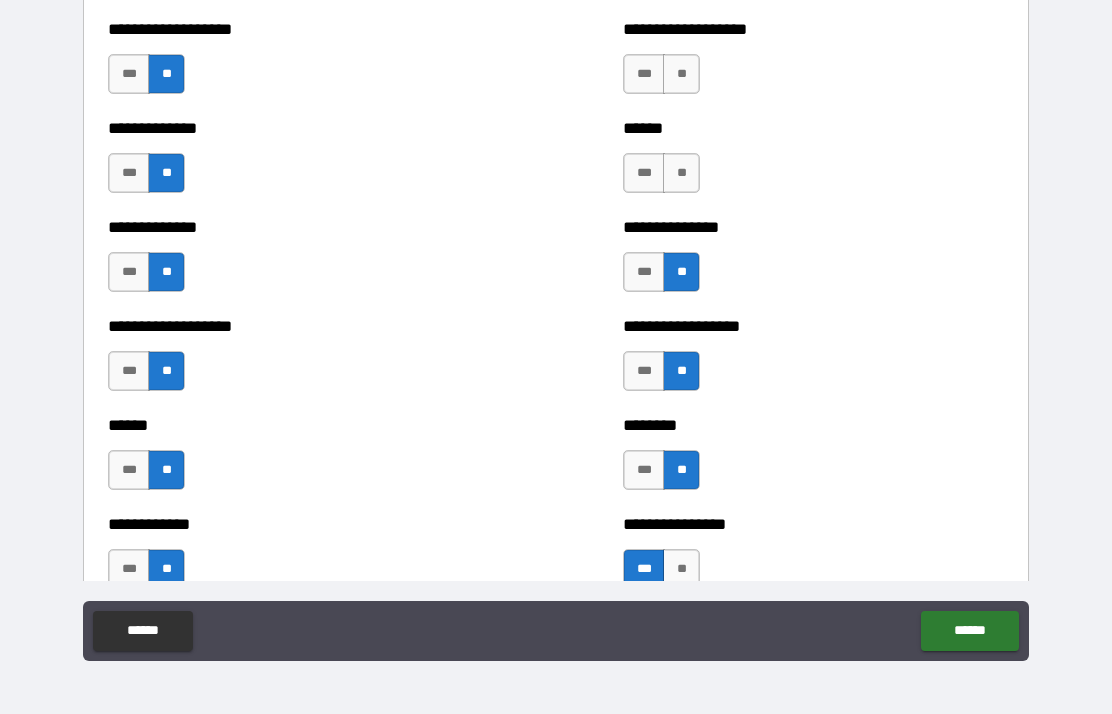 scroll, scrollTop: 4547, scrollLeft: 0, axis: vertical 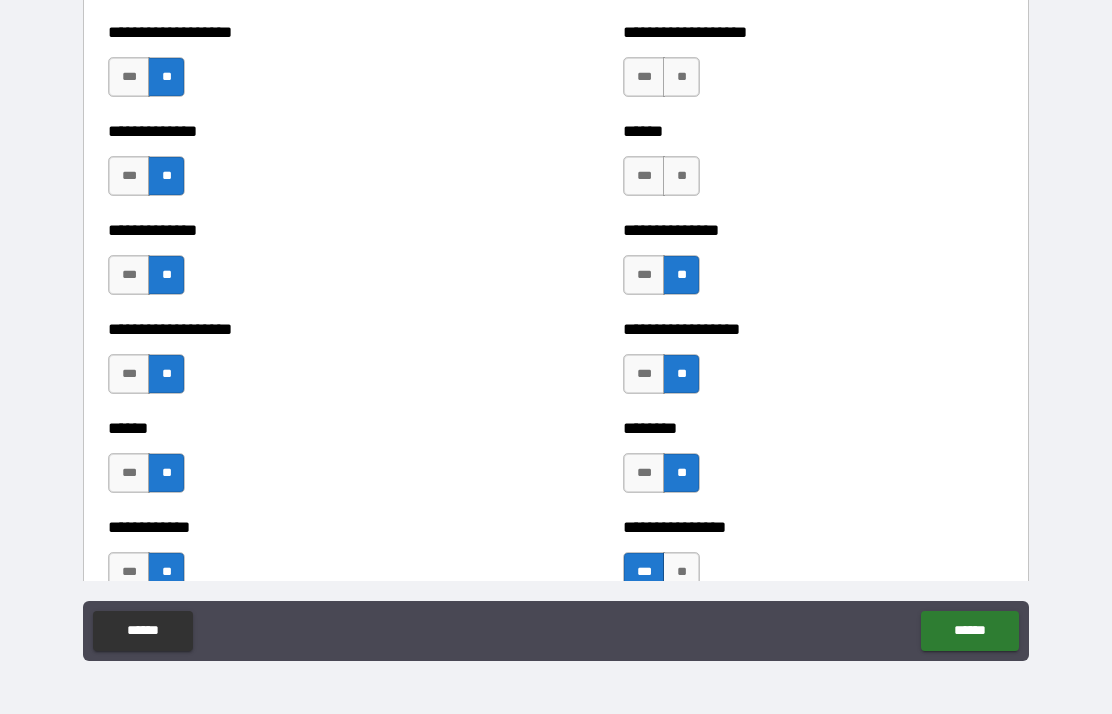 click on "**" at bounding box center [681, 176] 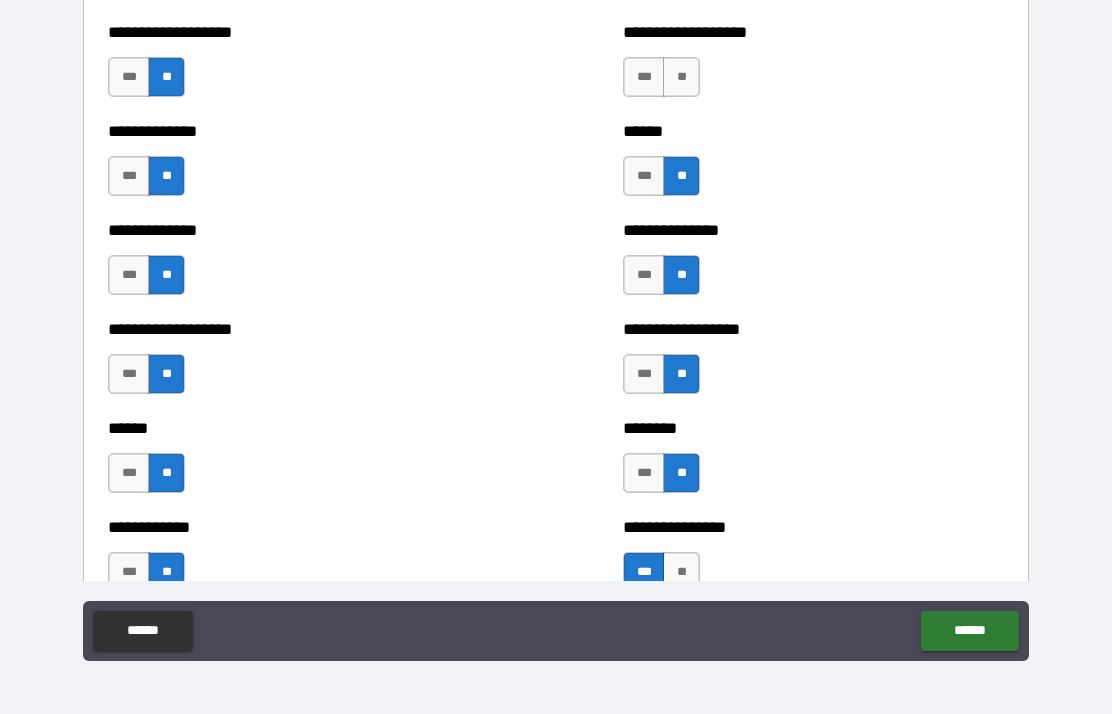 click on "**" at bounding box center [681, 77] 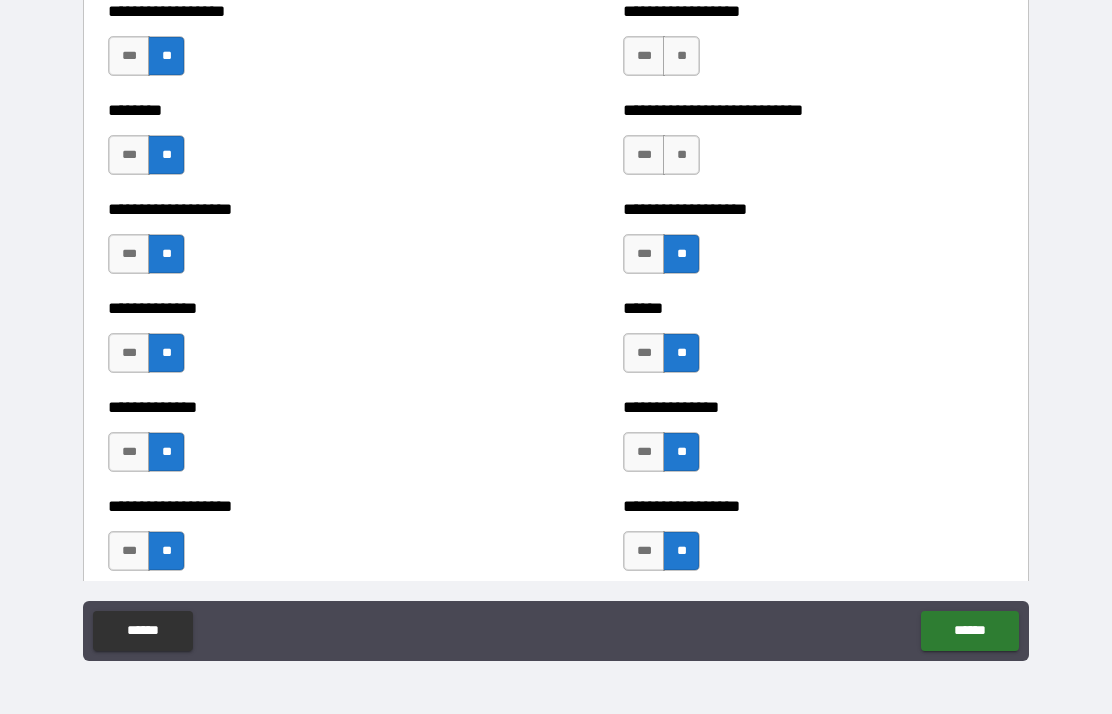 scroll, scrollTop: 4368, scrollLeft: 0, axis: vertical 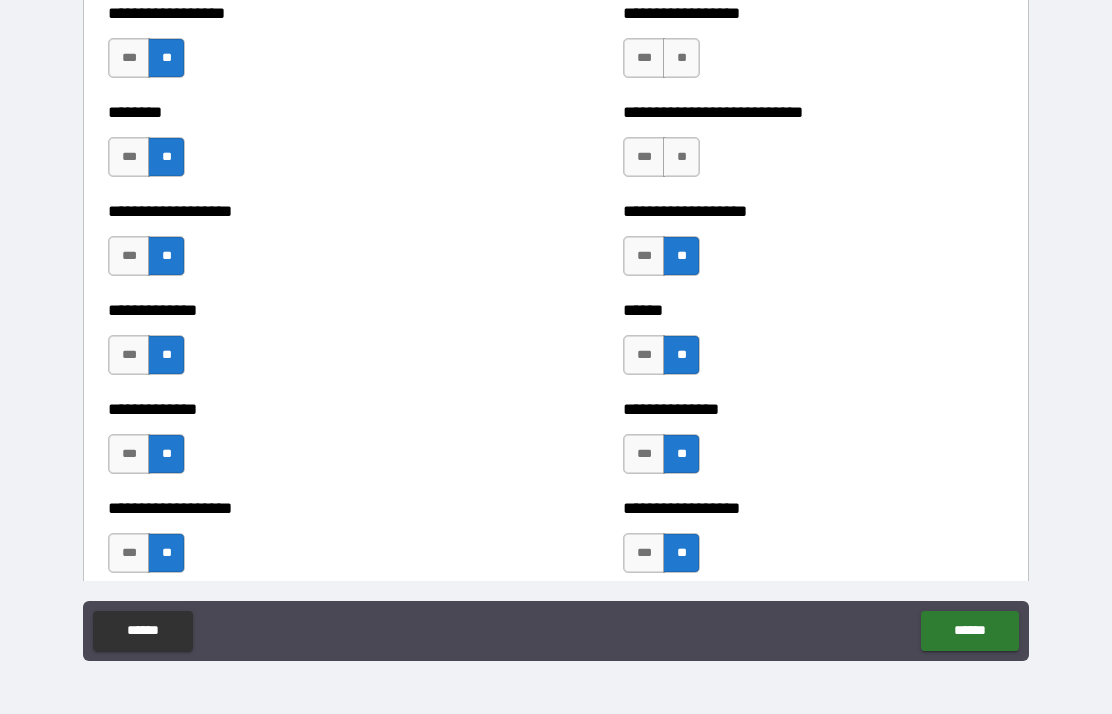 click on "**" at bounding box center (681, 157) 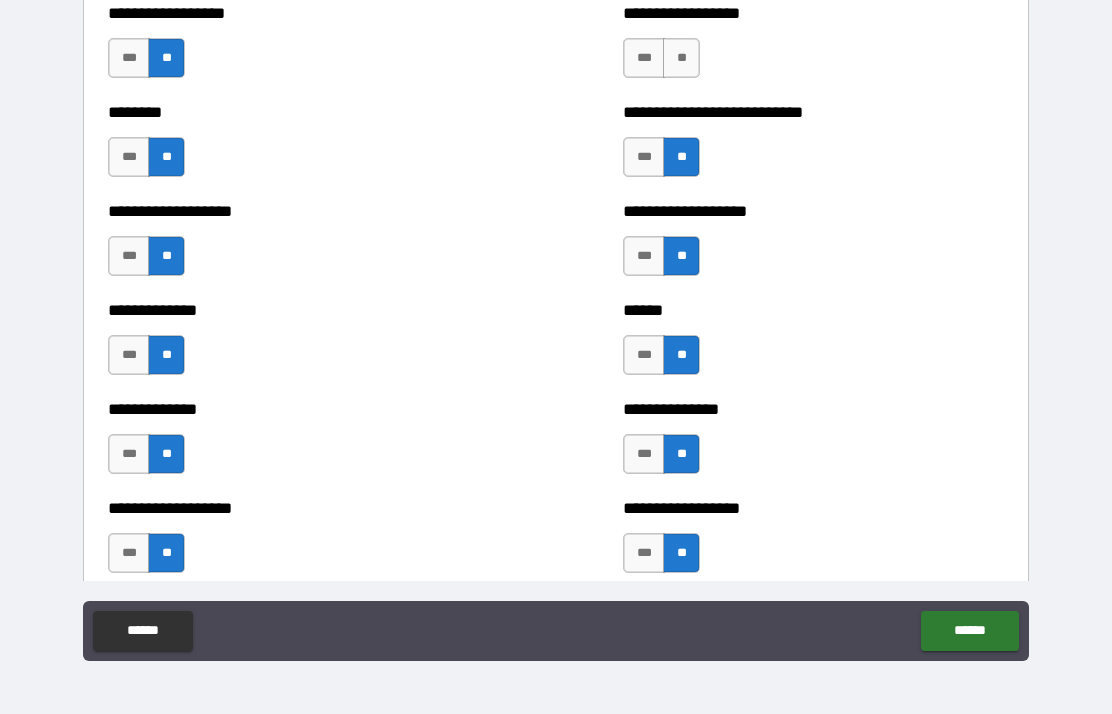 click on "**" at bounding box center [681, 58] 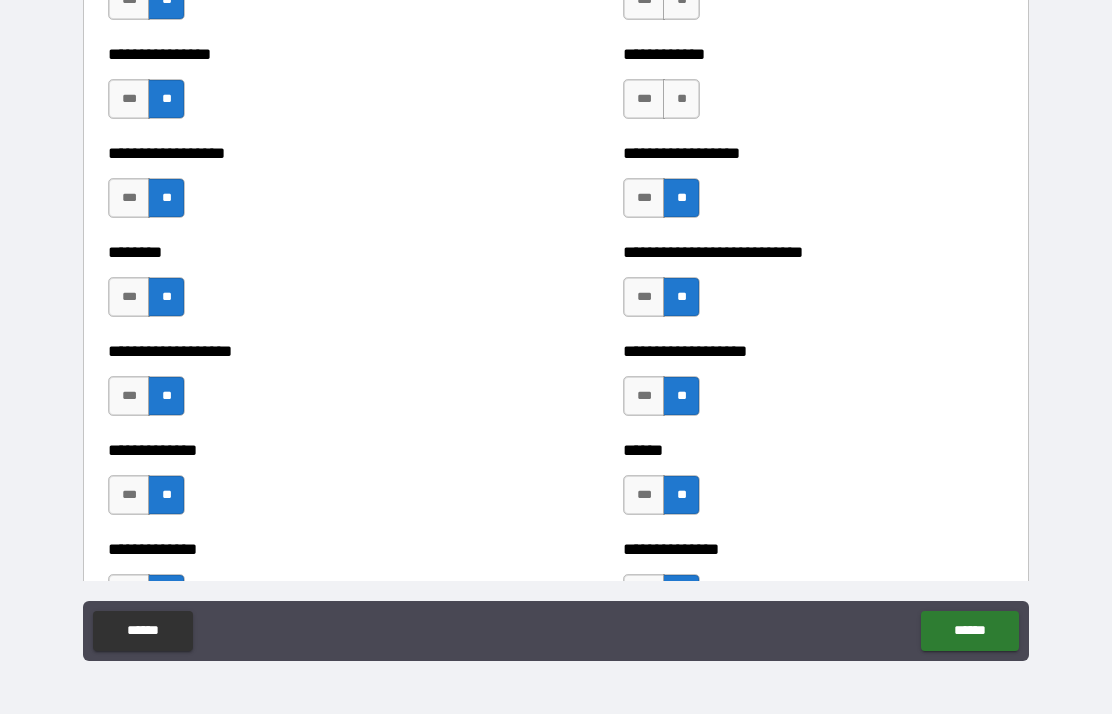scroll, scrollTop: 4164, scrollLeft: 0, axis: vertical 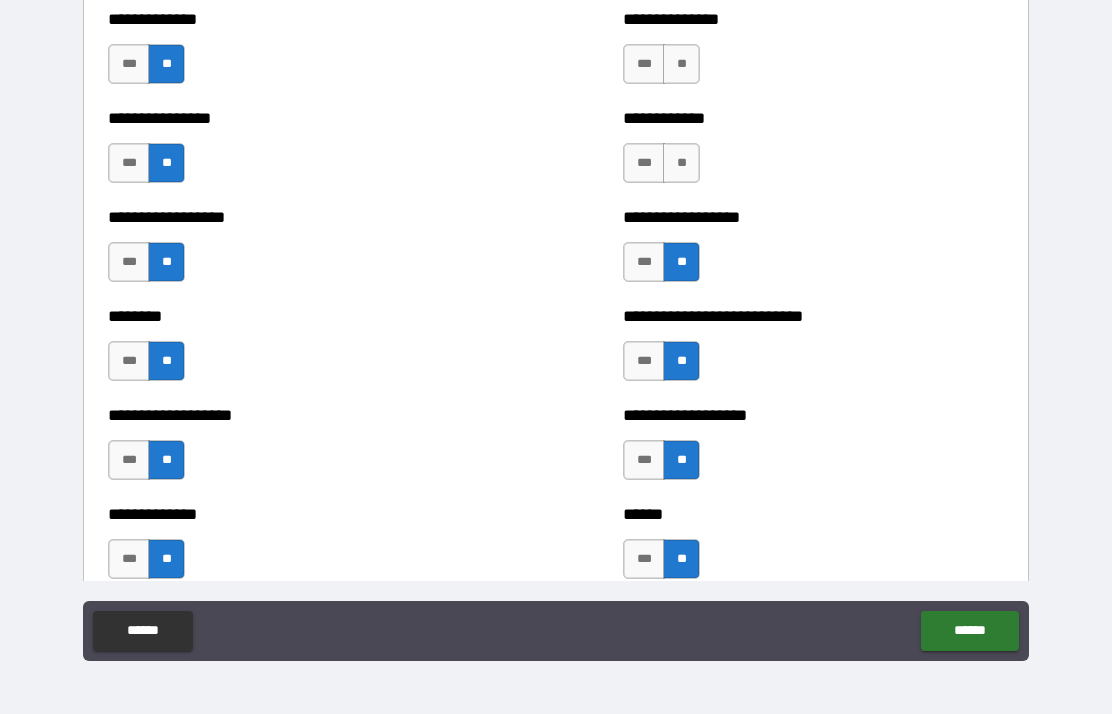 click on "**" at bounding box center (681, 163) 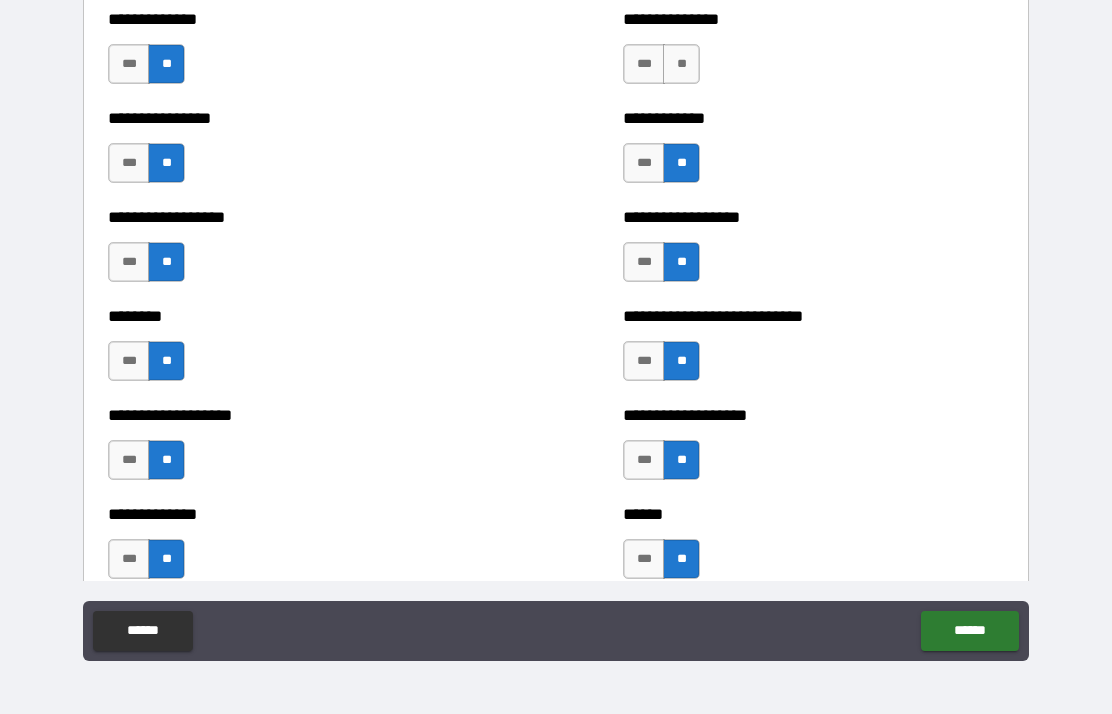 click on "**" at bounding box center [681, 64] 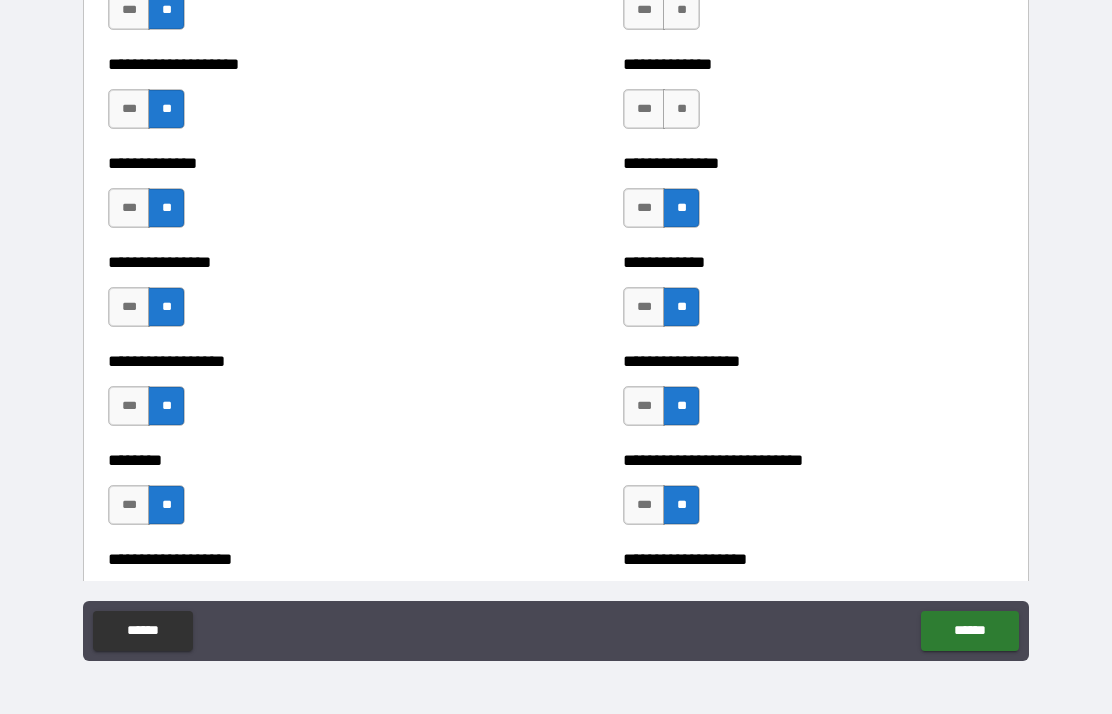 scroll, scrollTop: 4000, scrollLeft: 0, axis: vertical 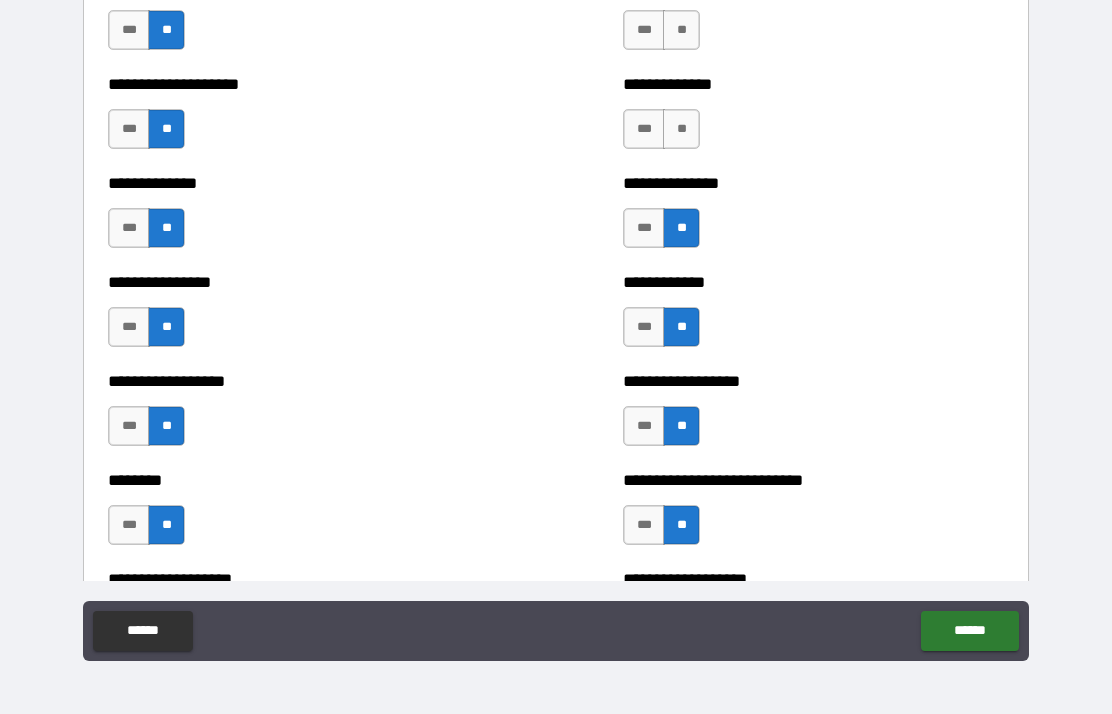 click on "**" at bounding box center [681, 129] 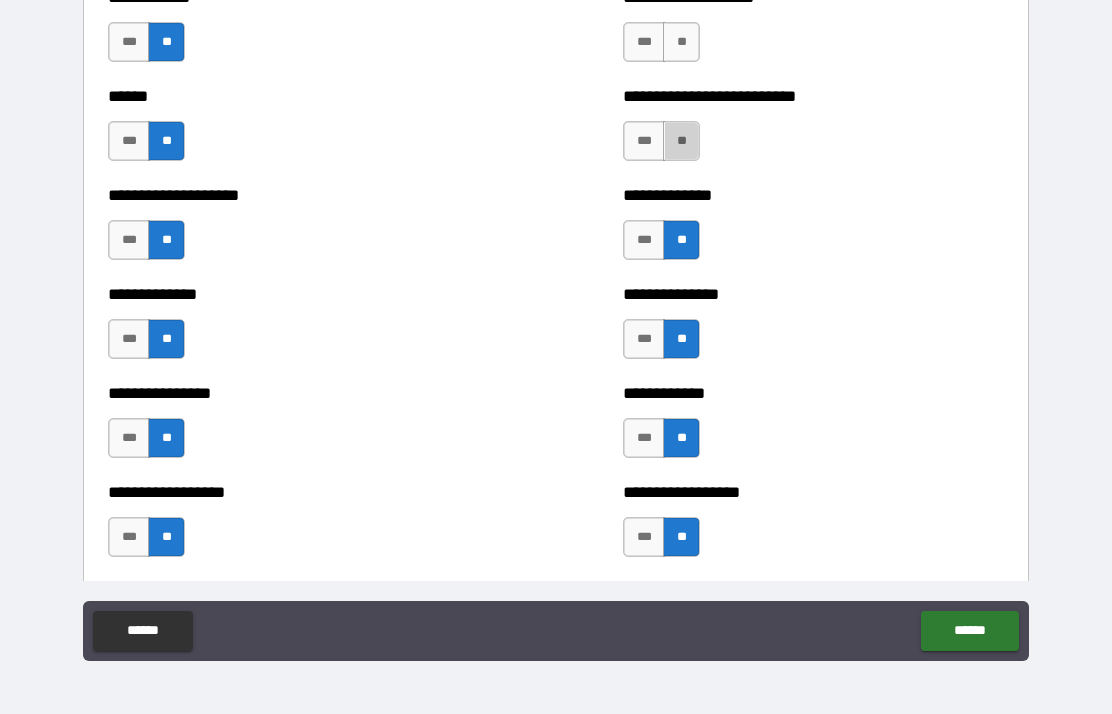 click on "**" at bounding box center [681, 141] 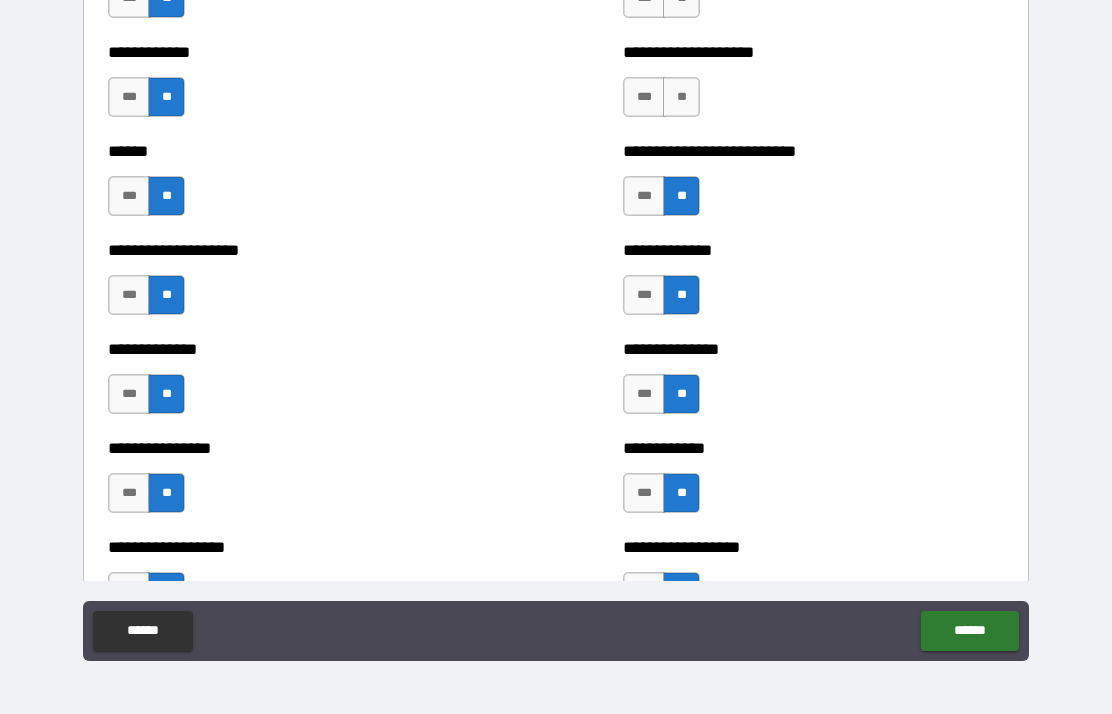 scroll, scrollTop: 3766, scrollLeft: 0, axis: vertical 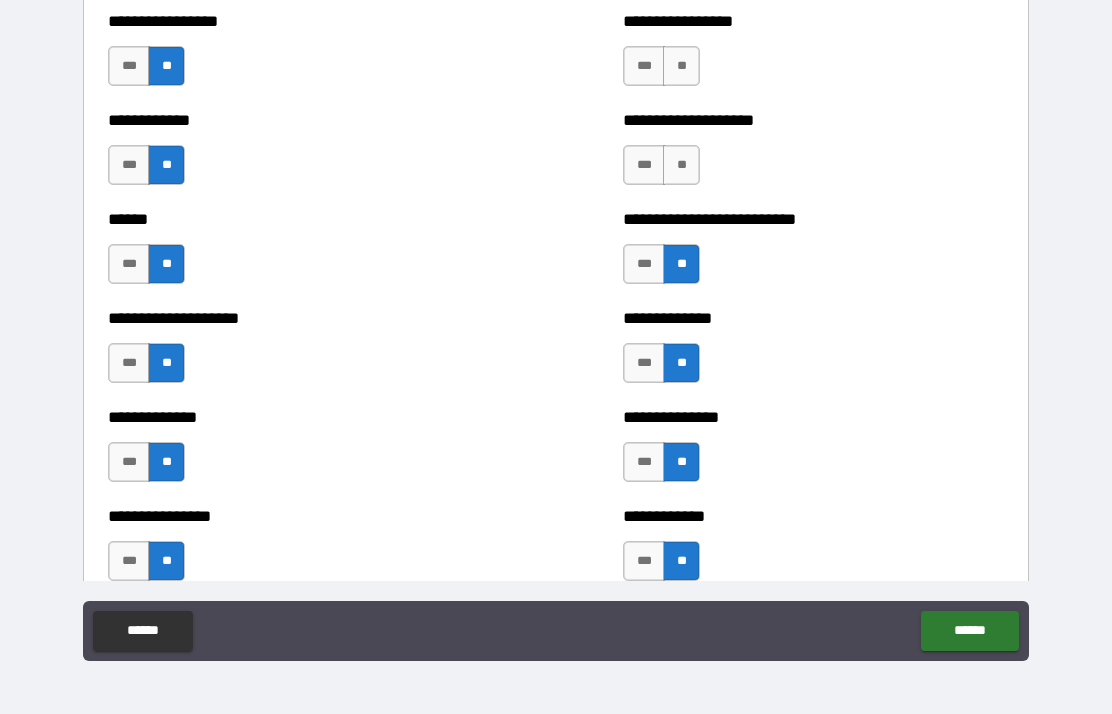 click on "**" at bounding box center [681, 165] 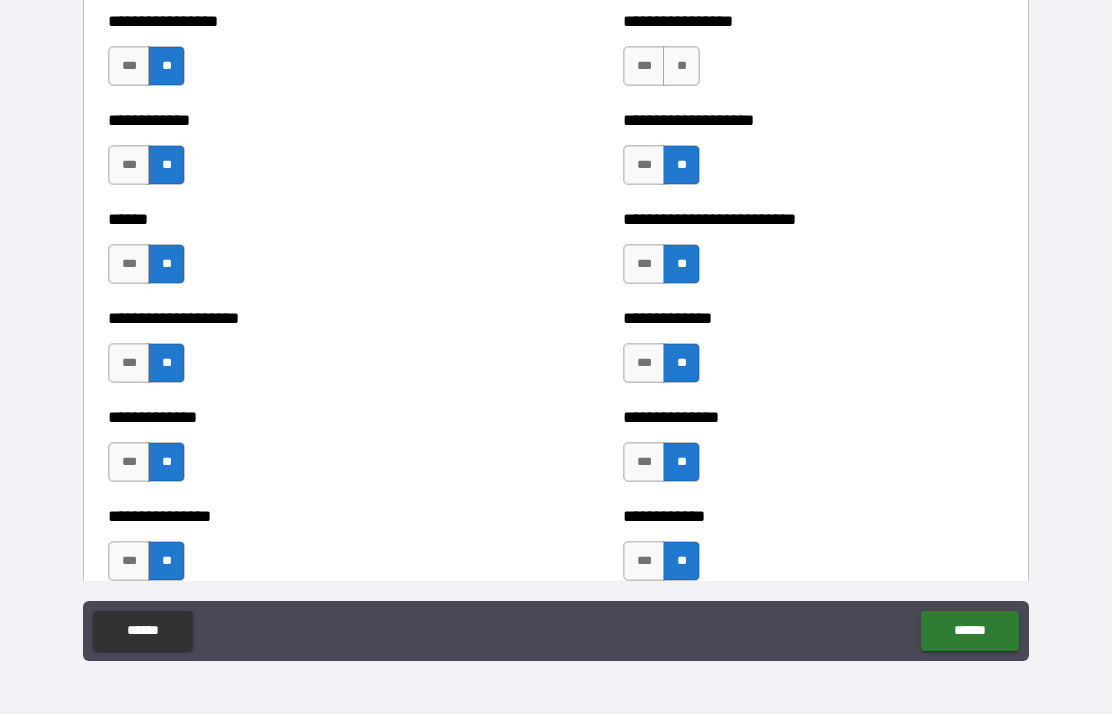 click on "**" at bounding box center [681, 66] 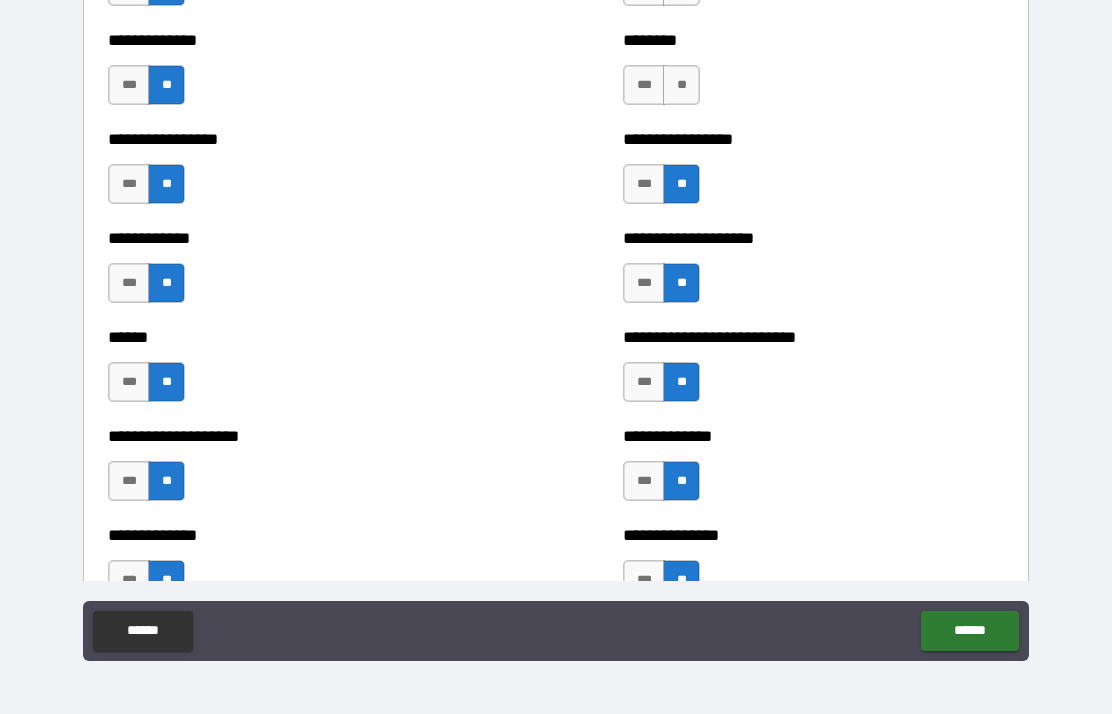 scroll, scrollTop: 3626, scrollLeft: 0, axis: vertical 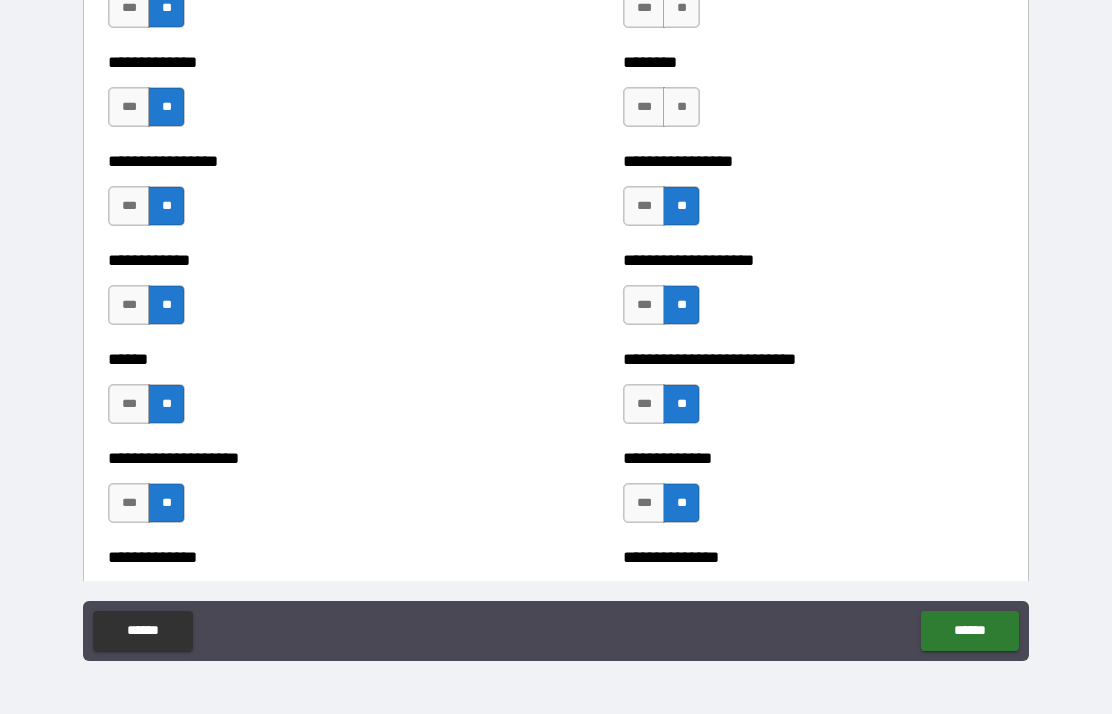 click on "**" at bounding box center [681, 107] 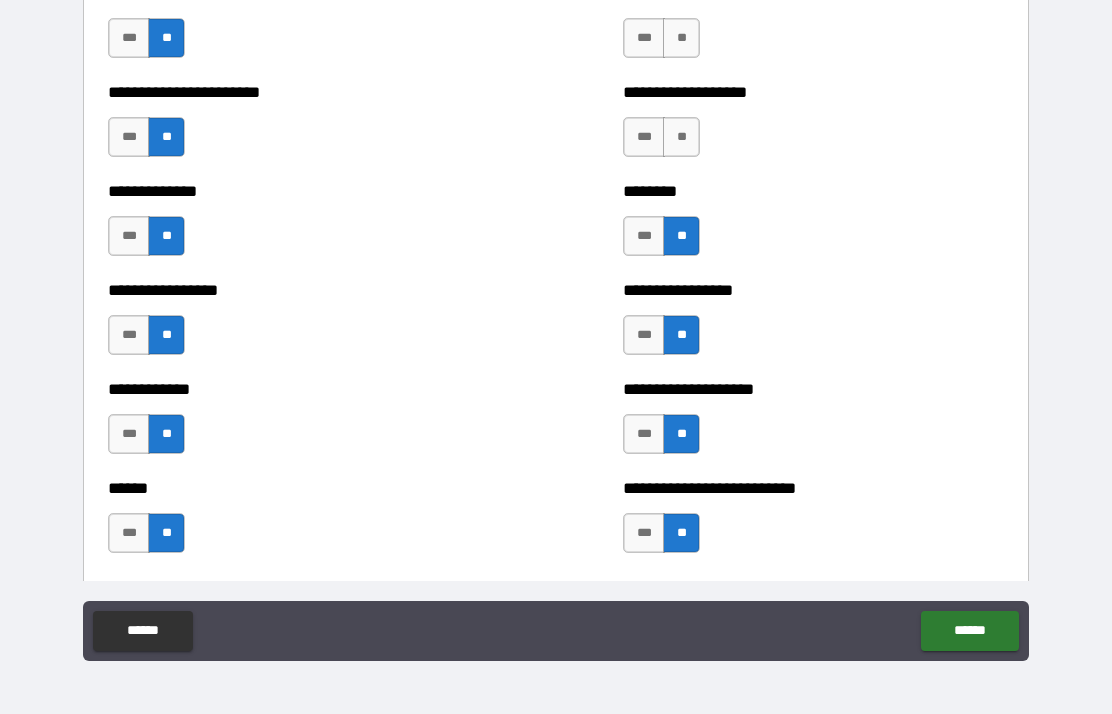 scroll, scrollTop: 3492, scrollLeft: 0, axis: vertical 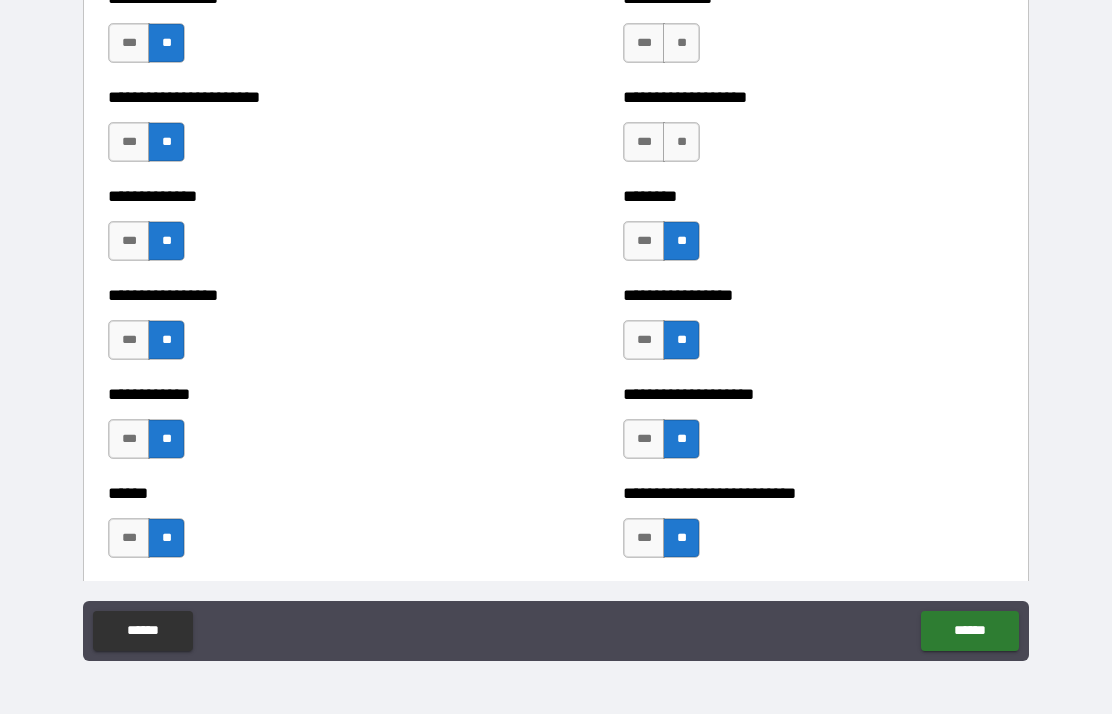 click on "**" at bounding box center [681, 142] 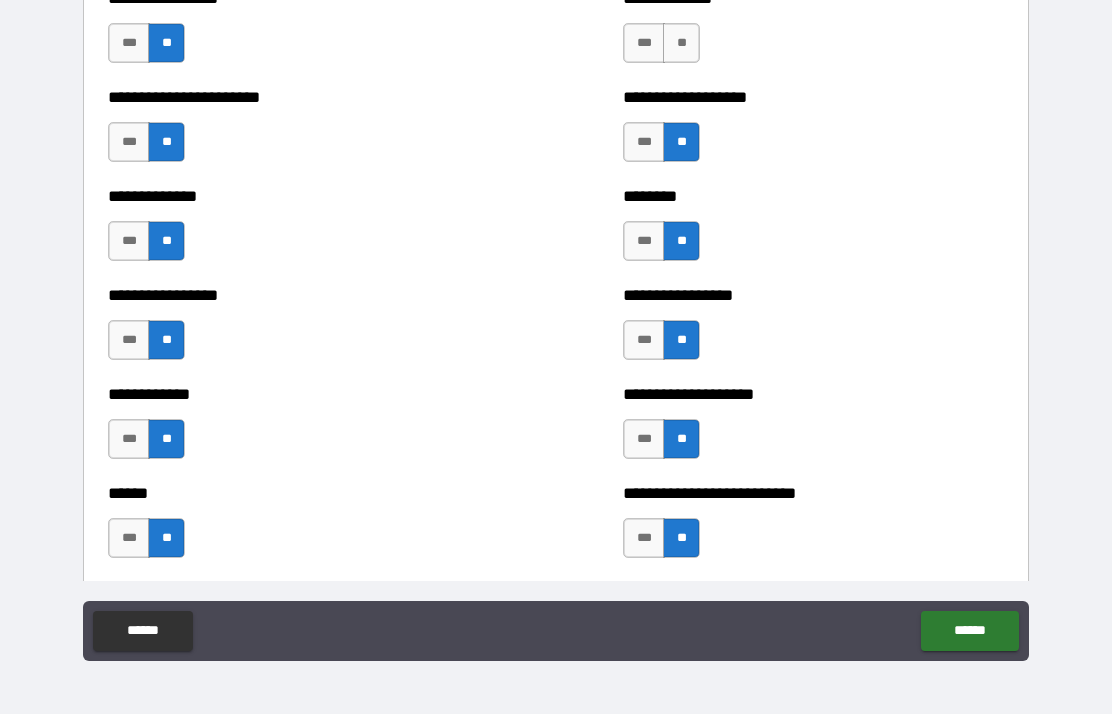 click on "**" at bounding box center (681, 43) 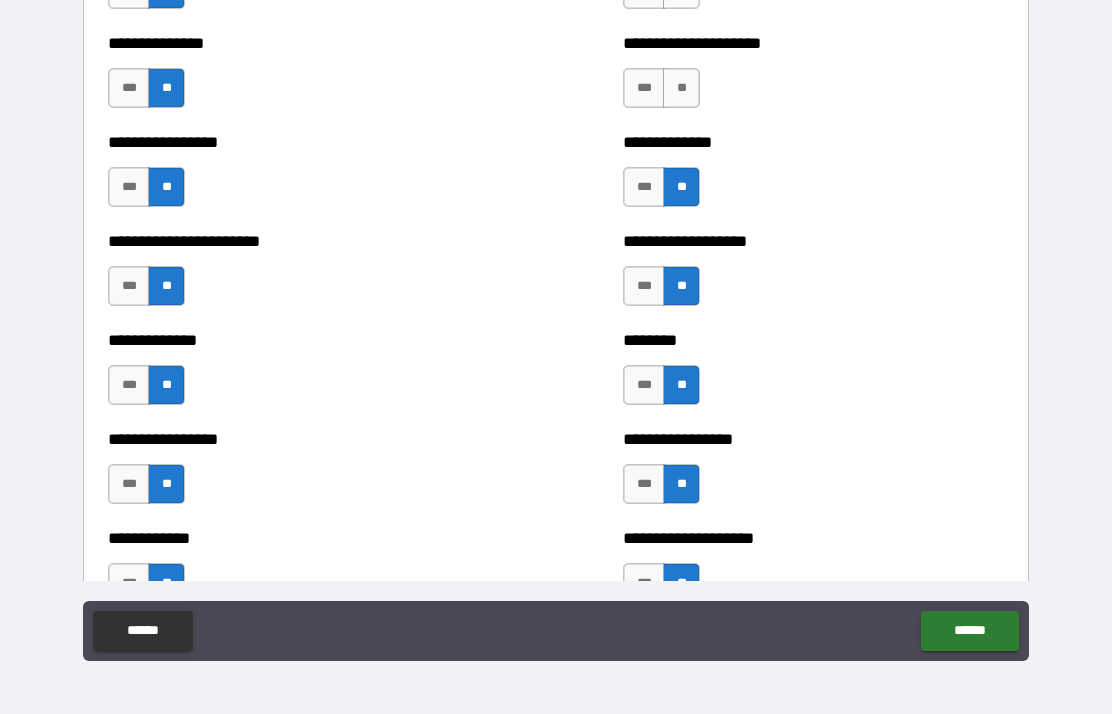 scroll, scrollTop: 3321, scrollLeft: 0, axis: vertical 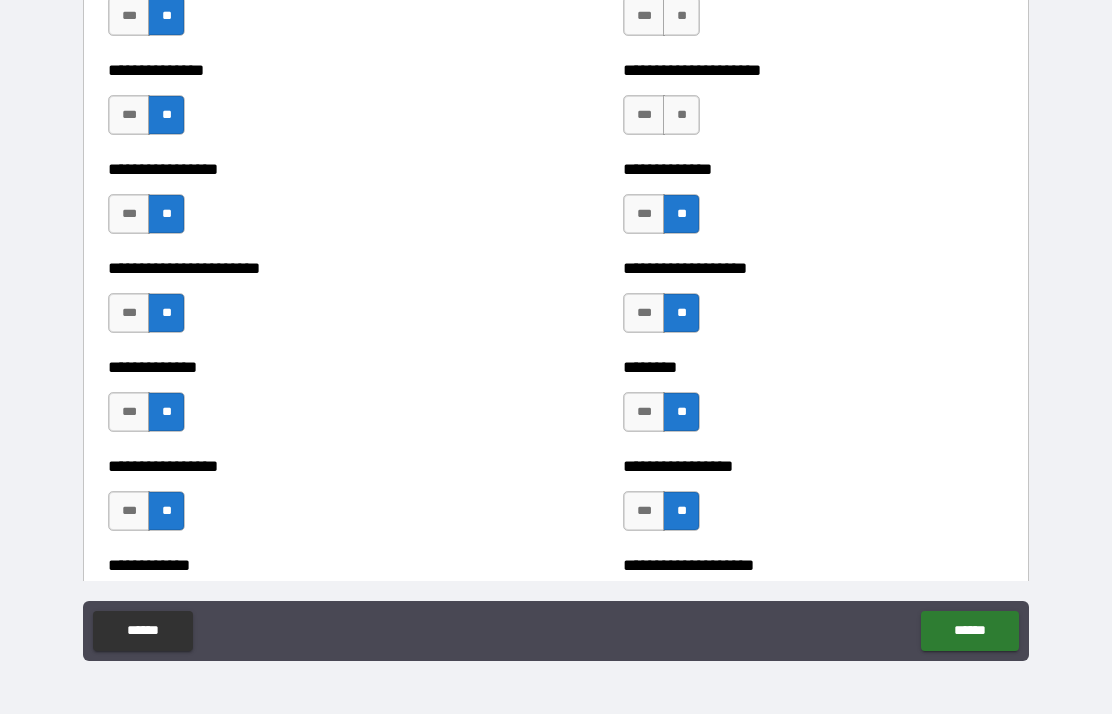 click on "**" at bounding box center [681, 115] 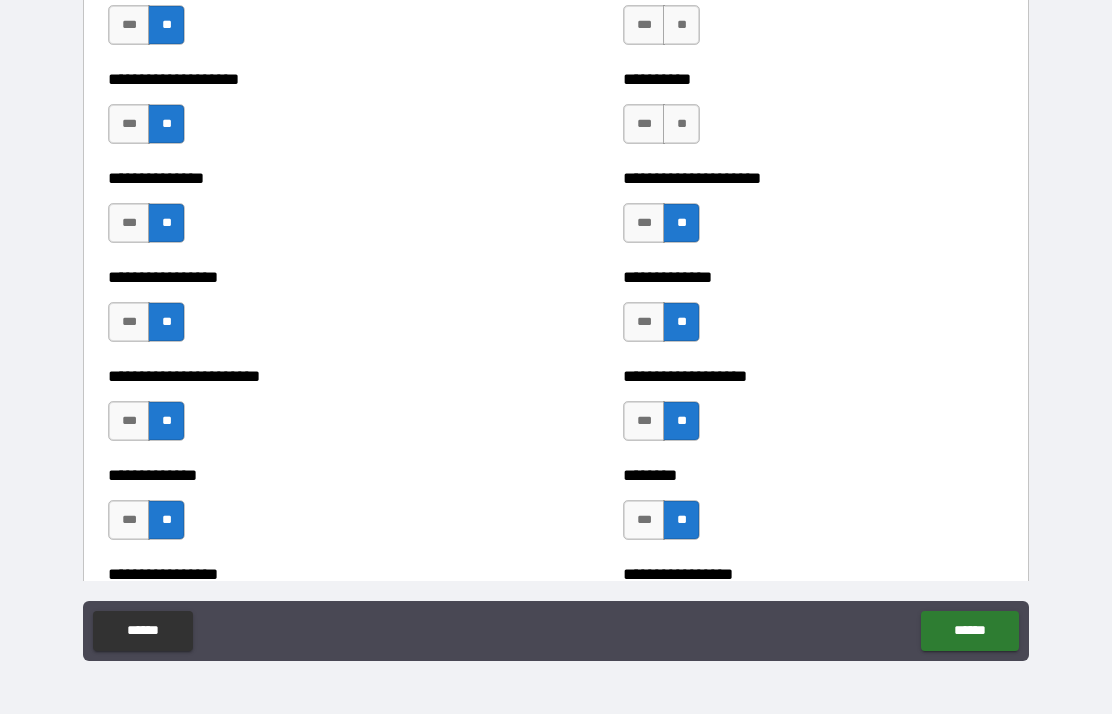 scroll, scrollTop: 3209, scrollLeft: 0, axis: vertical 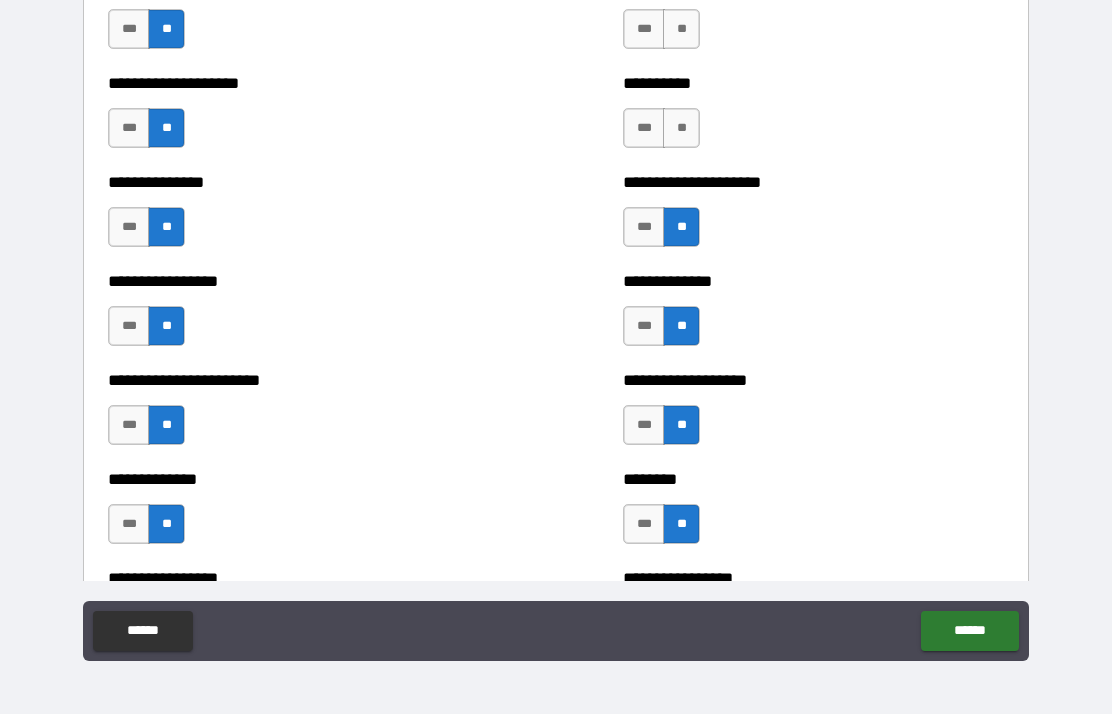 click on "***" at bounding box center [644, 227] 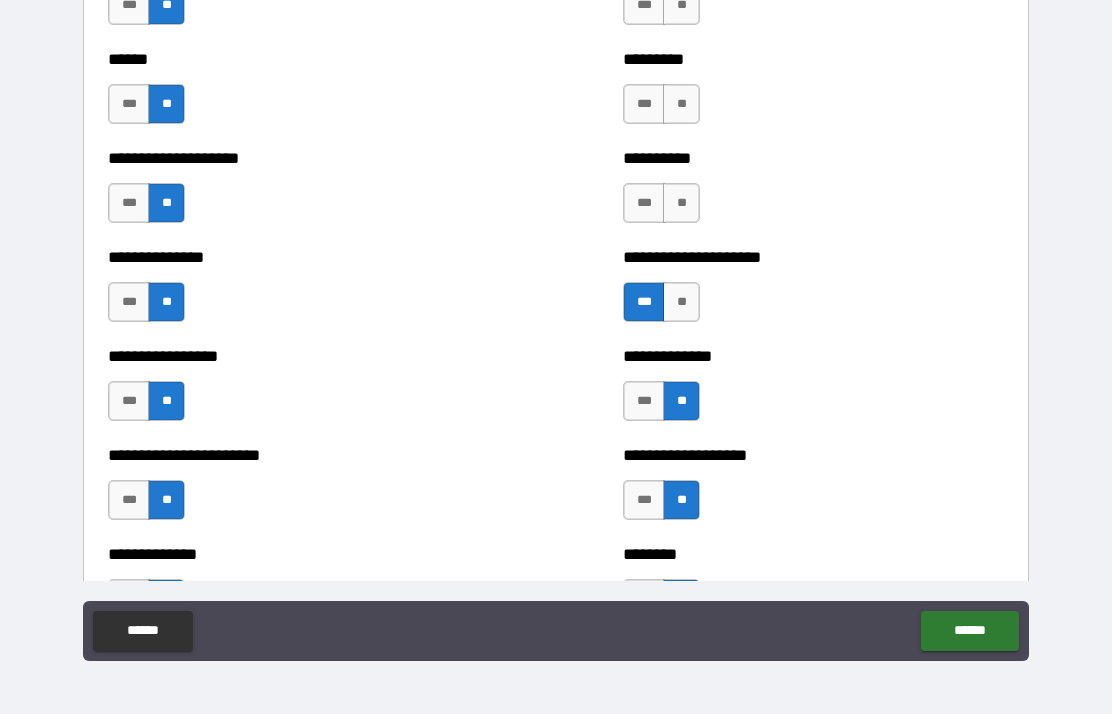 scroll, scrollTop: 3116, scrollLeft: 0, axis: vertical 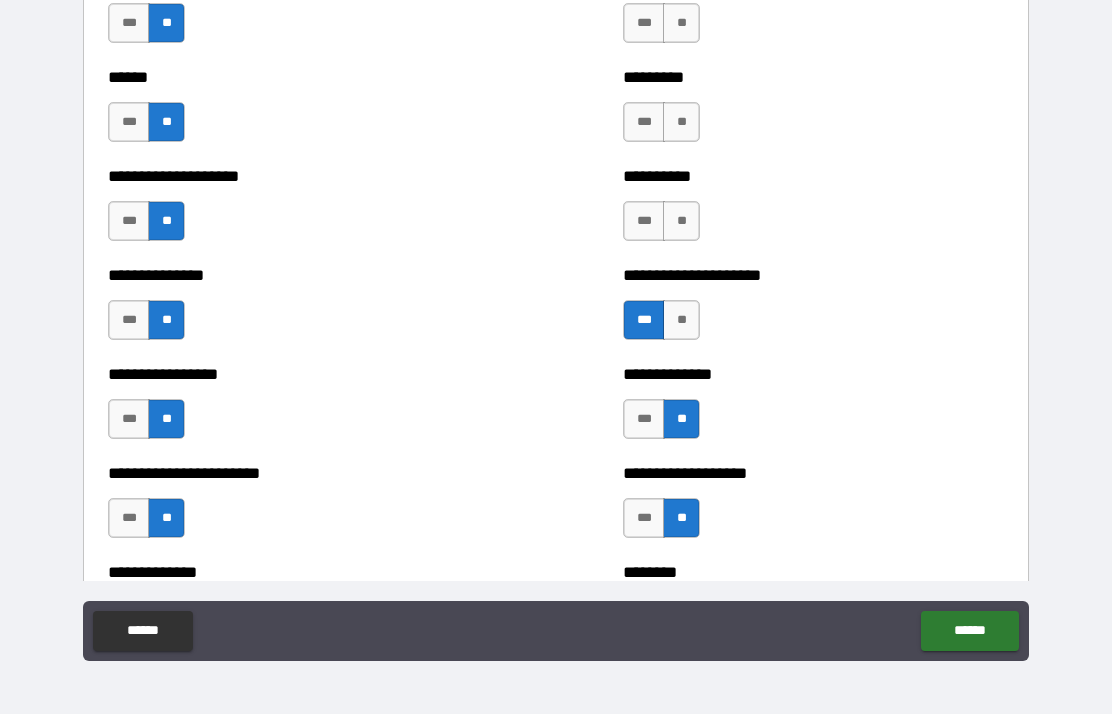 click on "**" at bounding box center (681, 221) 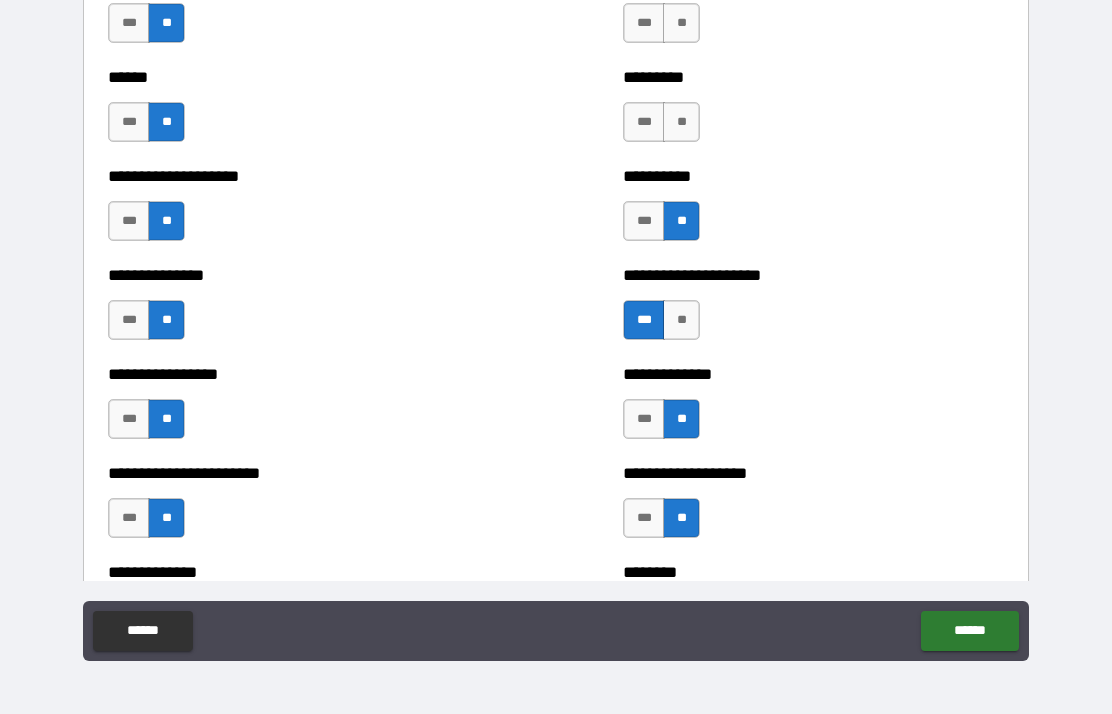click on "**" at bounding box center (681, 122) 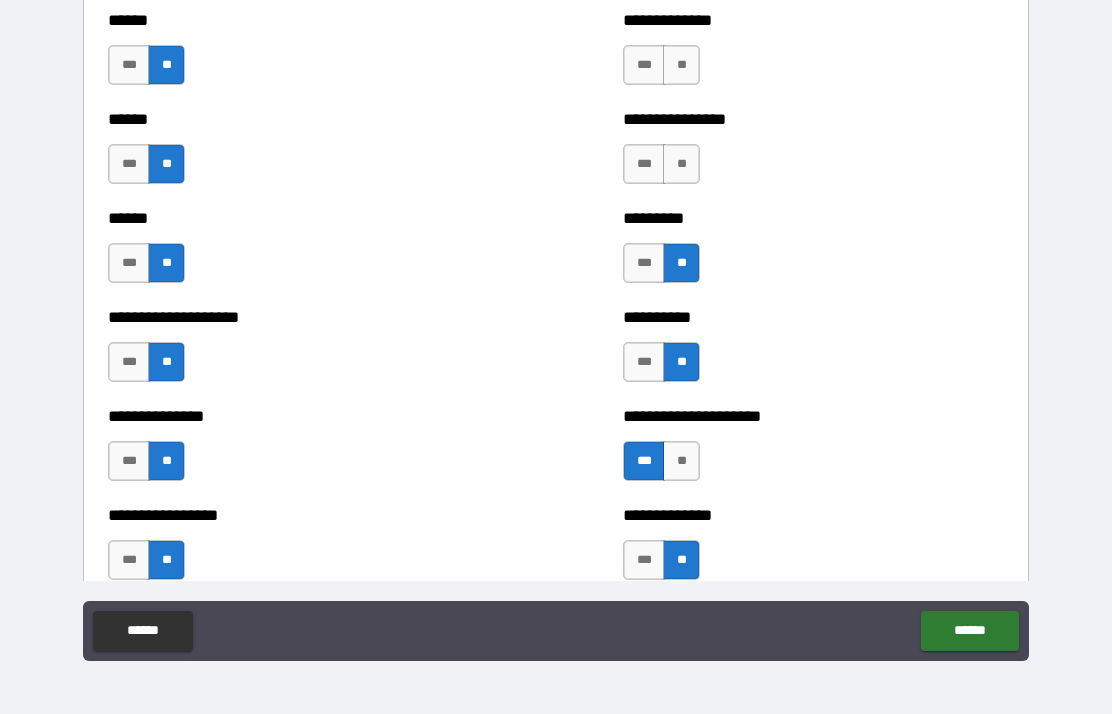 scroll, scrollTop: 2972, scrollLeft: 0, axis: vertical 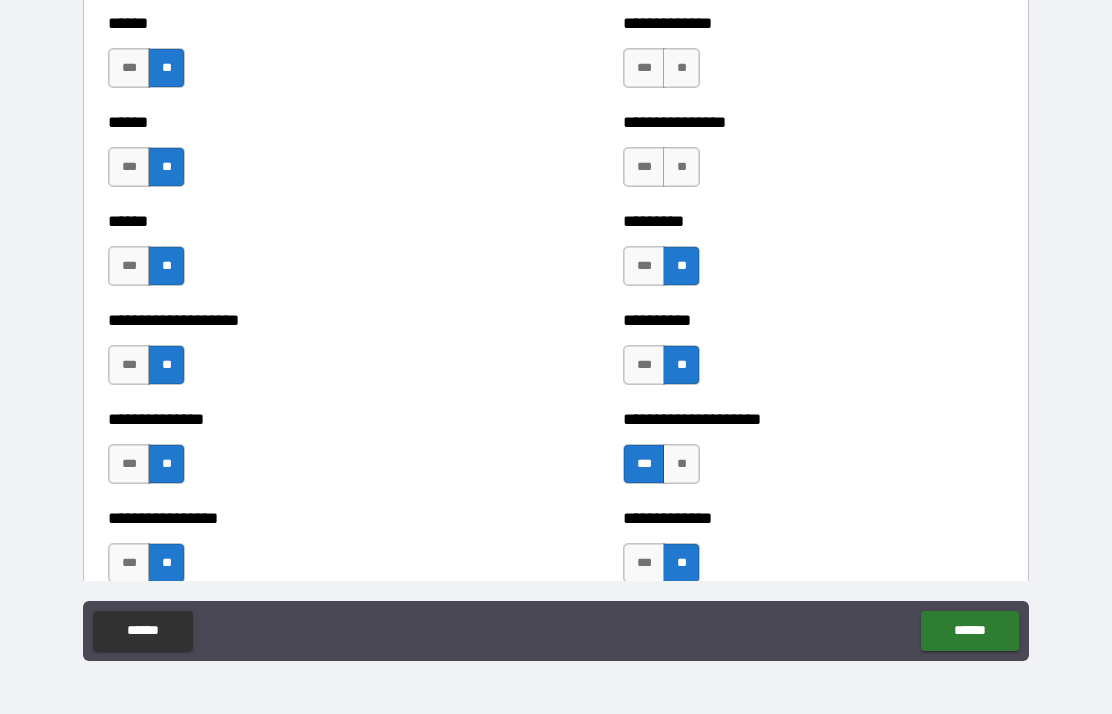 click on "**" at bounding box center [681, 167] 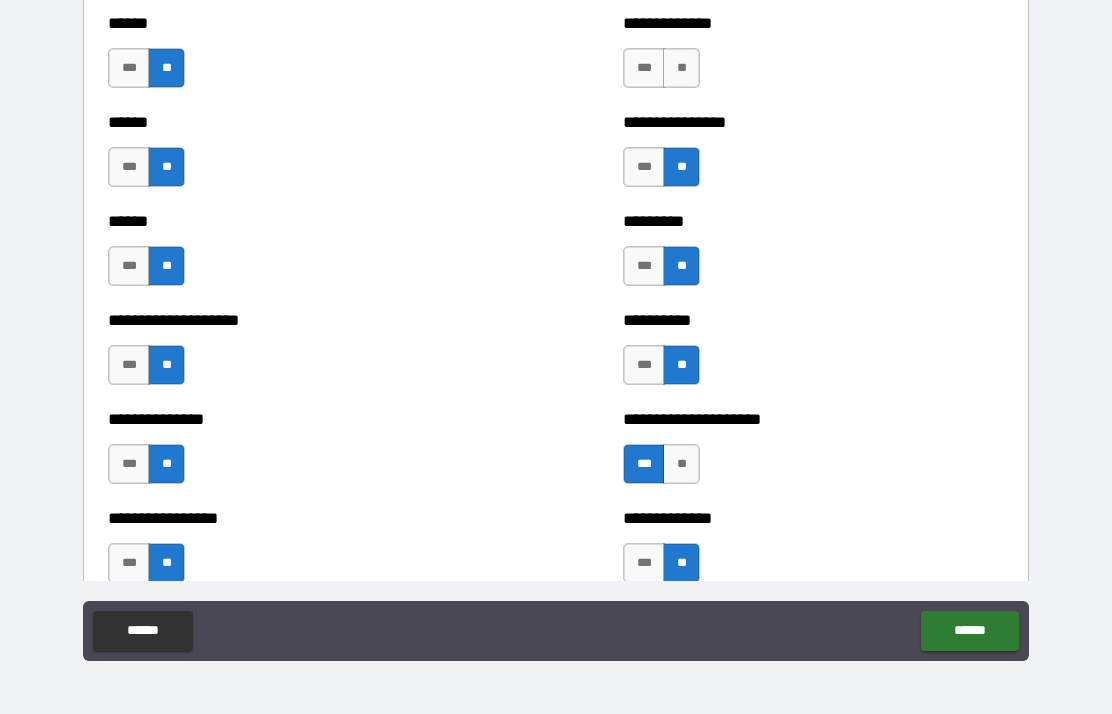 click on "**" at bounding box center (681, 68) 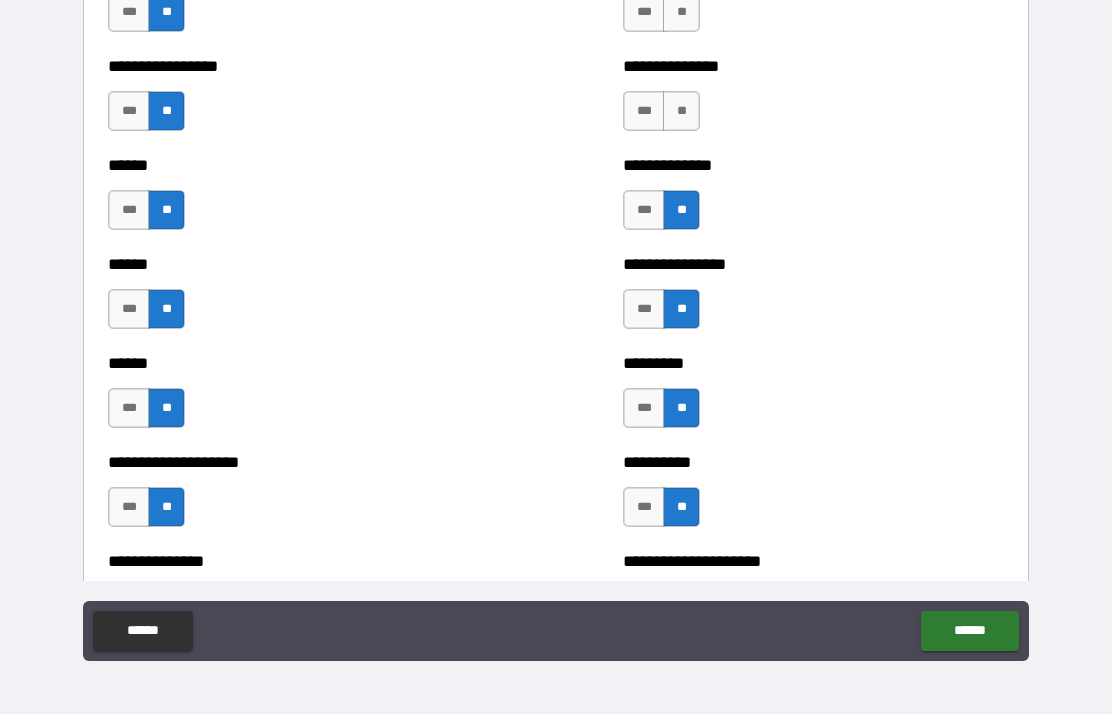 scroll, scrollTop: 2827, scrollLeft: 0, axis: vertical 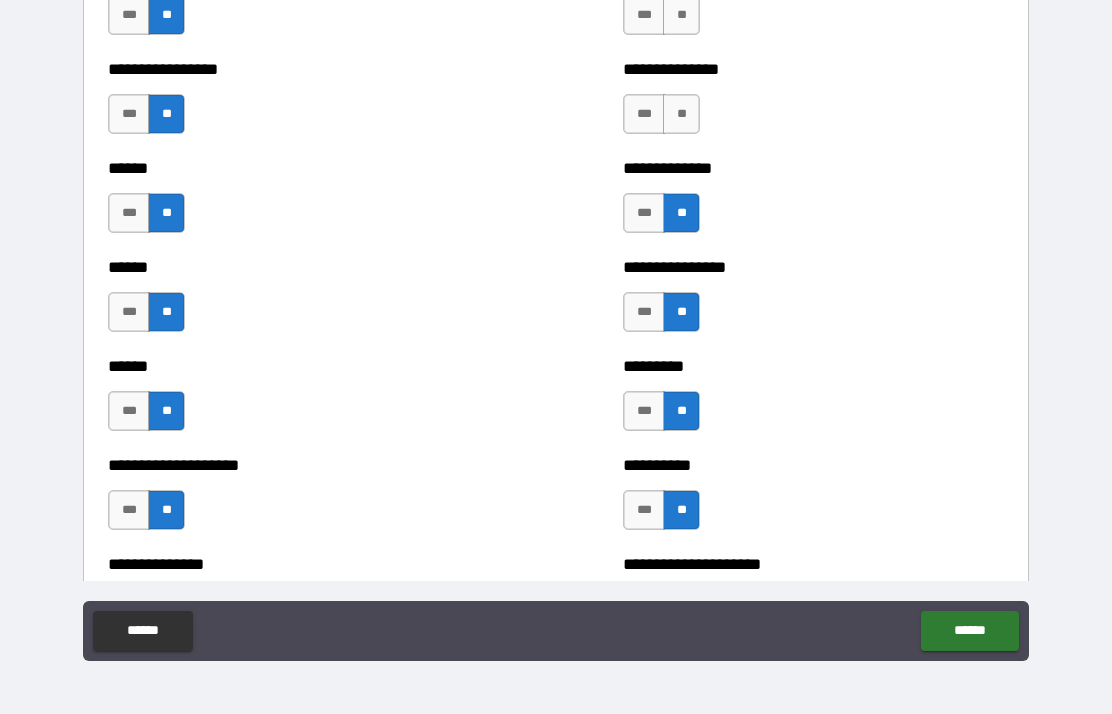 click on "**" at bounding box center [681, 114] 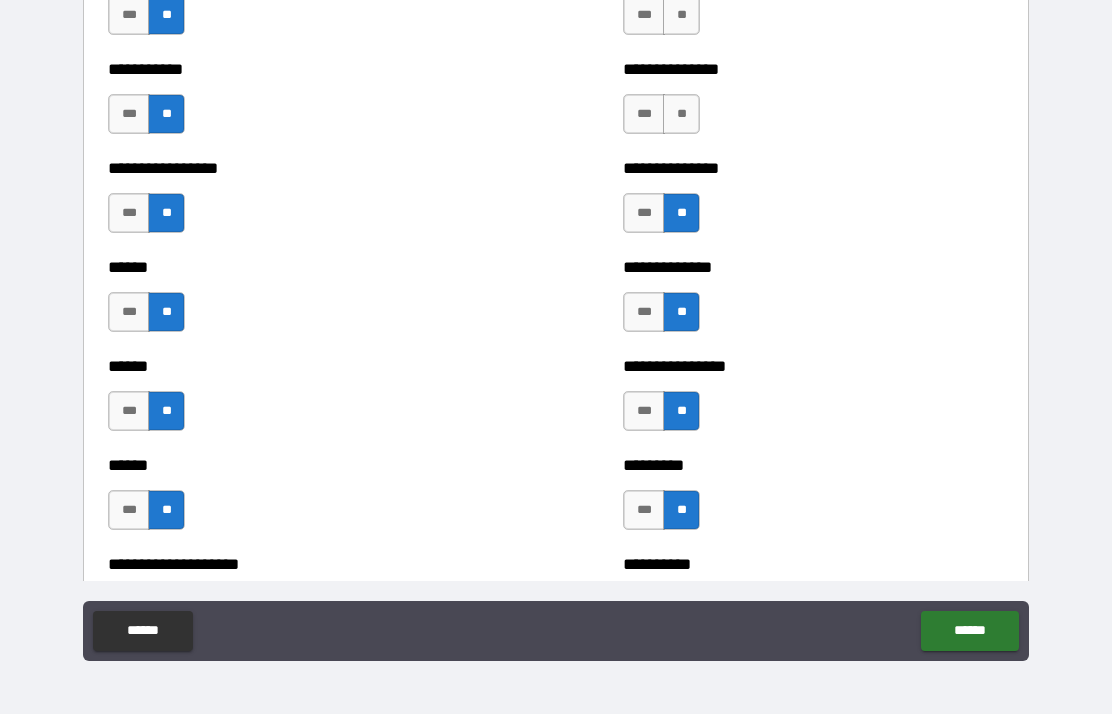 click on "**" at bounding box center [681, 114] 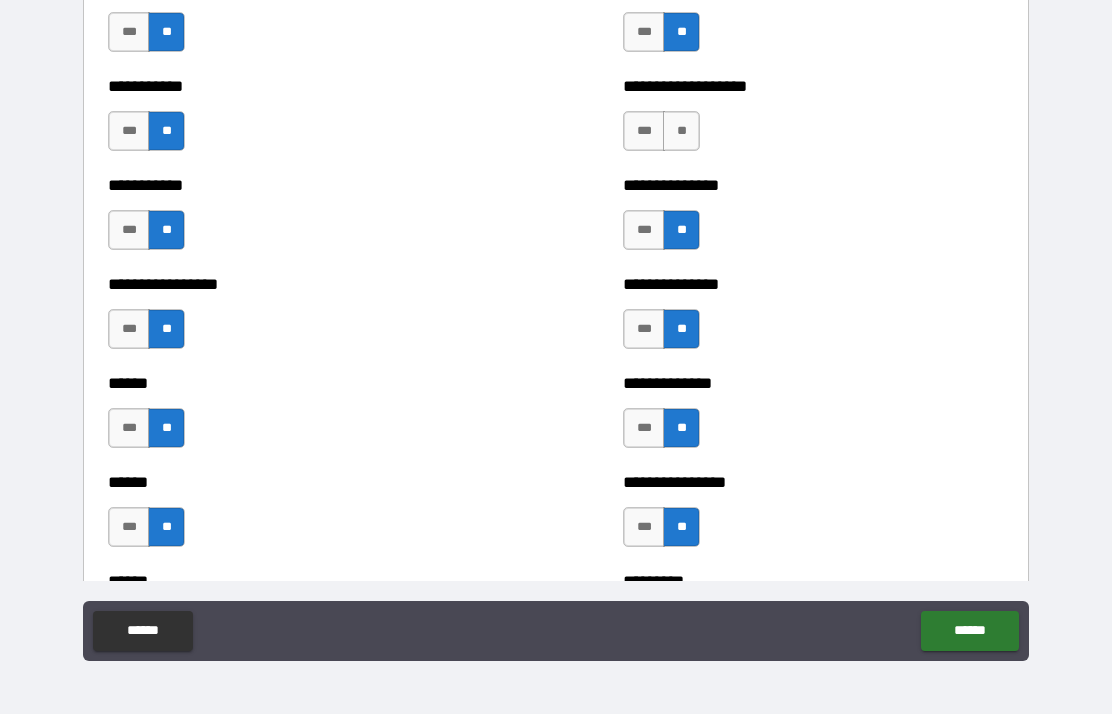 click on "**" at bounding box center [681, 131] 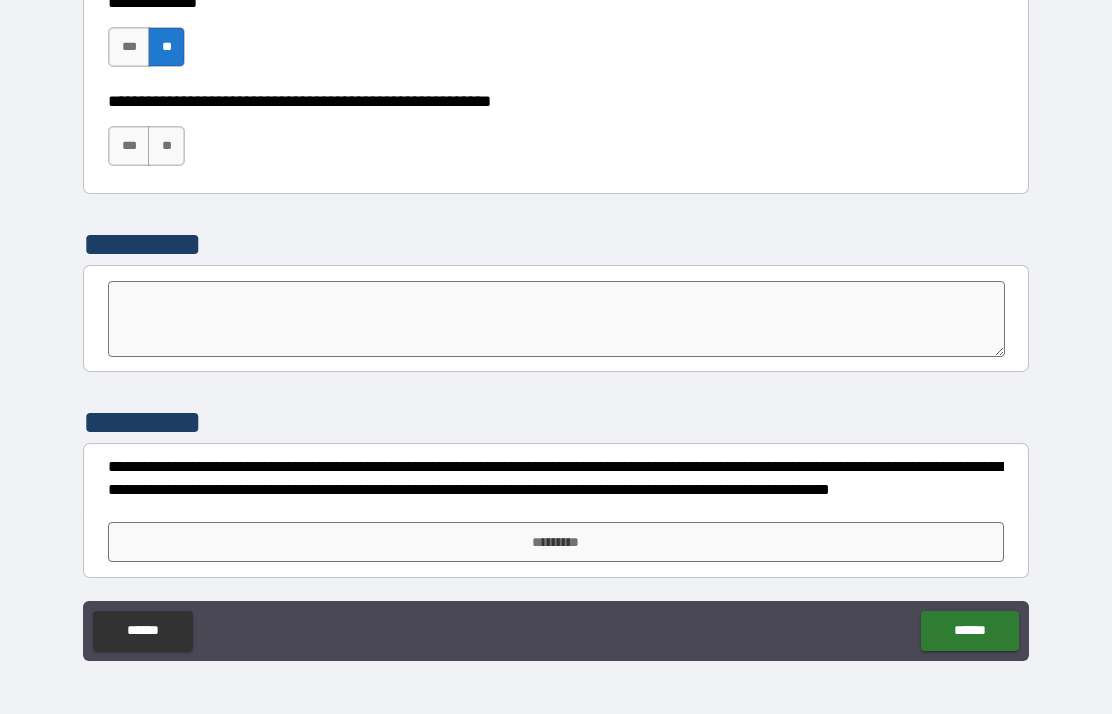 scroll, scrollTop: 6259, scrollLeft: 0, axis: vertical 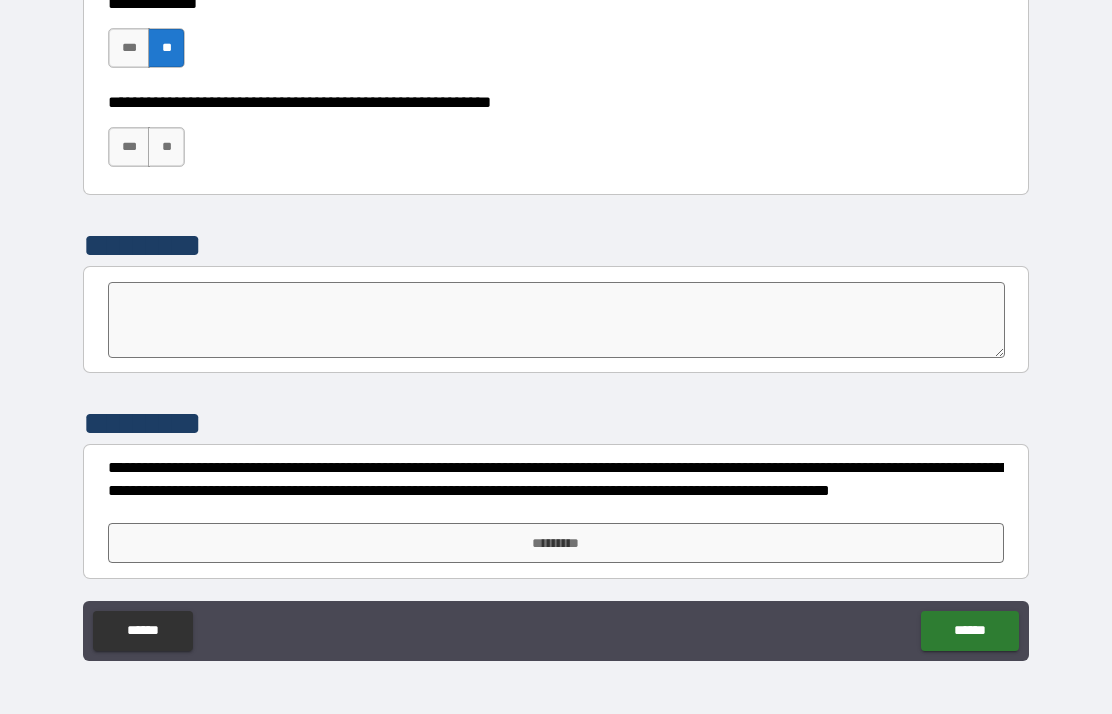 click on "**" at bounding box center [166, 147] 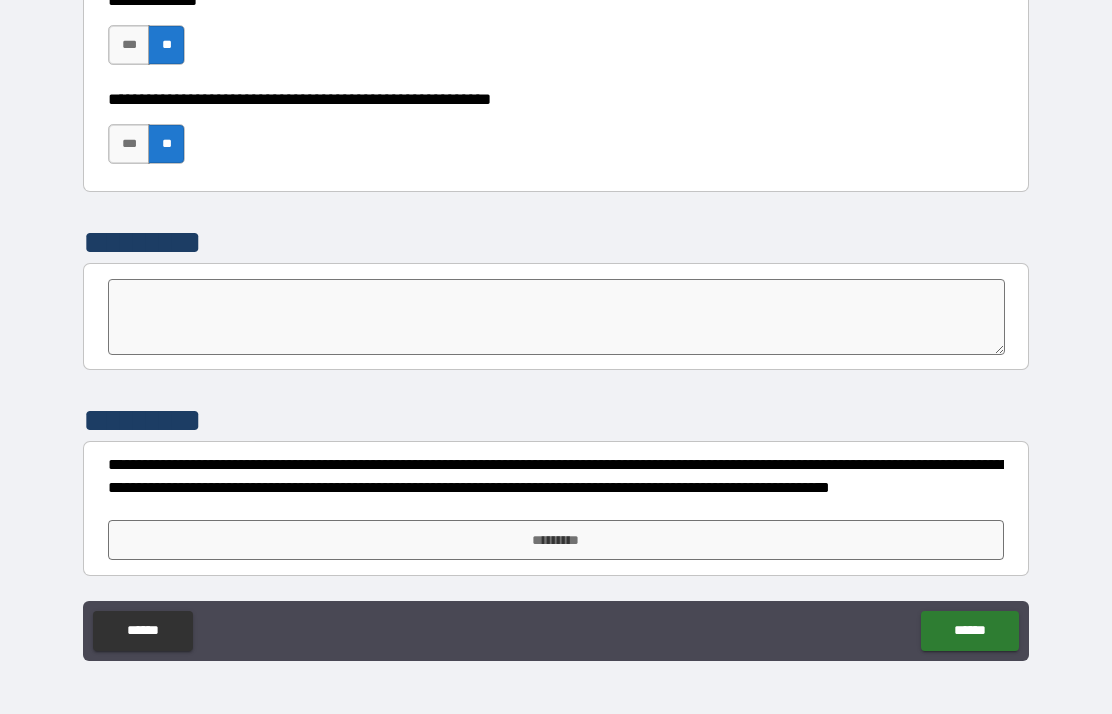 scroll, scrollTop: 6262, scrollLeft: 0, axis: vertical 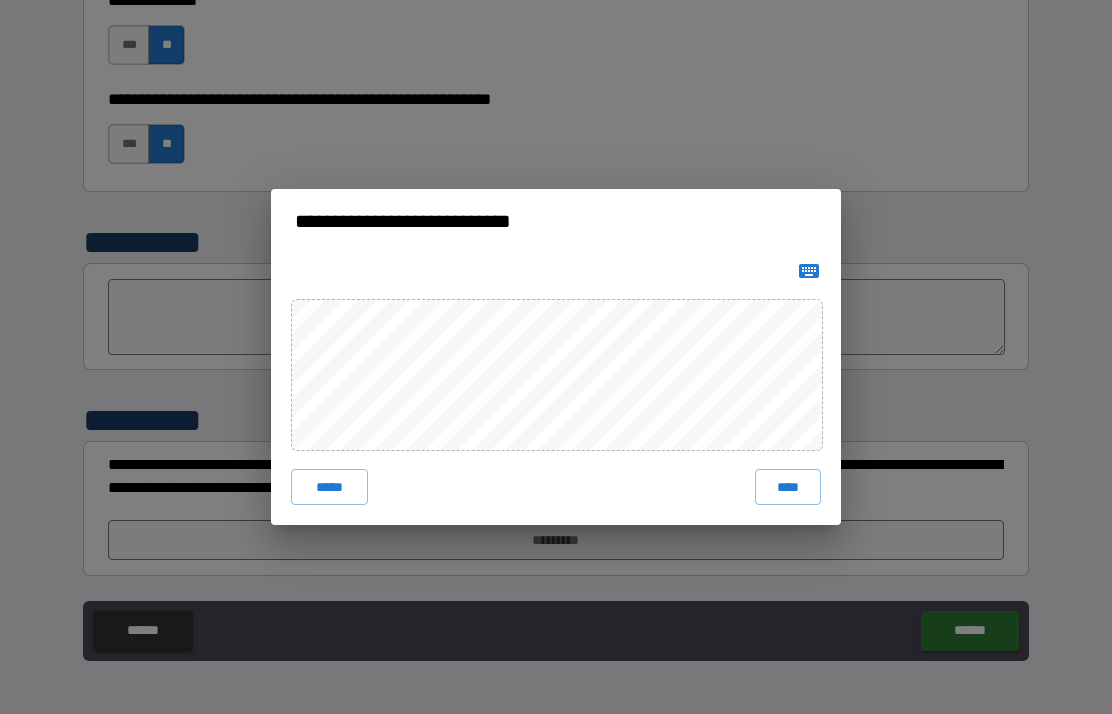 click on "****" at bounding box center [788, 487] 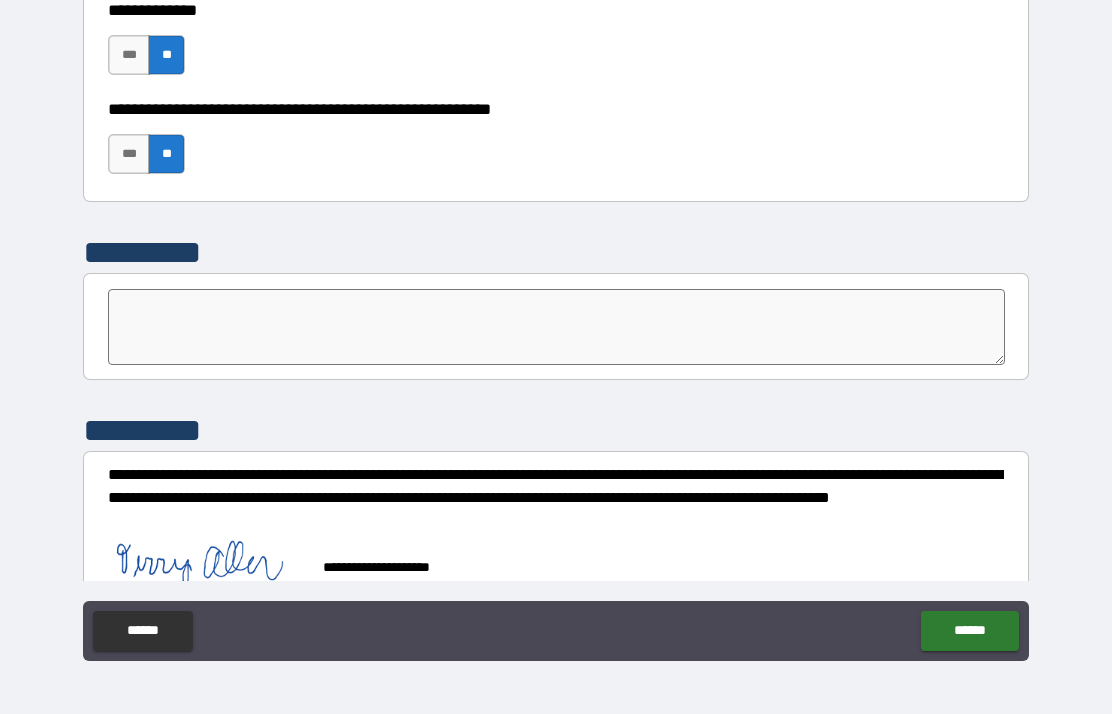 click on "******" at bounding box center [969, 631] 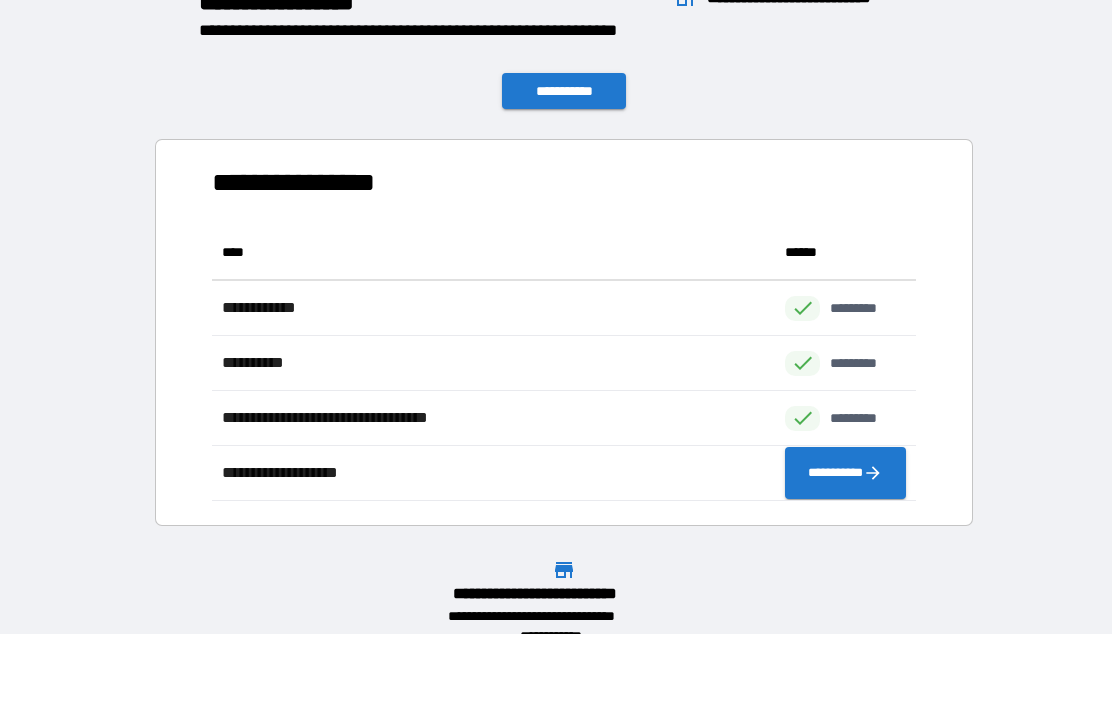 scroll, scrollTop: 1, scrollLeft: 1, axis: both 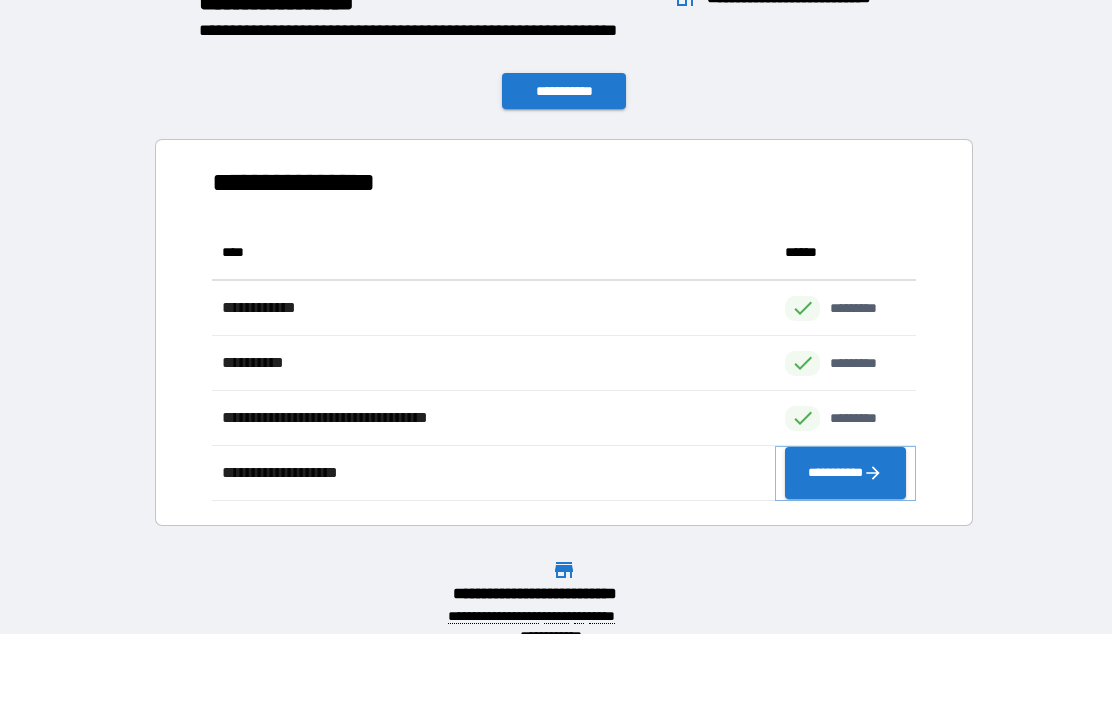 click on "**********" at bounding box center (845, 473) 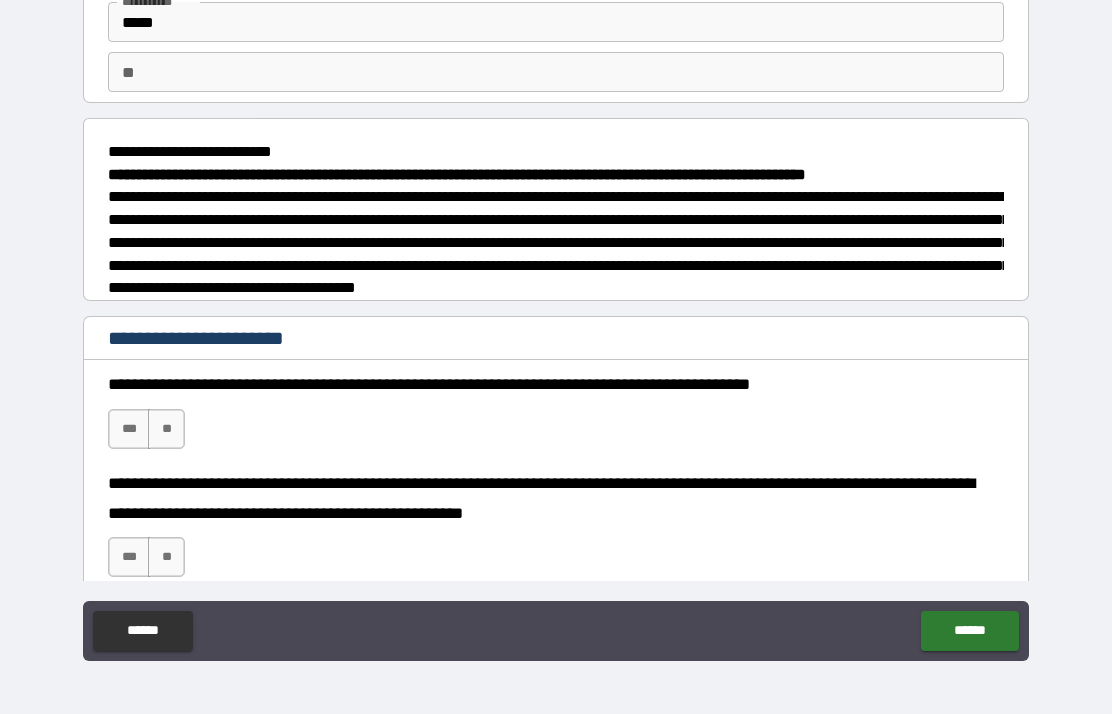 scroll, scrollTop: 135, scrollLeft: 0, axis: vertical 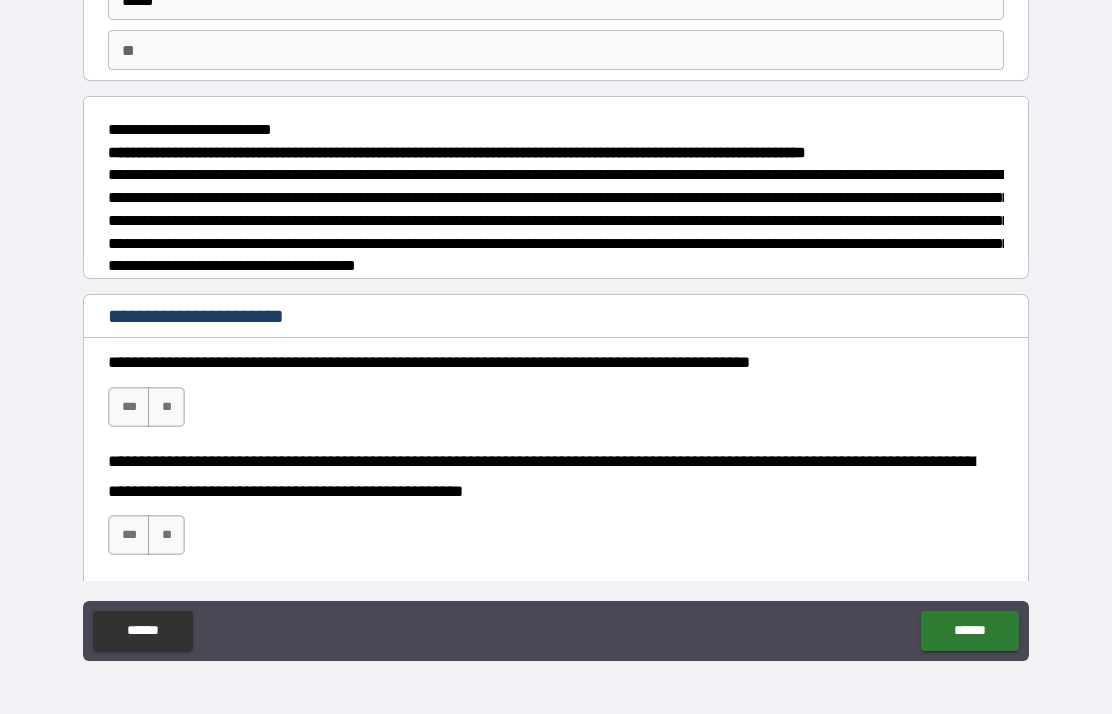click on "***" at bounding box center [129, 407] 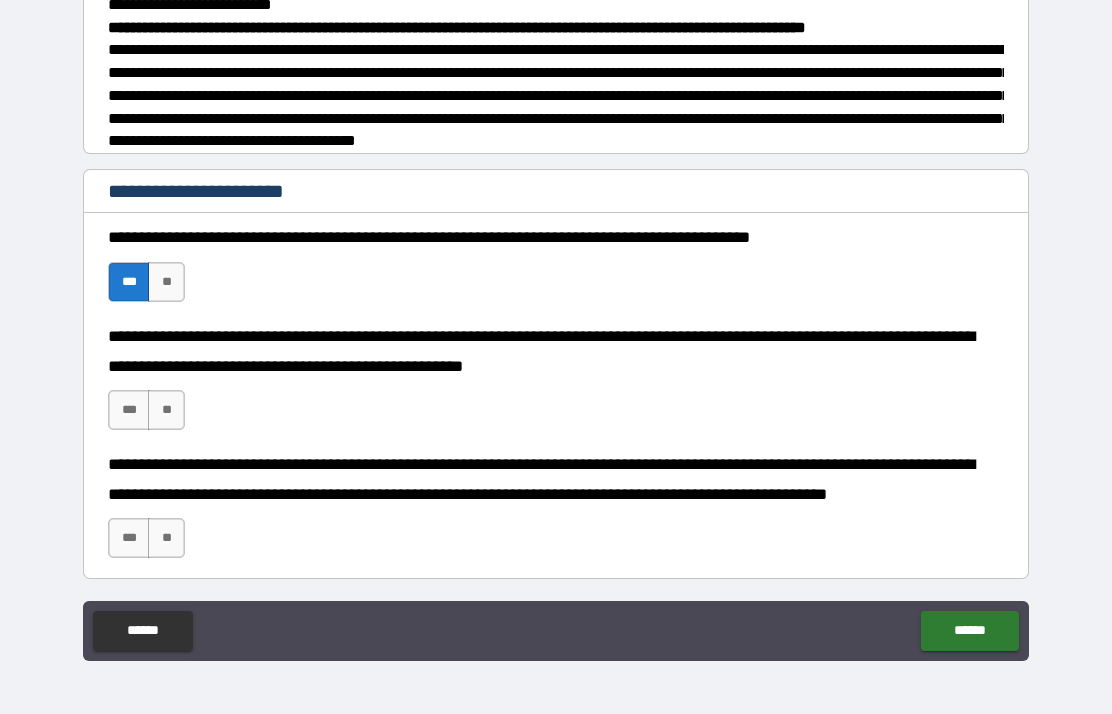 scroll, scrollTop: 269, scrollLeft: 0, axis: vertical 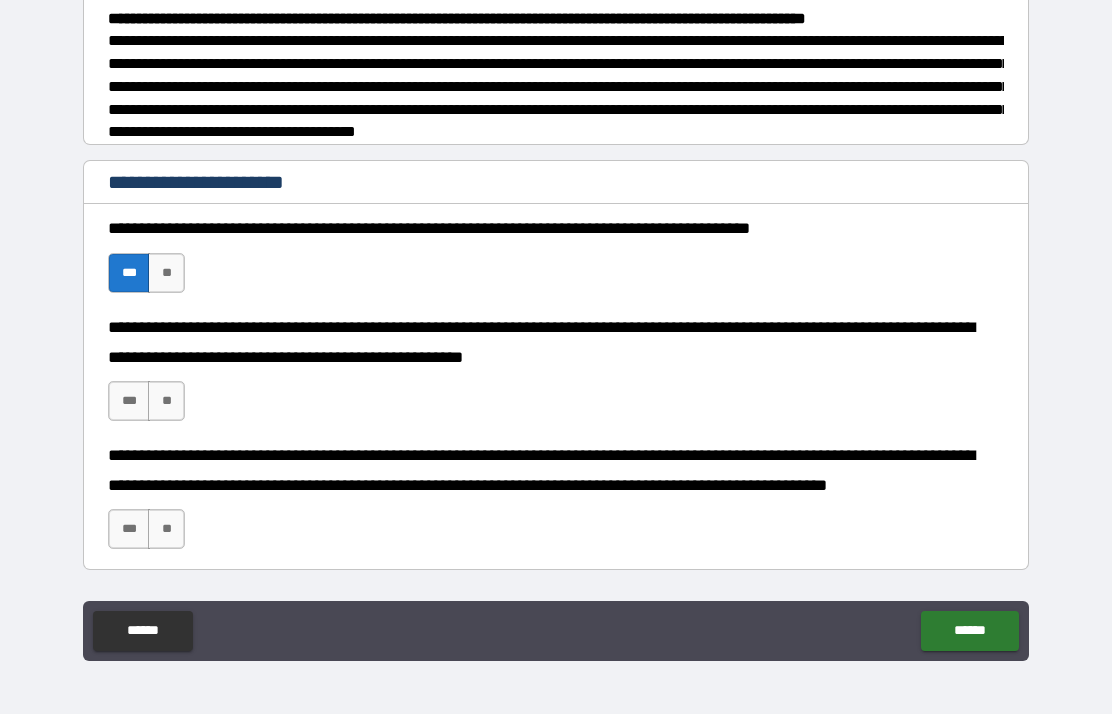 click on "***" at bounding box center (129, 401) 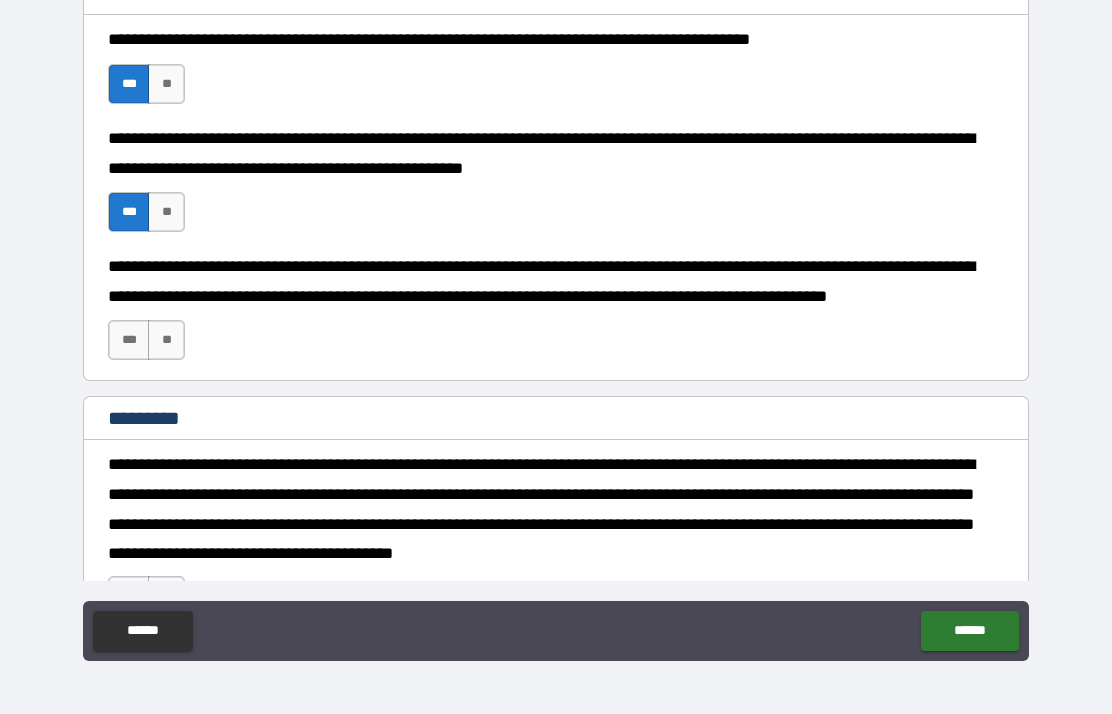 scroll, scrollTop: 475, scrollLeft: 0, axis: vertical 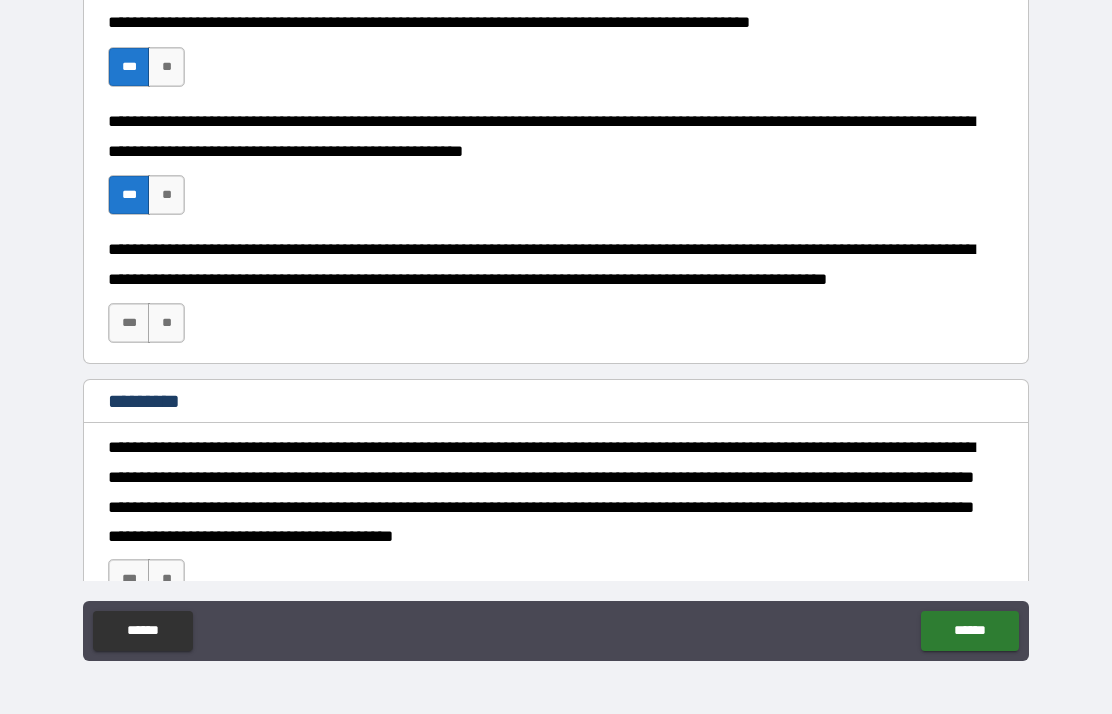 click on "***" at bounding box center [129, 323] 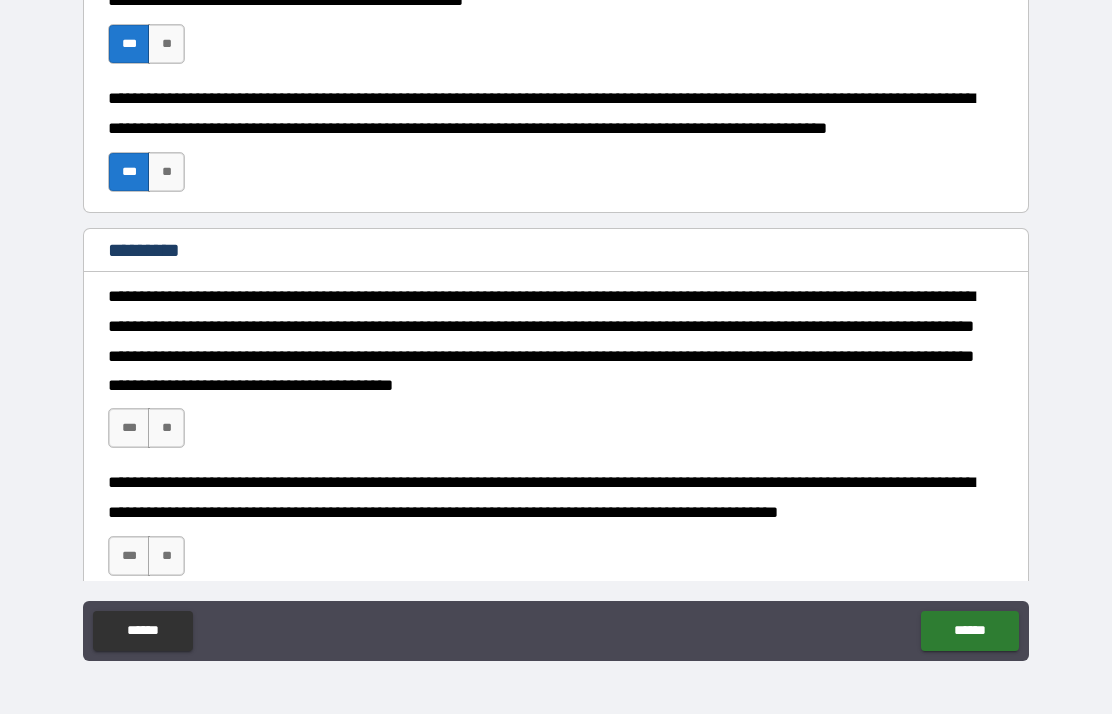 scroll, scrollTop: 627, scrollLeft: 0, axis: vertical 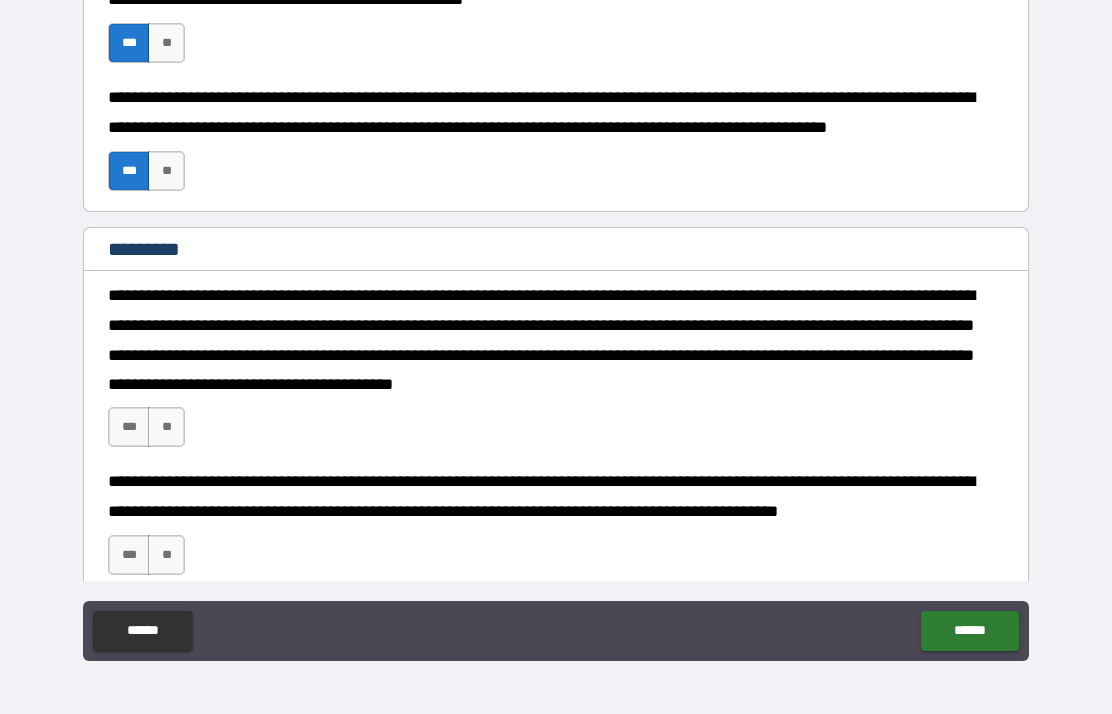 click on "***" at bounding box center [129, 427] 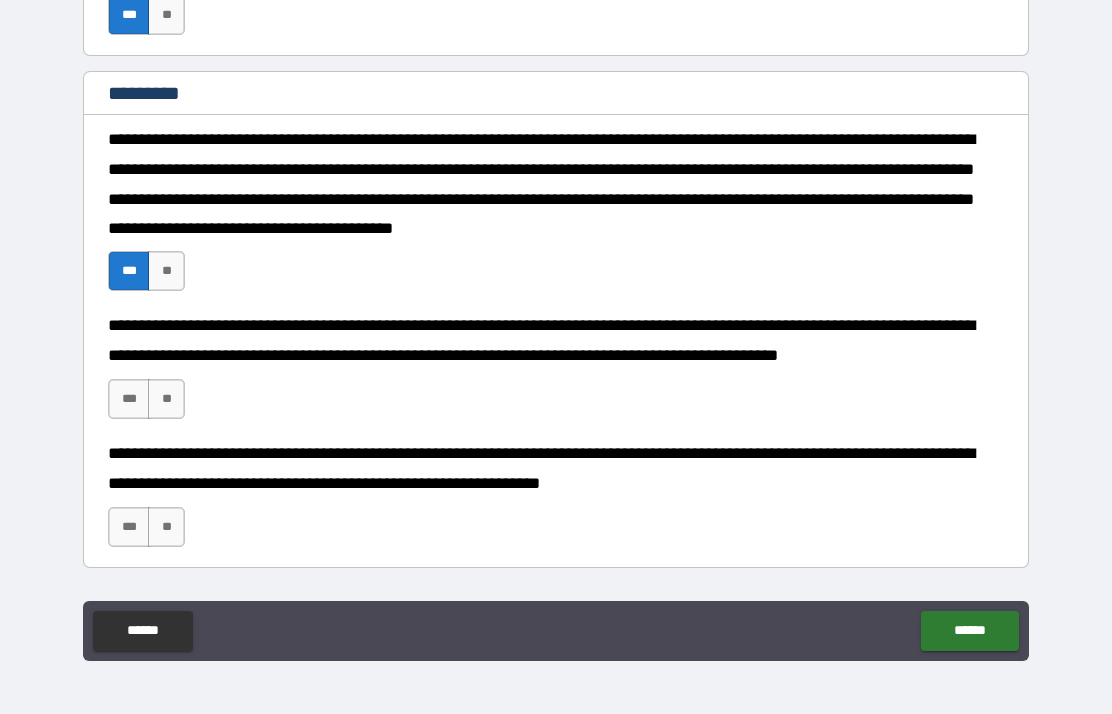 scroll, scrollTop: 784, scrollLeft: 0, axis: vertical 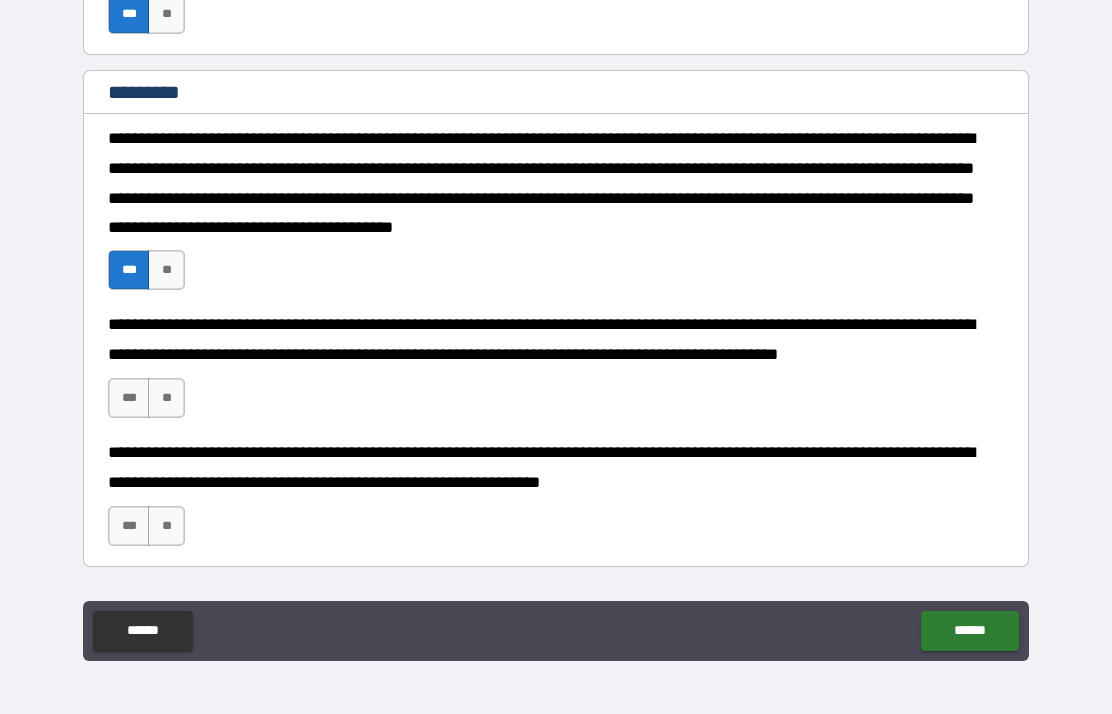 click on "***" at bounding box center (129, 398) 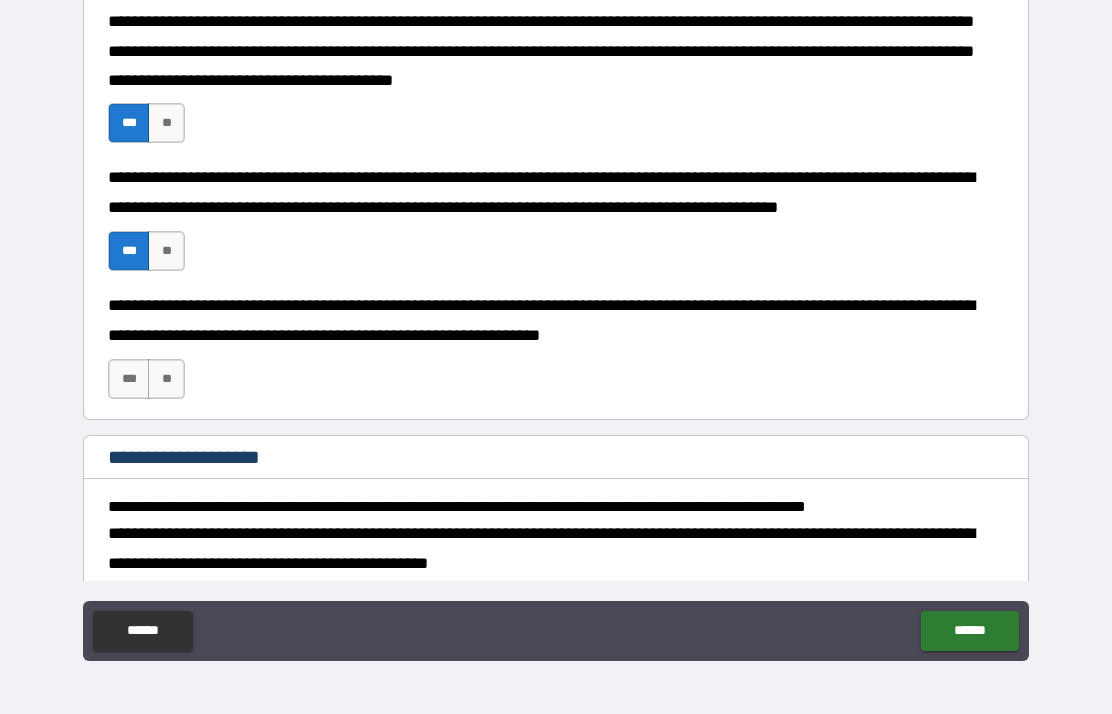 scroll, scrollTop: 935, scrollLeft: 0, axis: vertical 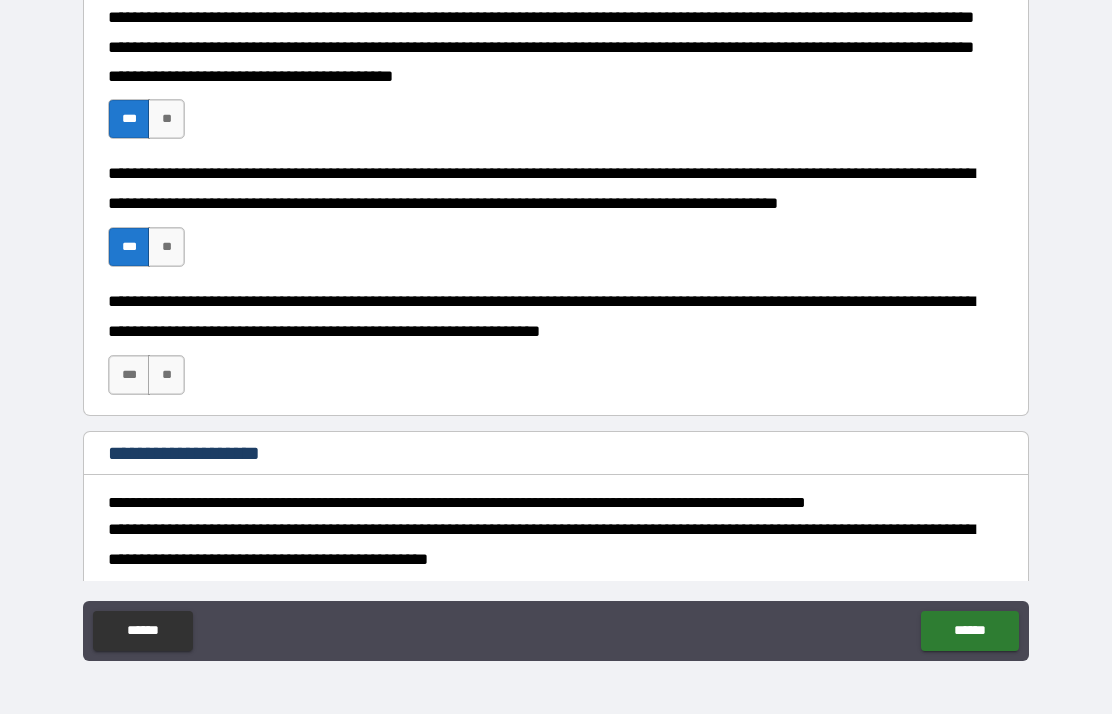 click on "***" at bounding box center (129, 375) 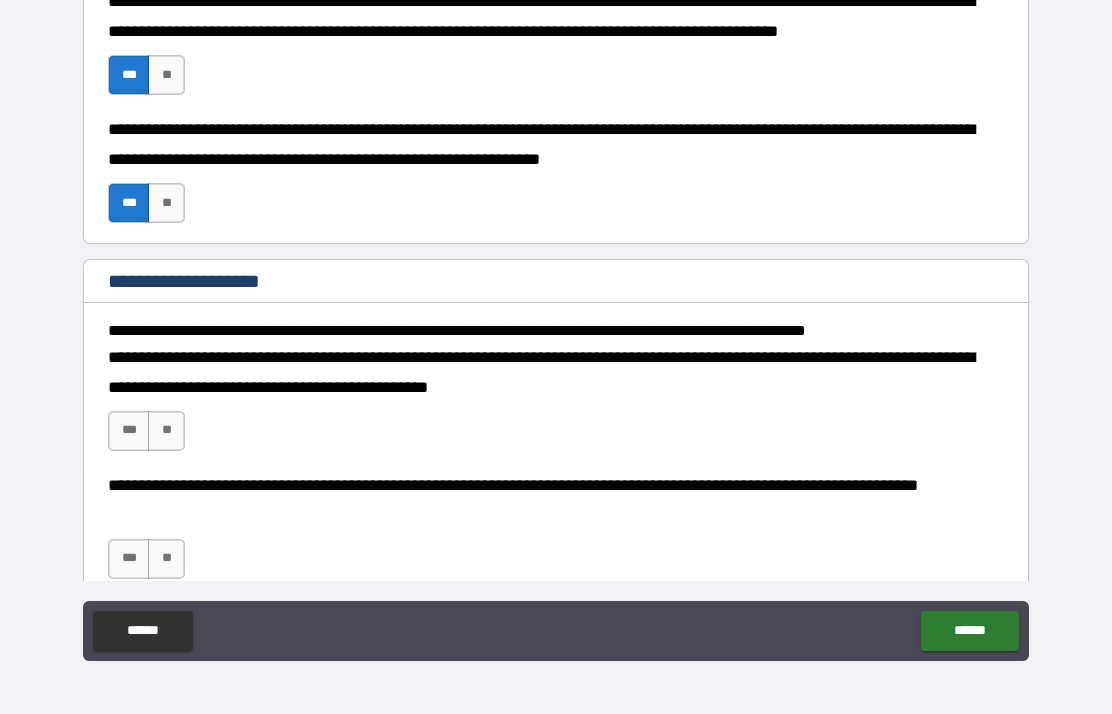 scroll, scrollTop: 1121, scrollLeft: 0, axis: vertical 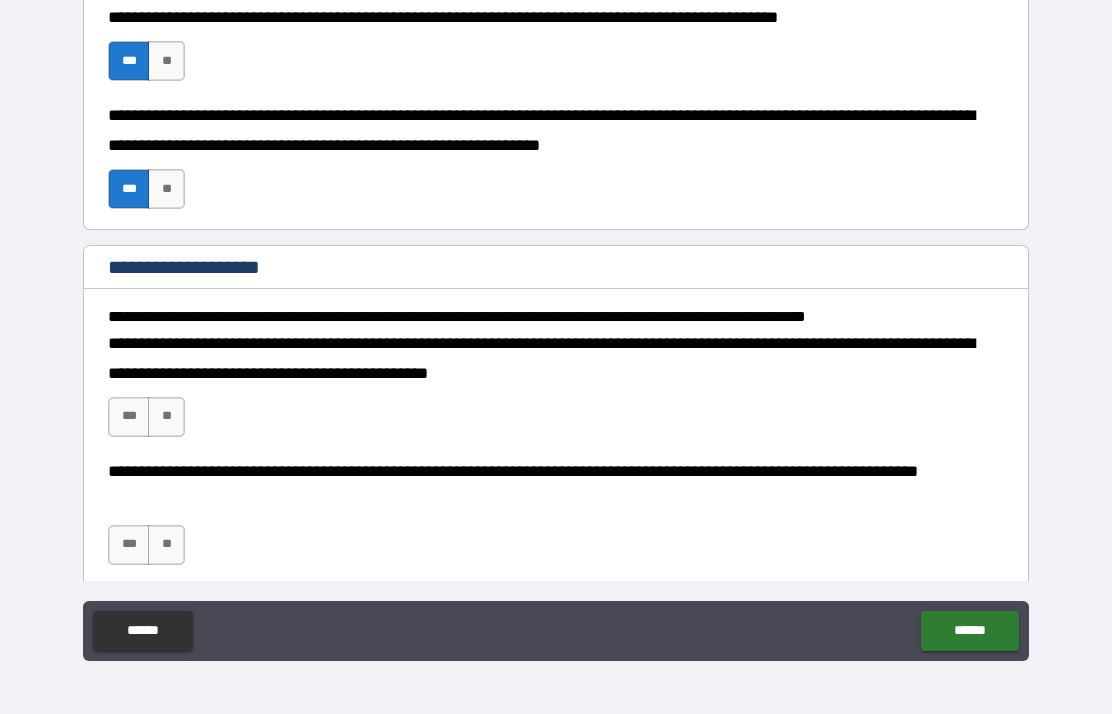 click on "***" at bounding box center [129, 417] 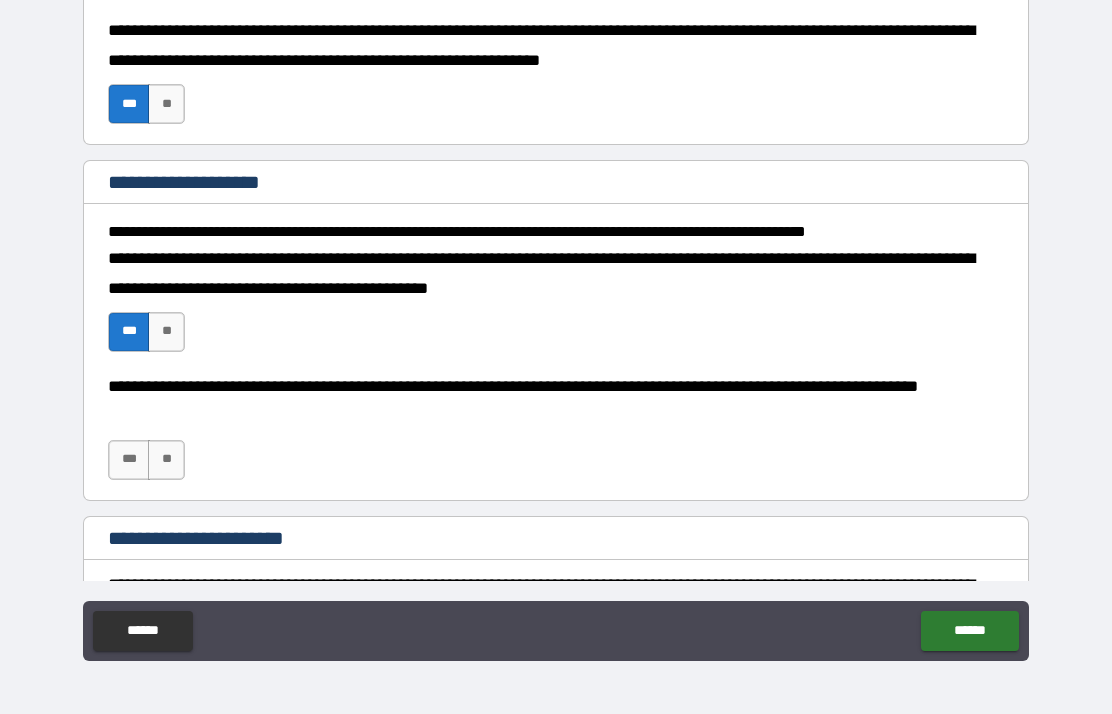 scroll, scrollTop: 1251, scrollLeft: 0, axis: vertical 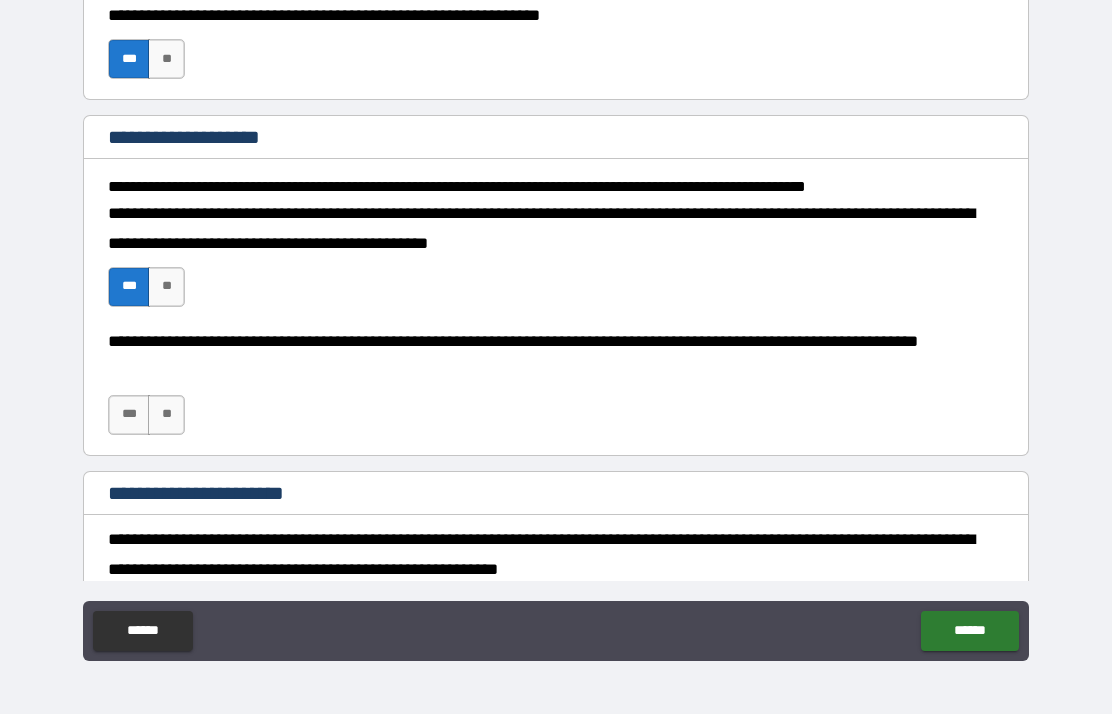 click on "***" at bounding box center [129, 415] 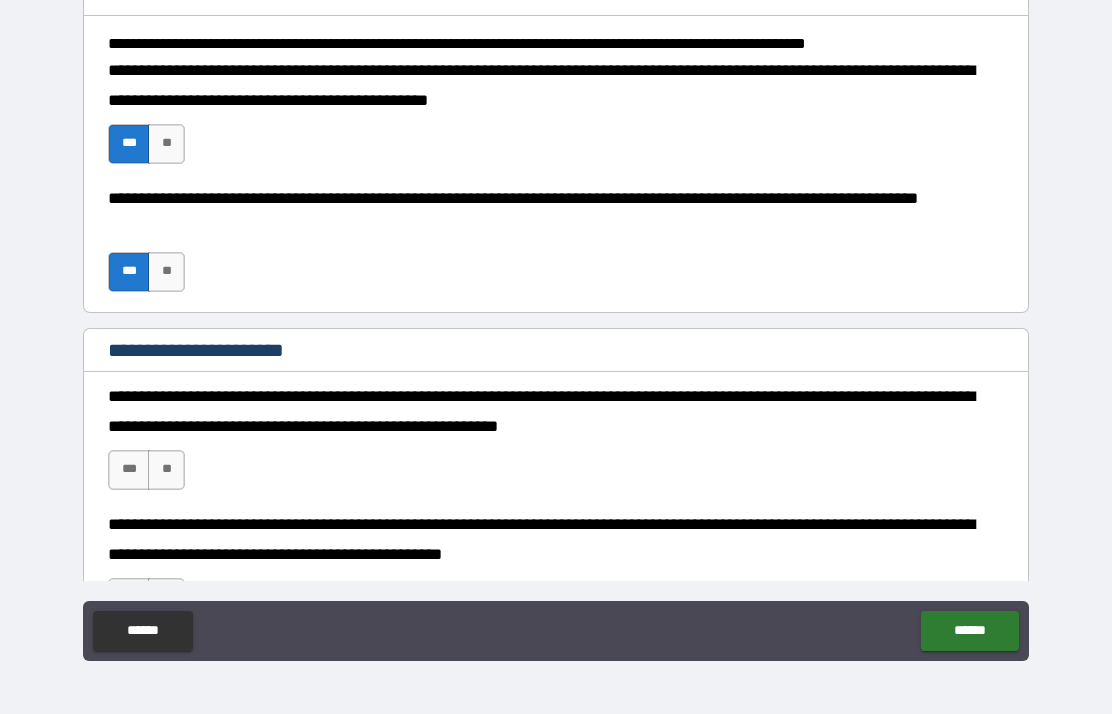 scroll, scrollTop: 1405, scrollLeft: 0, axis: vertical 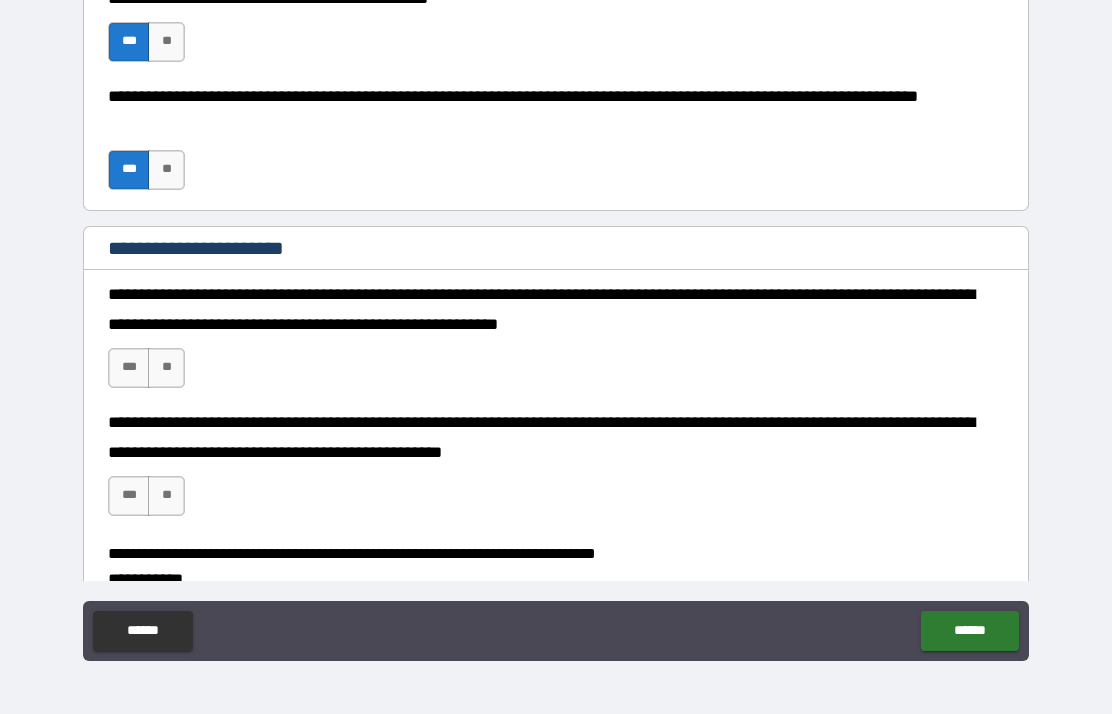 click on "***" at bounding box center (129, 368) 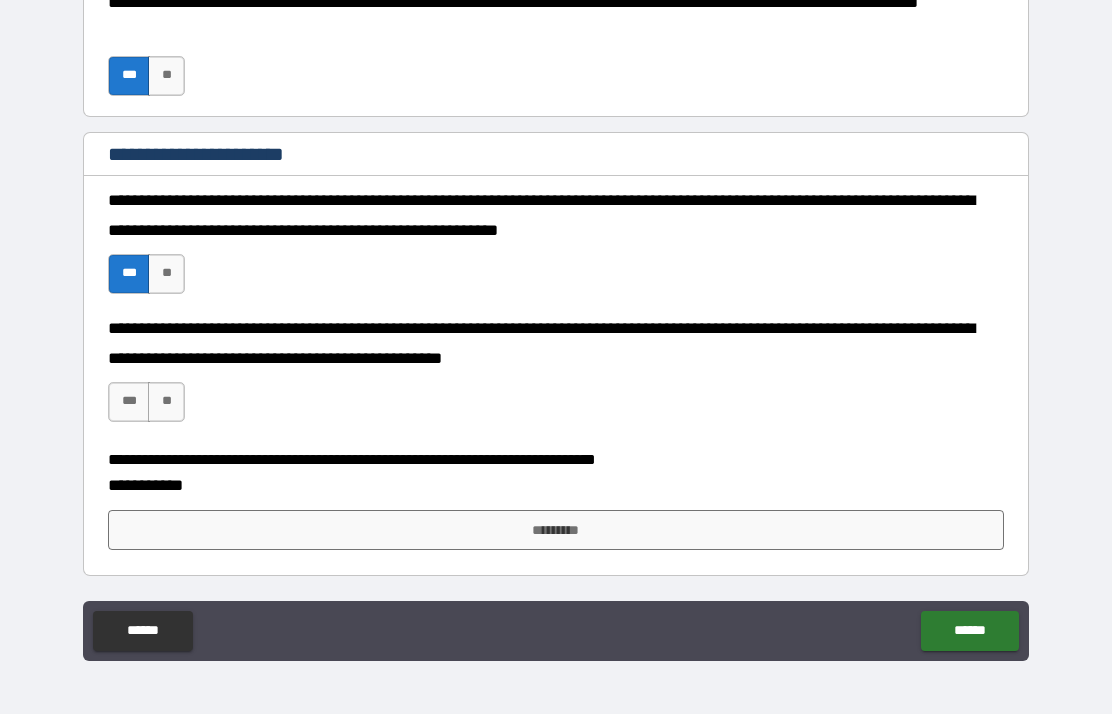 scroll, scrollTop: 1606, scrollLeft: 0, axis: vertical 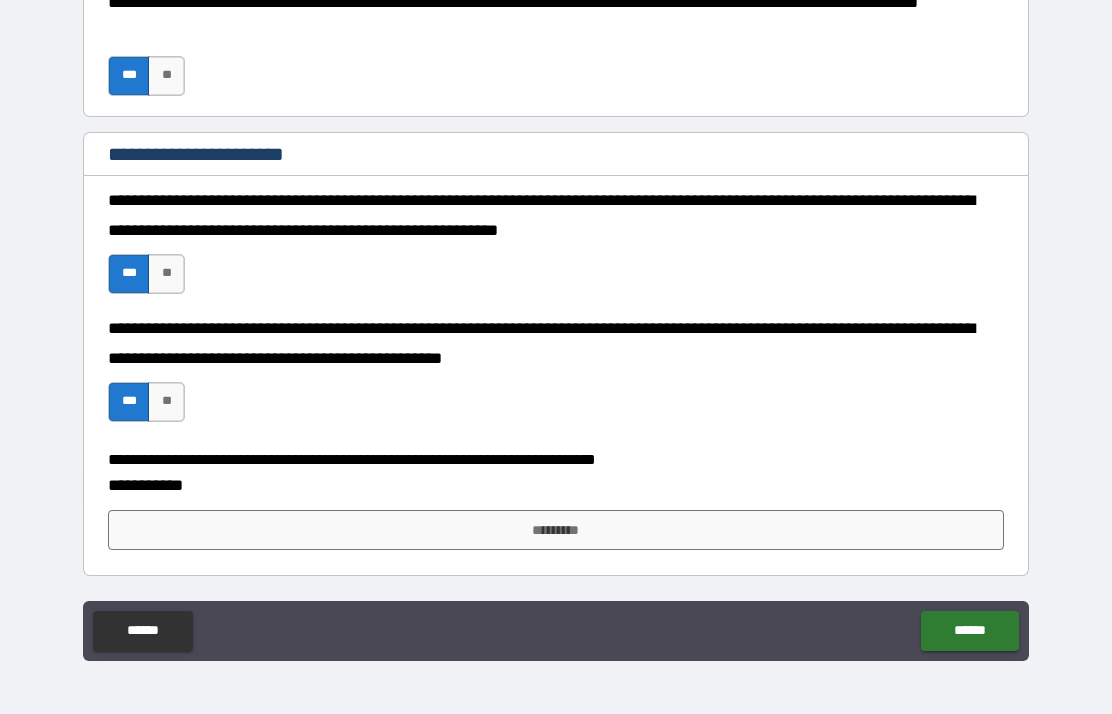 click on "*********" at bounding box center [556, 530] 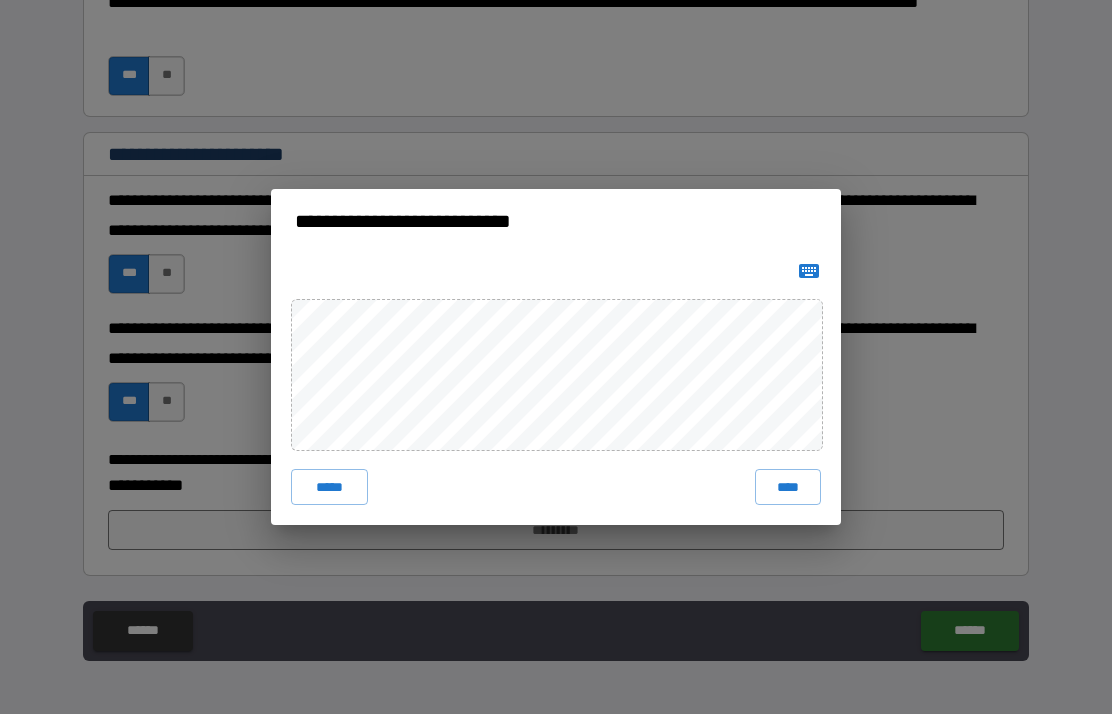 click on "****" at bounding box center [788, 487] 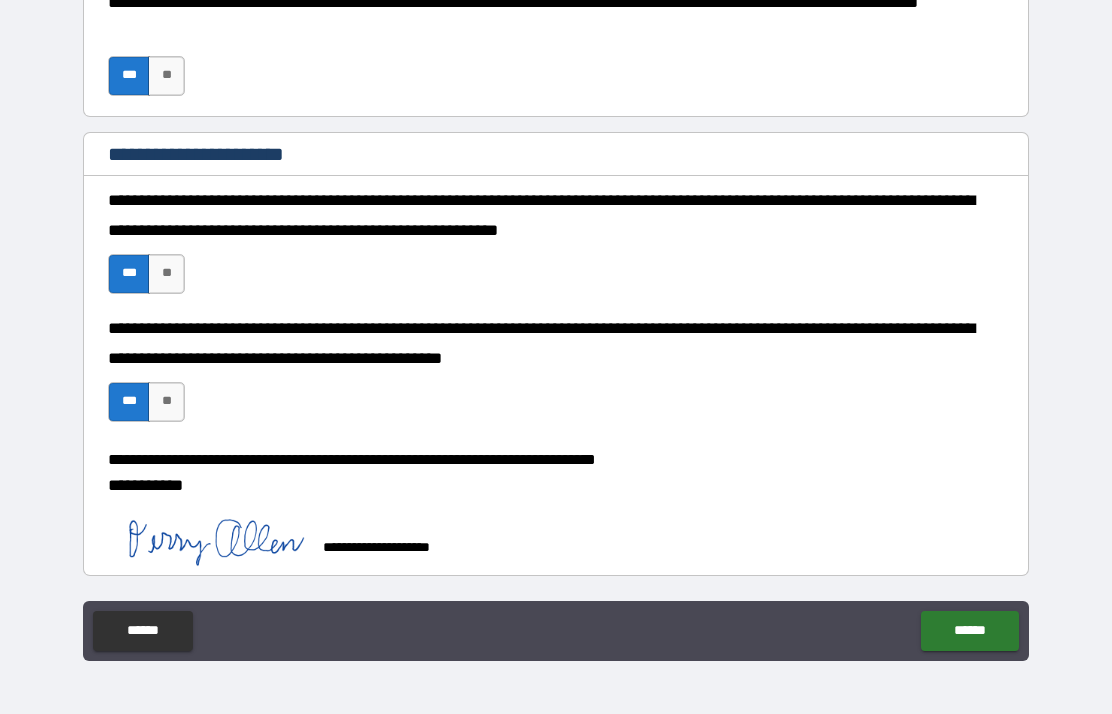 scroll, scrollTop: 1596, scrollLeft: 0, axis: vertical 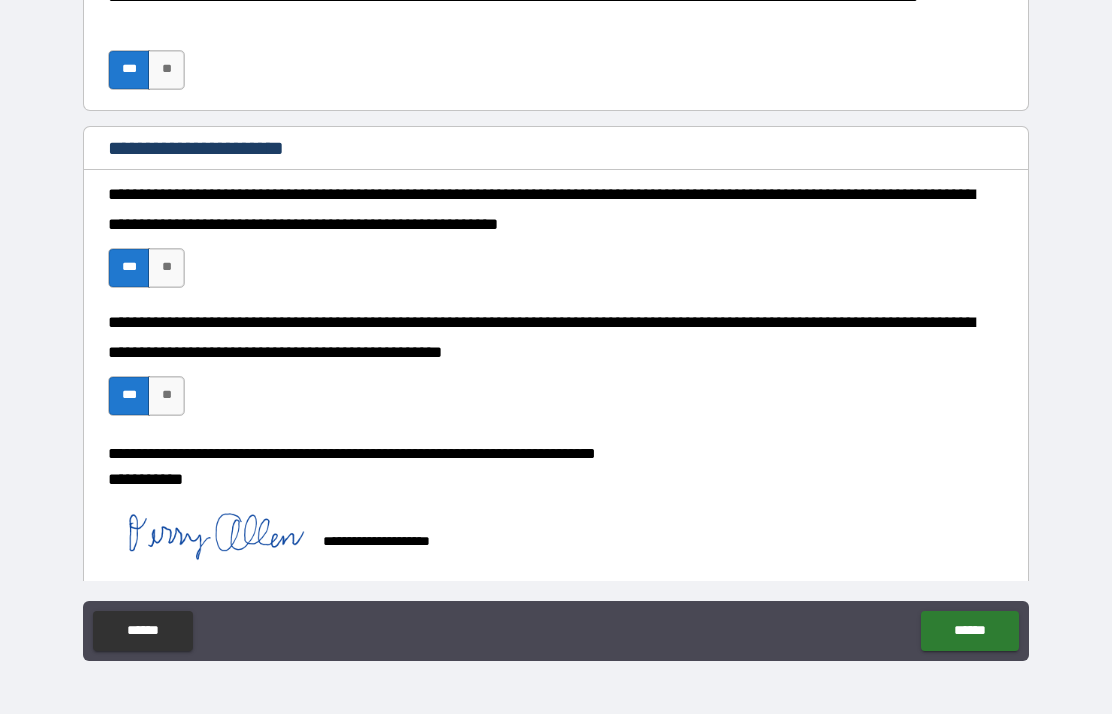 click on "******" at bounding box center (969, 631) 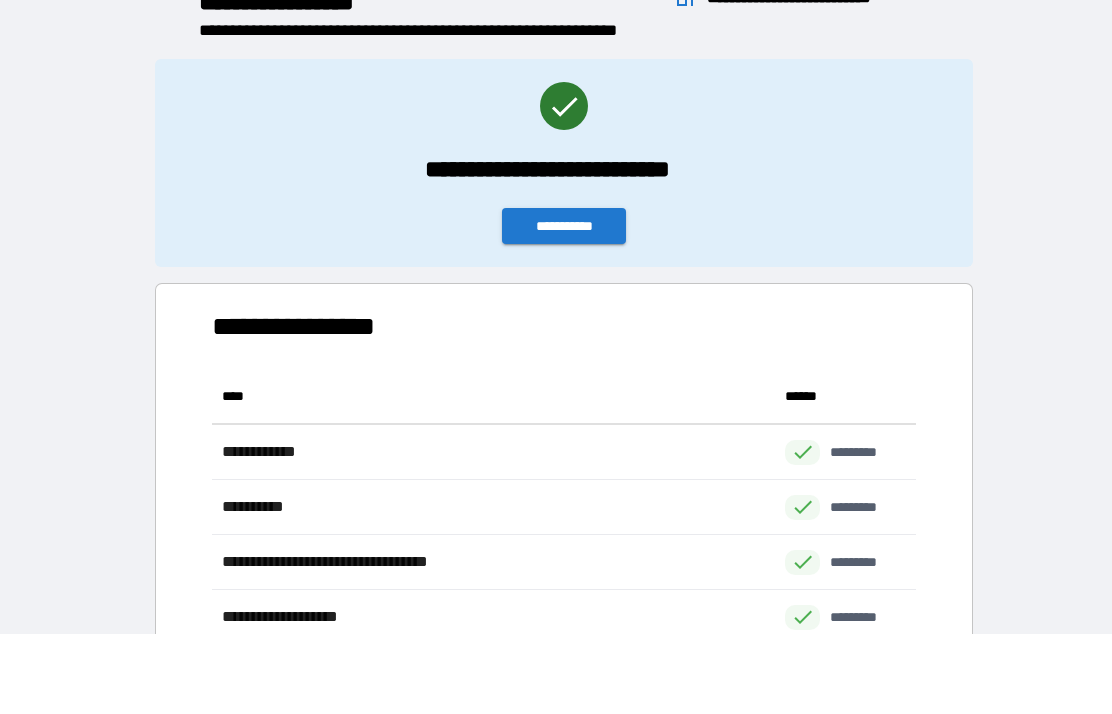 scroll, scrollTop: 1, scrollLeft: 1, axis: both 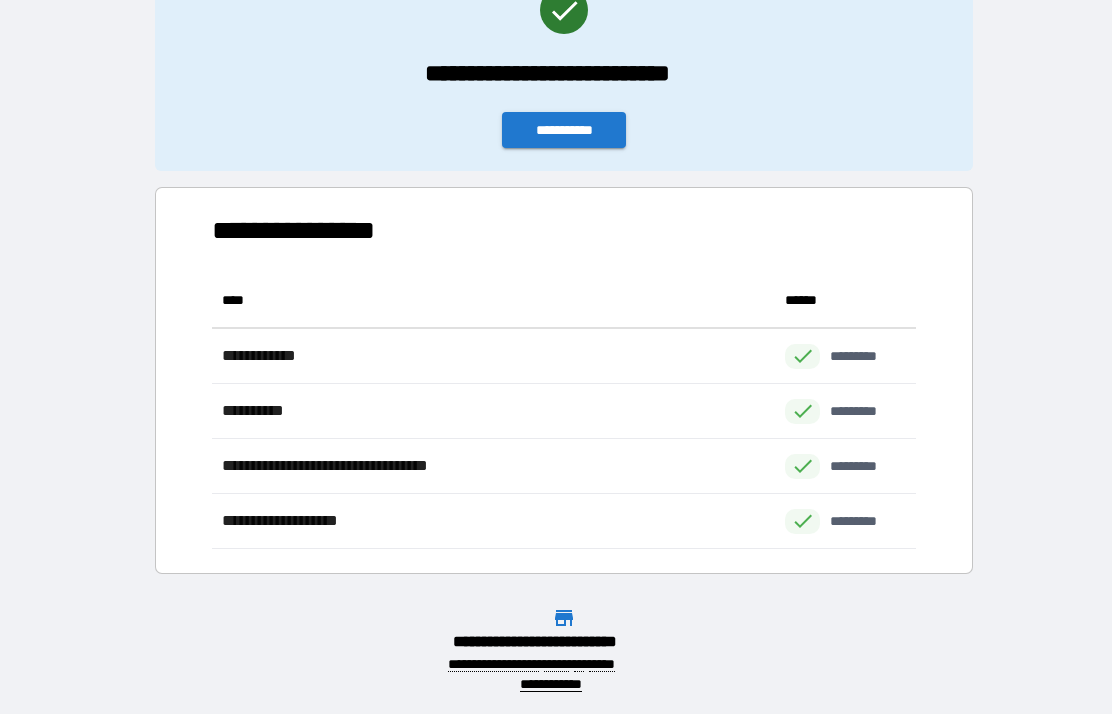 click on "**********" at bounding box center (564, 130) 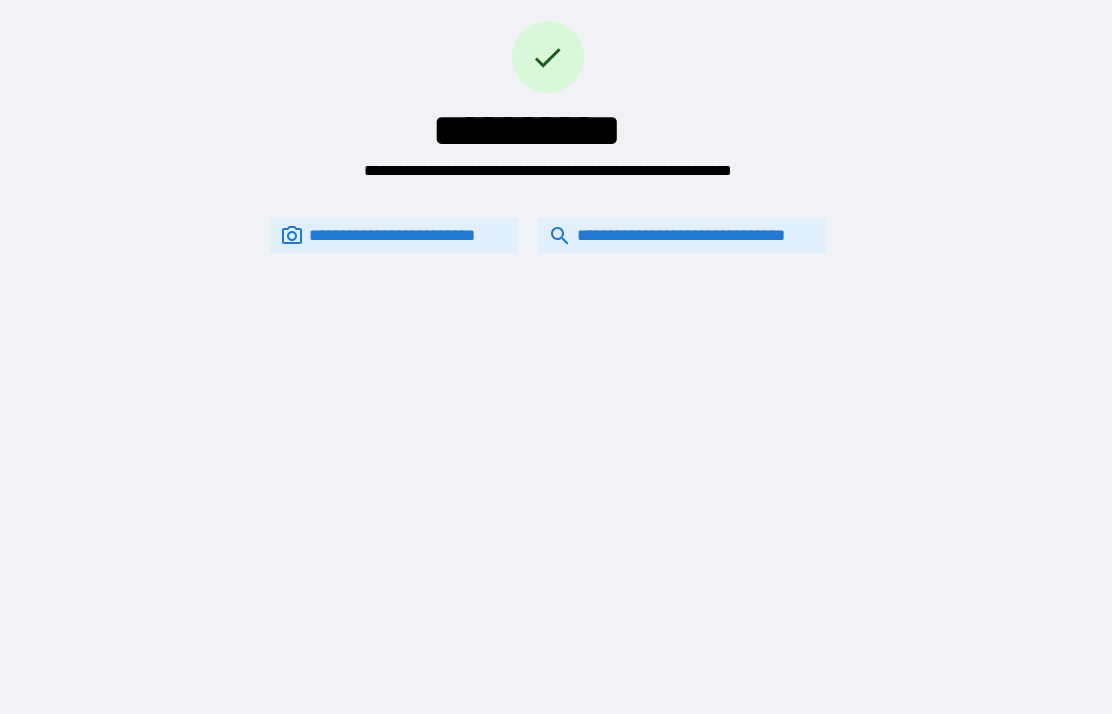 click on "**********" at bounding box center [682, 235] 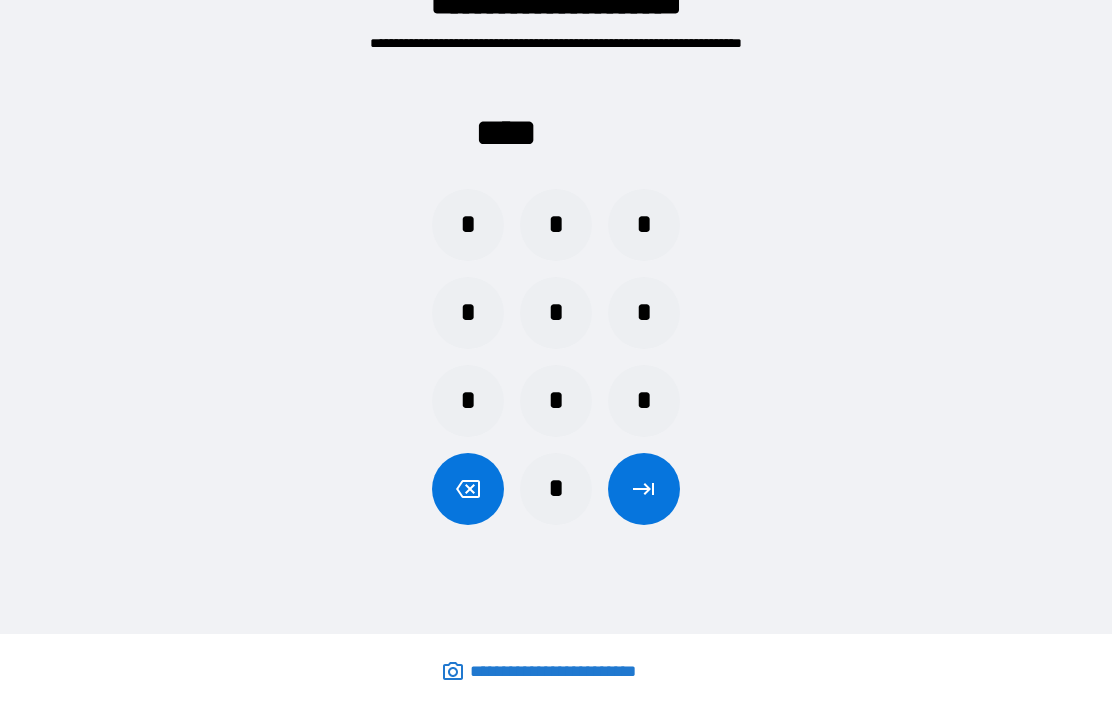 click on "*" at bounding box center [468, 313] 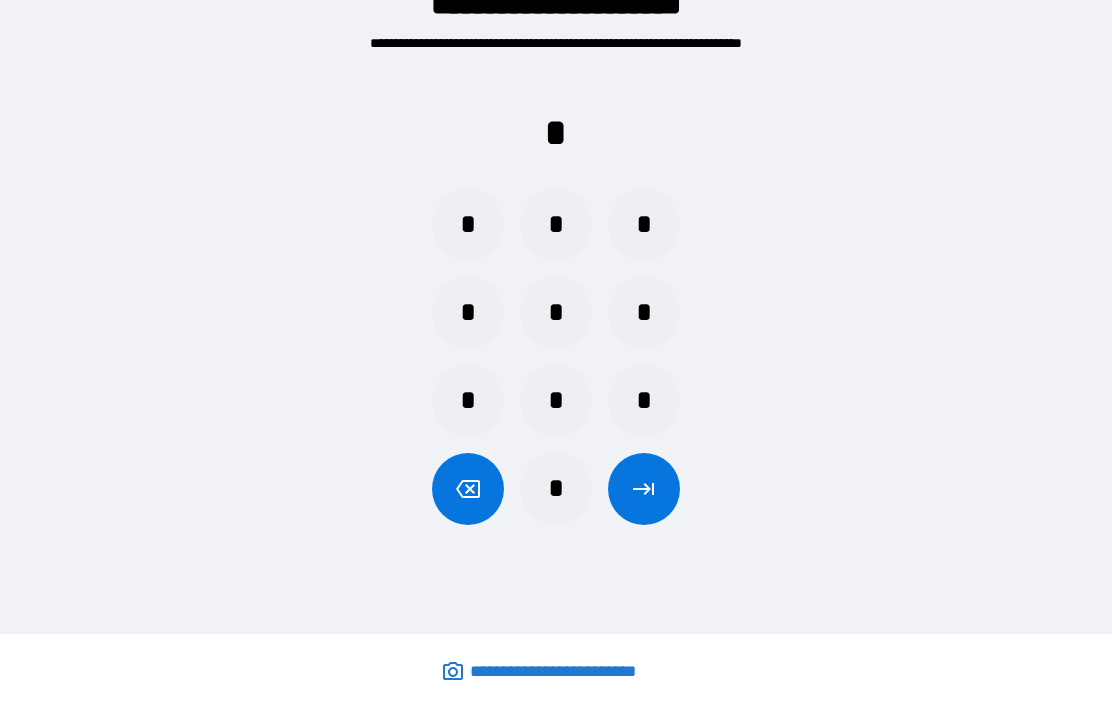 click on "*" at bounding box center [556, 489] 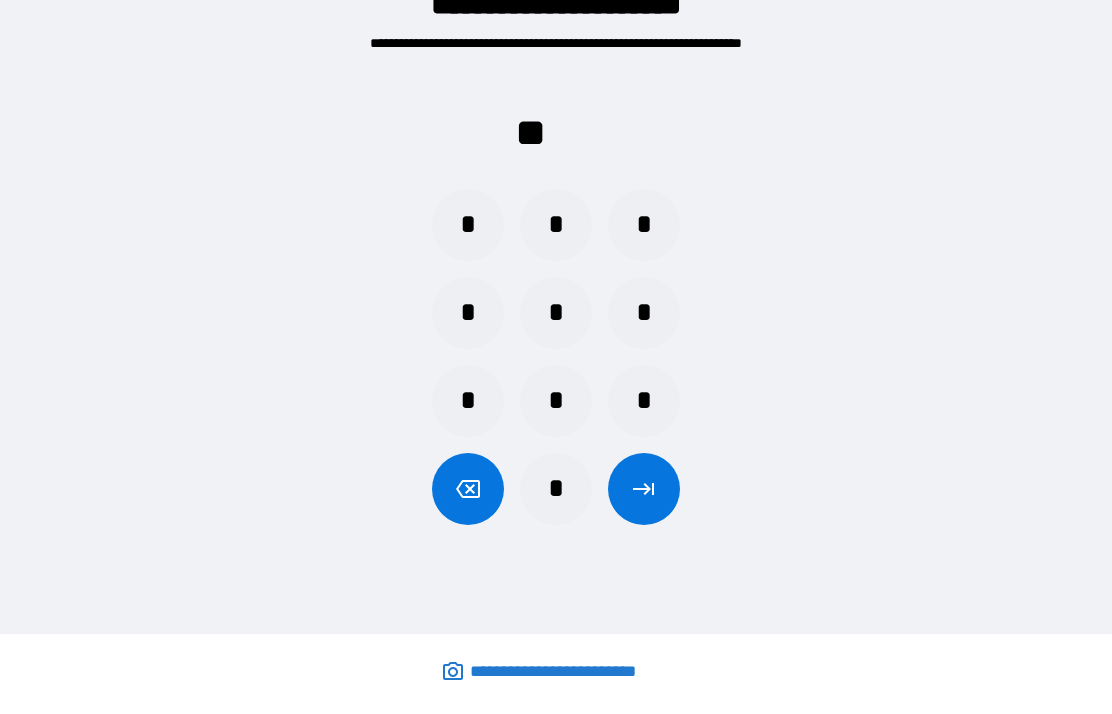 click on "*" at bounding box center [468, 225] 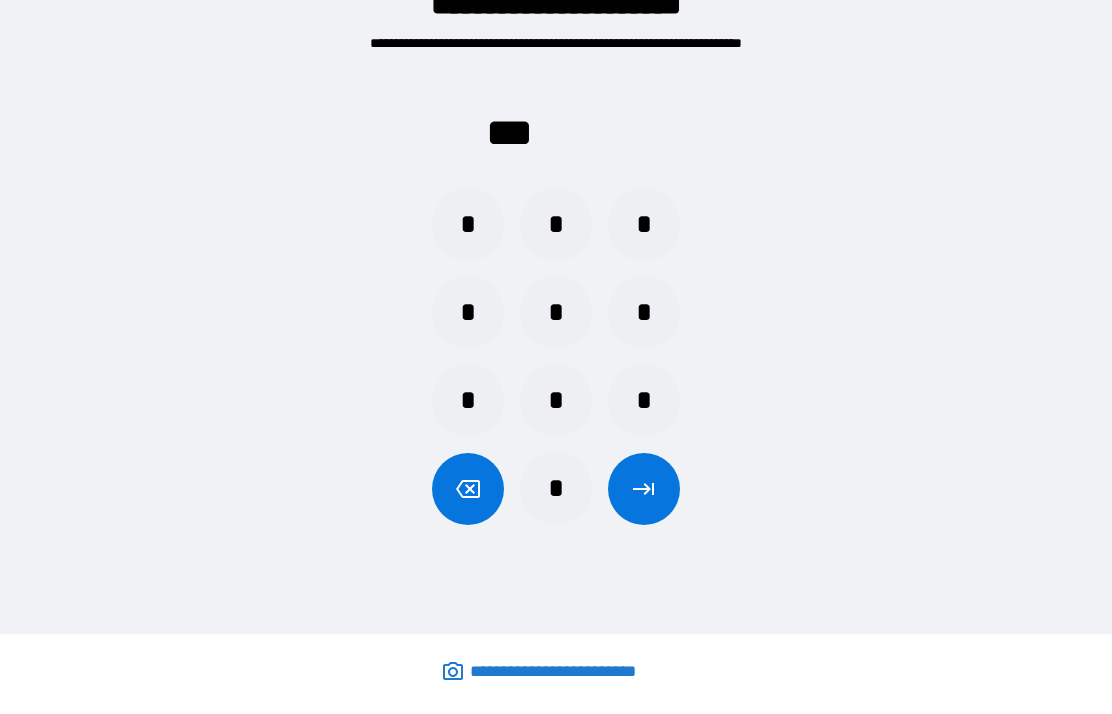 click on "*" at bounding box center [556, 489] 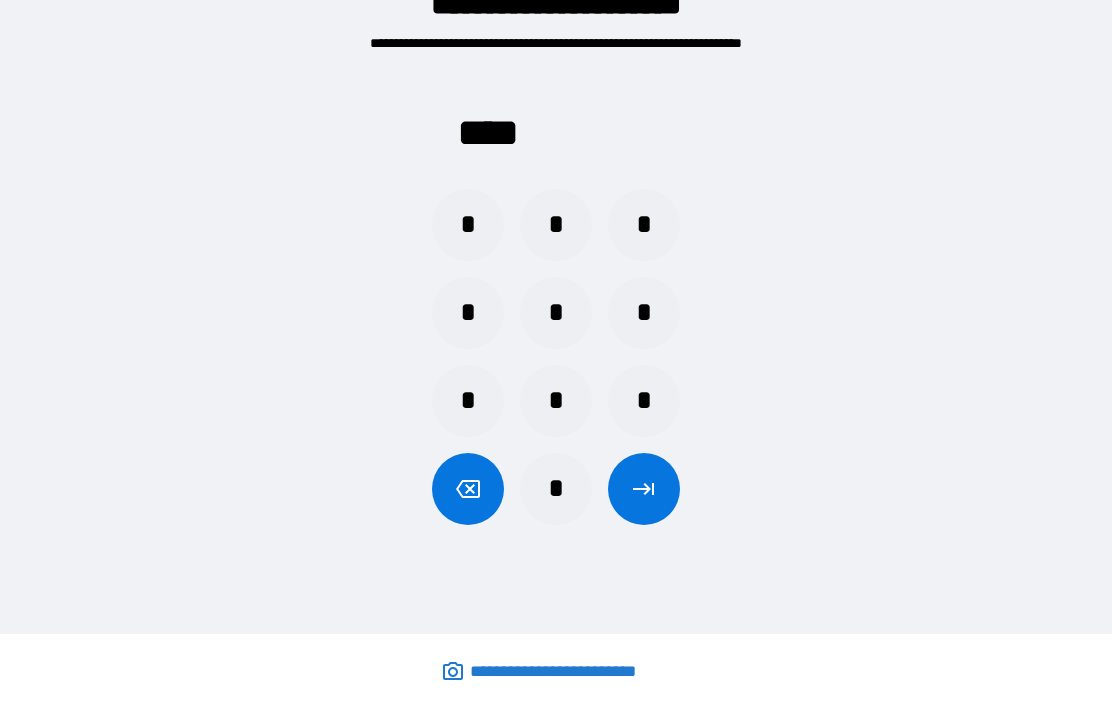 click 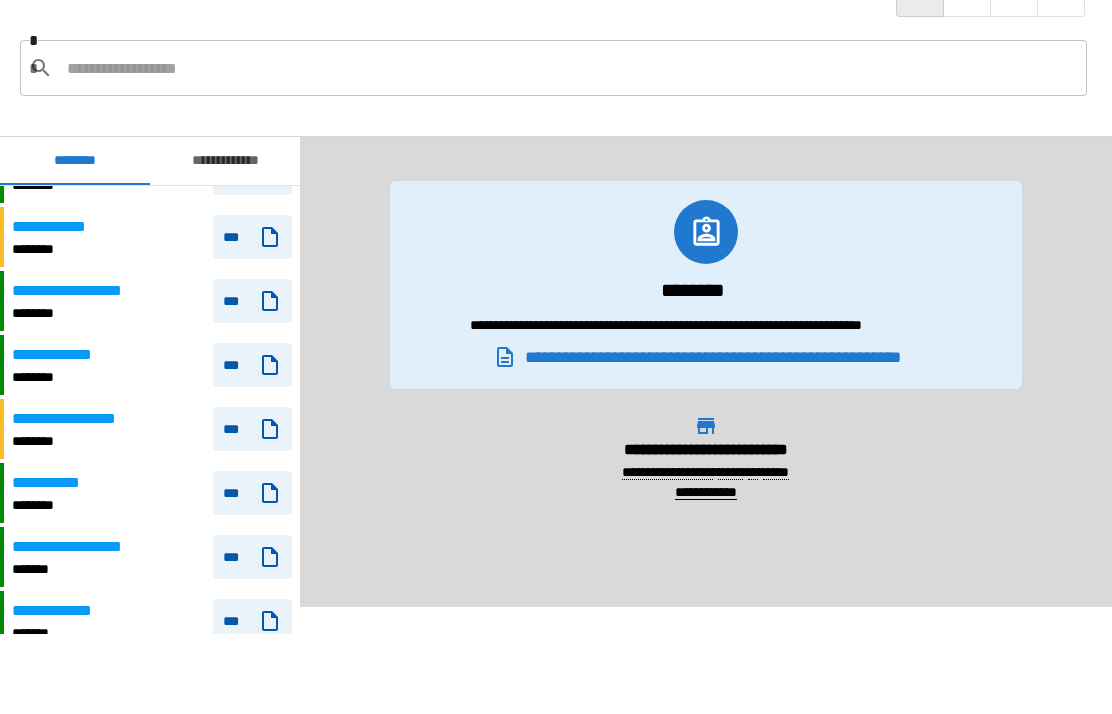 scroll, scrollTop: 407, scrollLeft: 0, axis: vertical 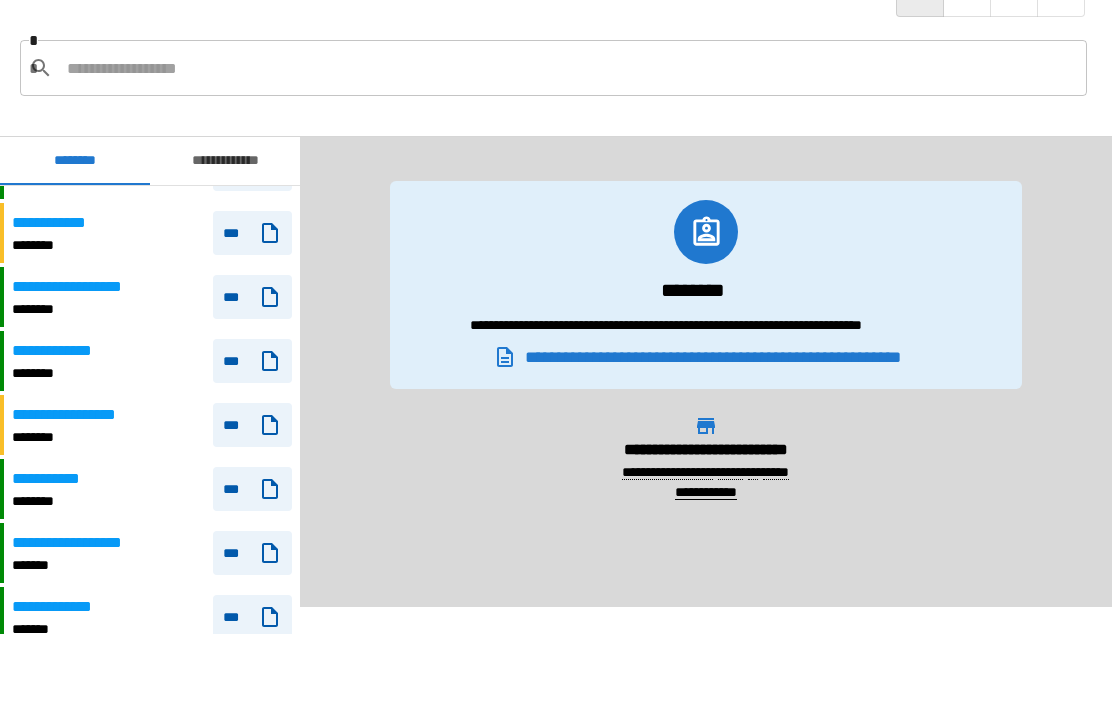 click 